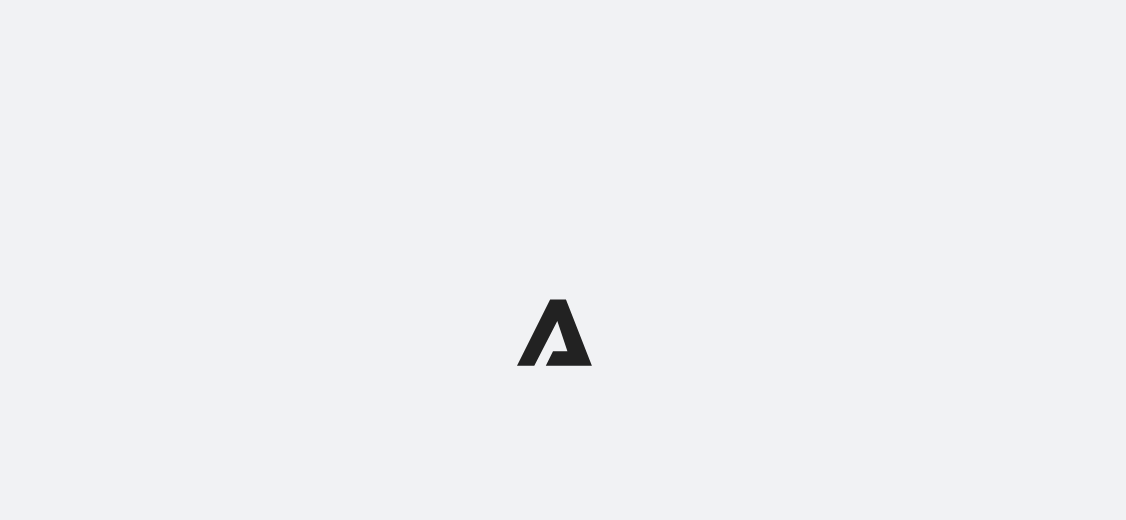 scroll, scrollTop: 0, scrollLeft: 0, axis: both 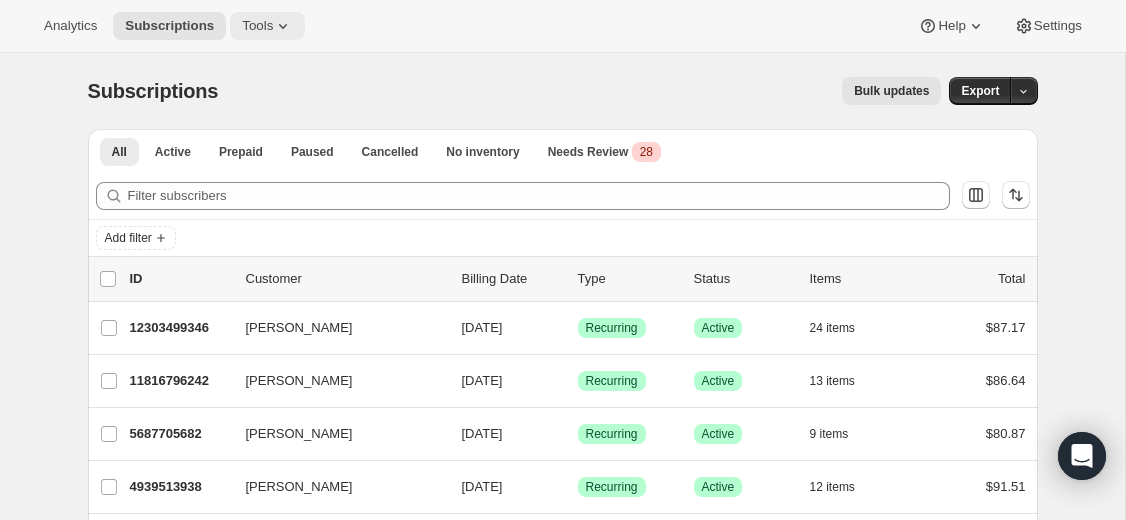 click on "Tools" at bounding box center [257, 26] 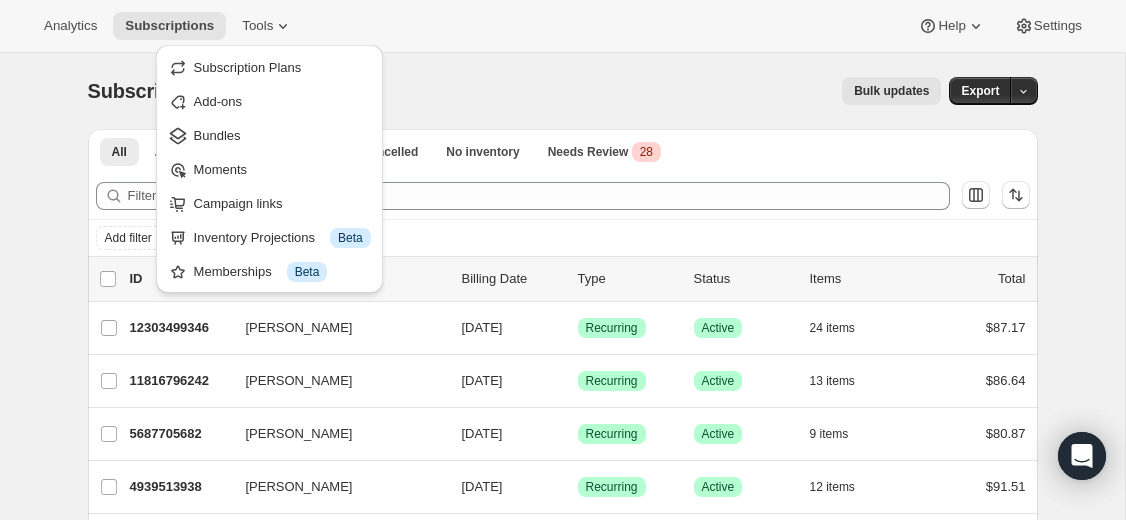 click on "Bulk updates" at bounding box center [591, 91] 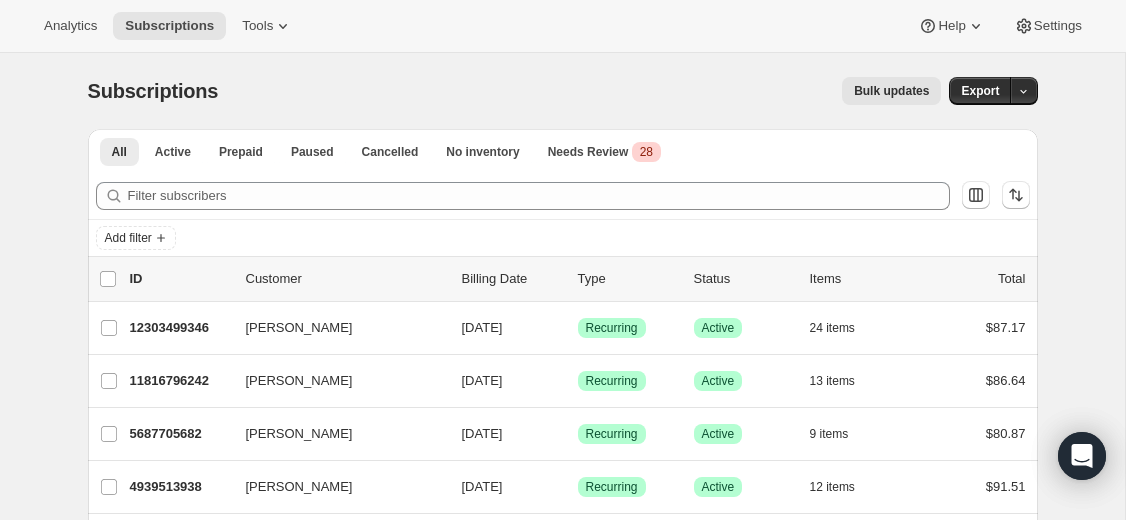 click on "Bulk updates" at bounding box center [891, 91] 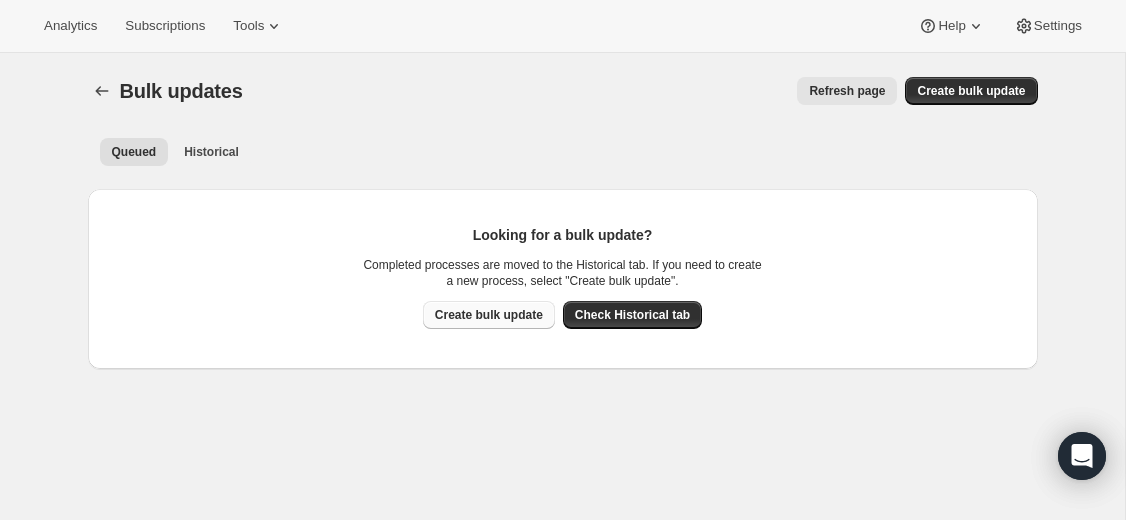 click on "Create bulk update" at bounding box center [489, 315] 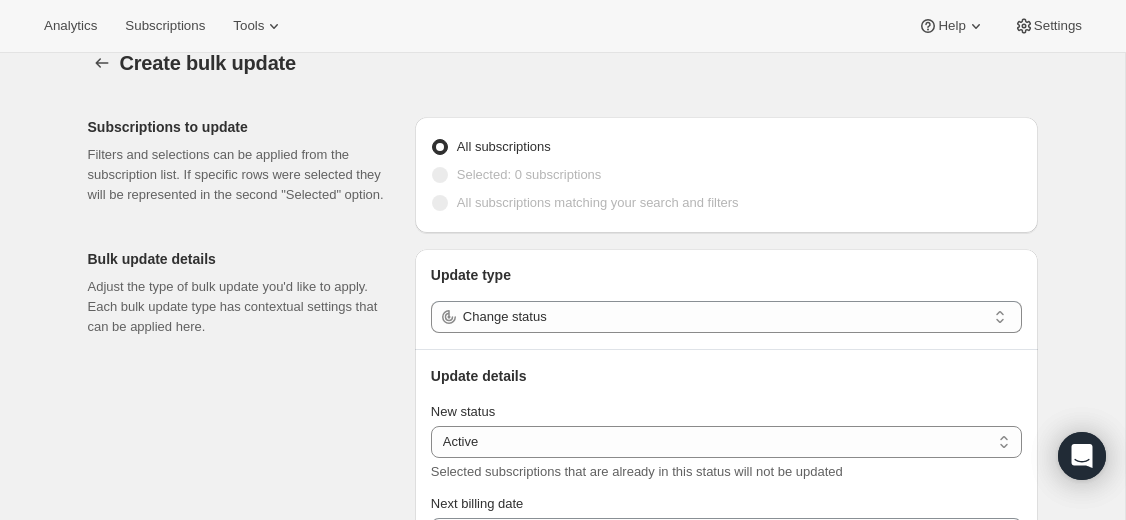 scroll, scrollTop: 0, scrollLeft: 0, axis: both 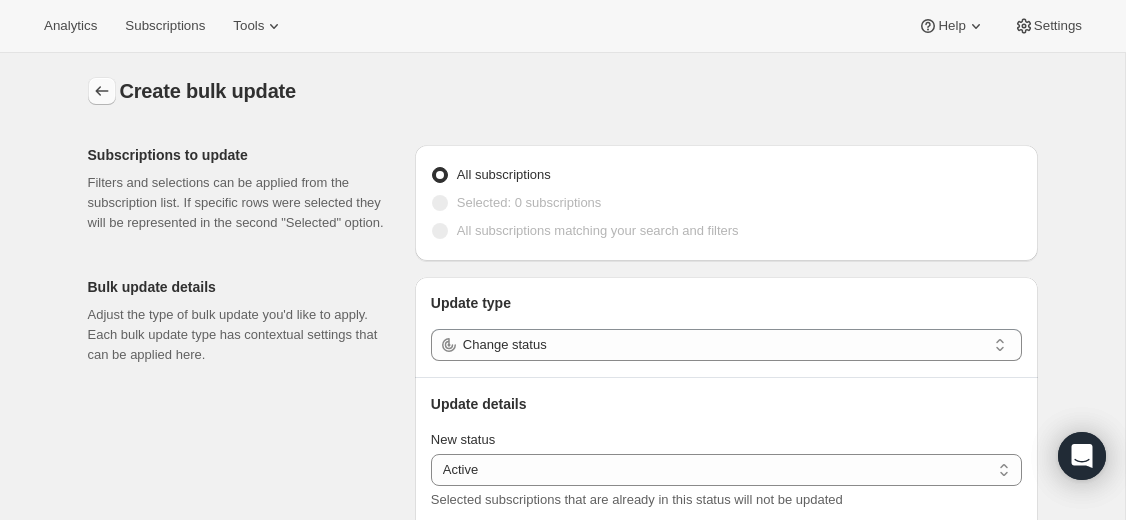 click 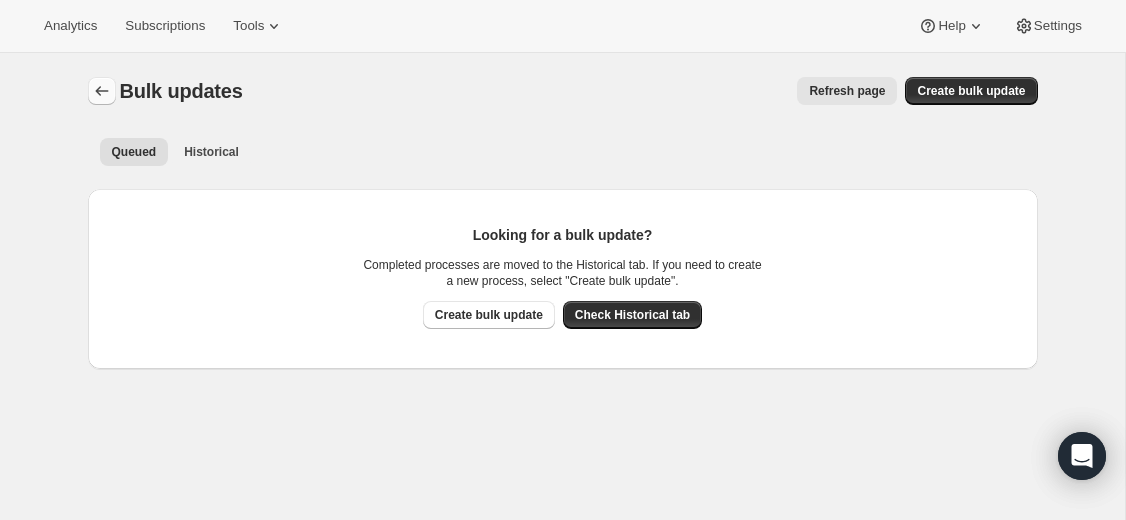 click 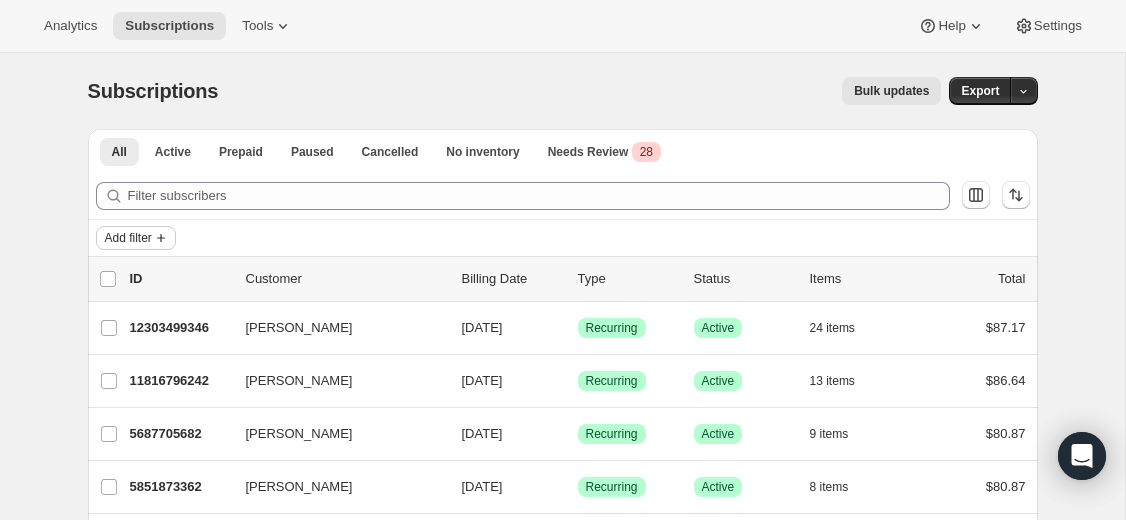 click 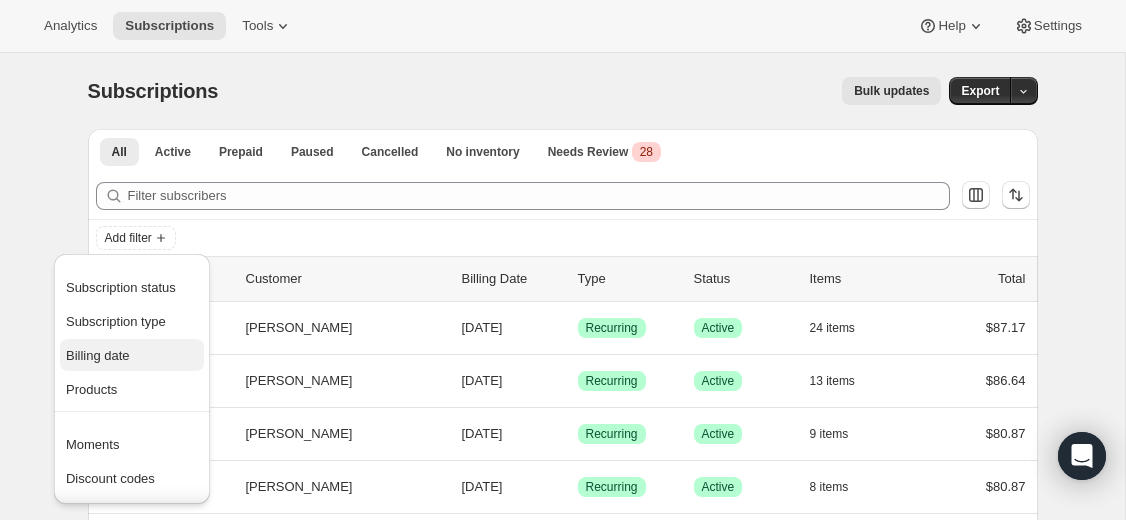 click on "Billing date" at bounding box center (98, 355) 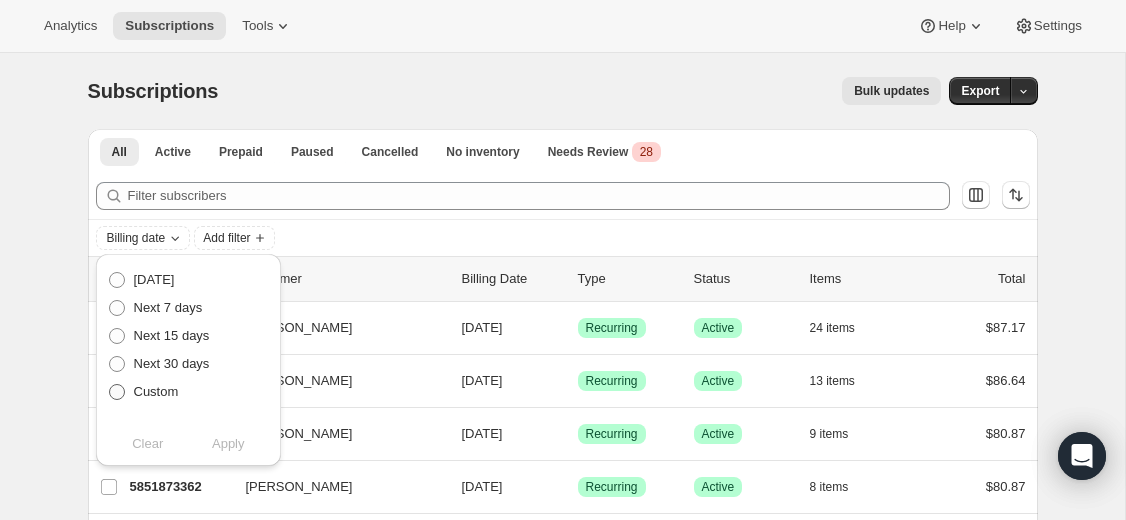 click on "Custom" at bounding box center [156, 391] 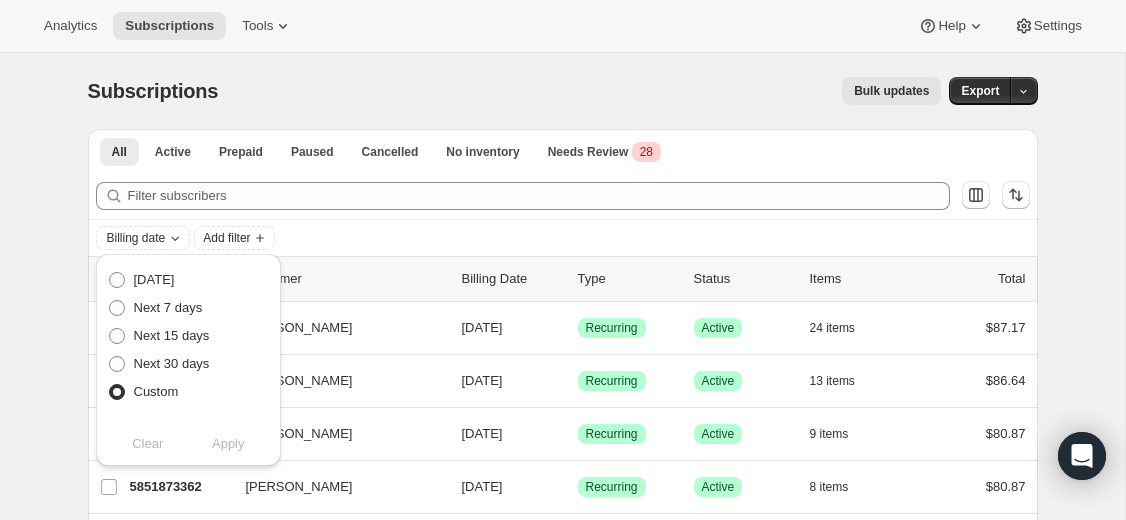 radio on "true" 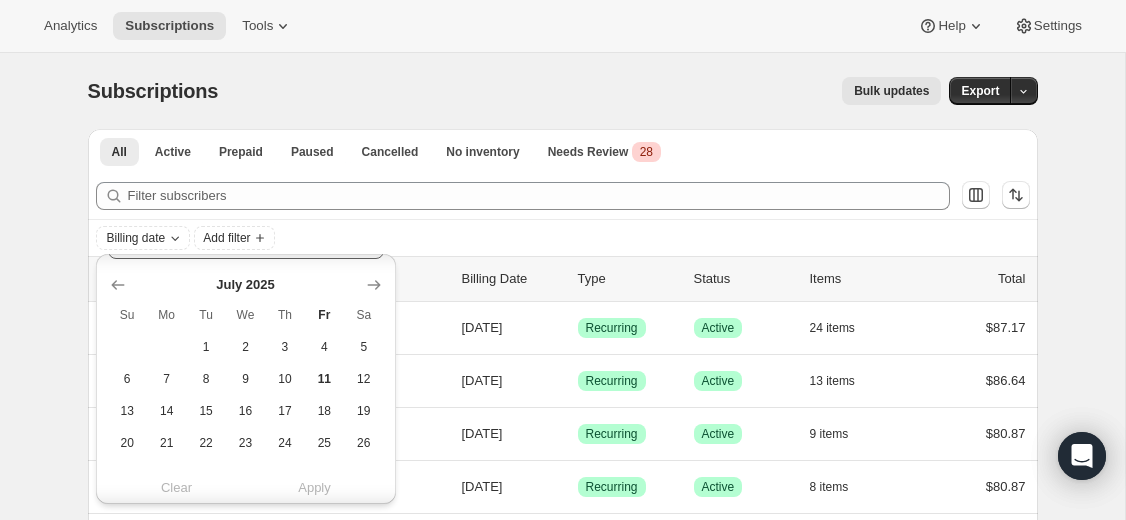 scroll, scrollTop: 244, scrollLeft: 0, axis: vertical 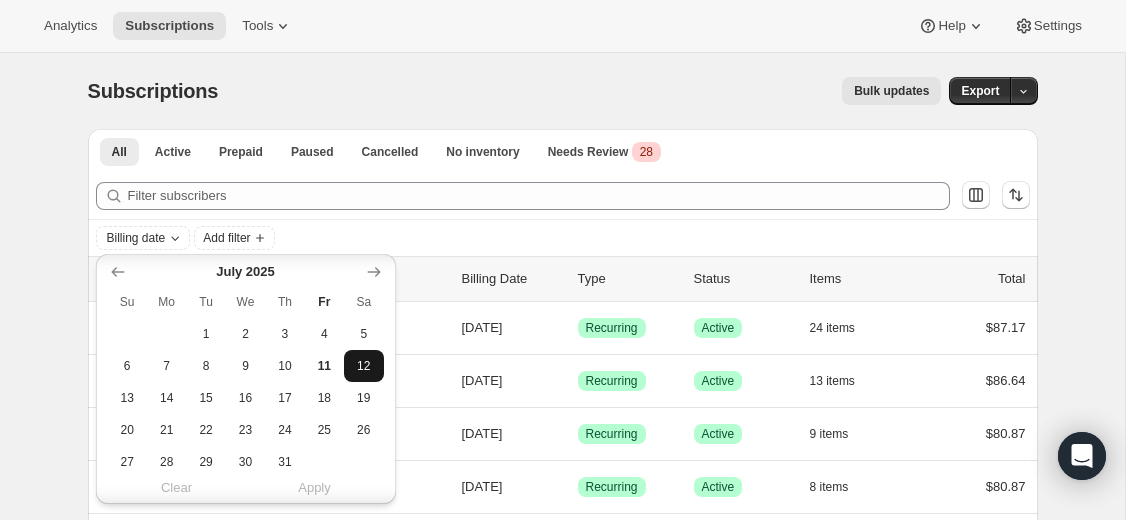 click on "12" at bounding box center [363, 366] 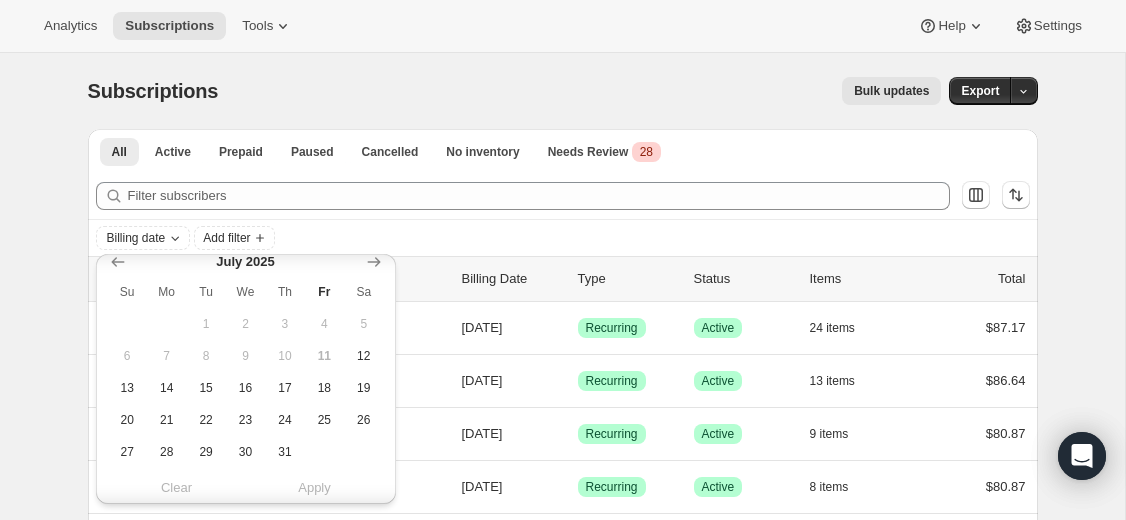 scroll, scrollTop: 560, scrollLeft: 0, axis: vertical 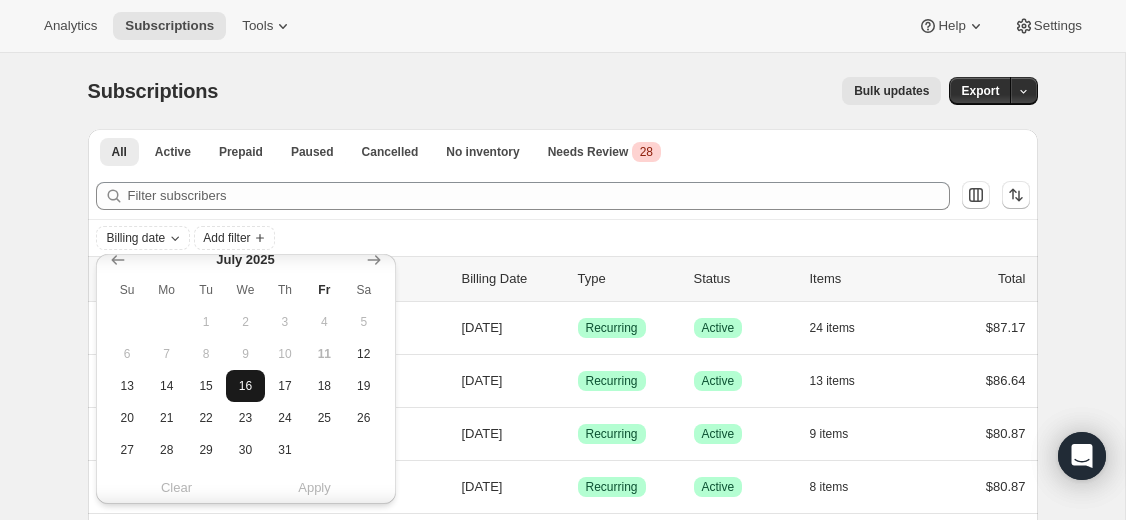 click on "16" at bounding box center [245, 386] 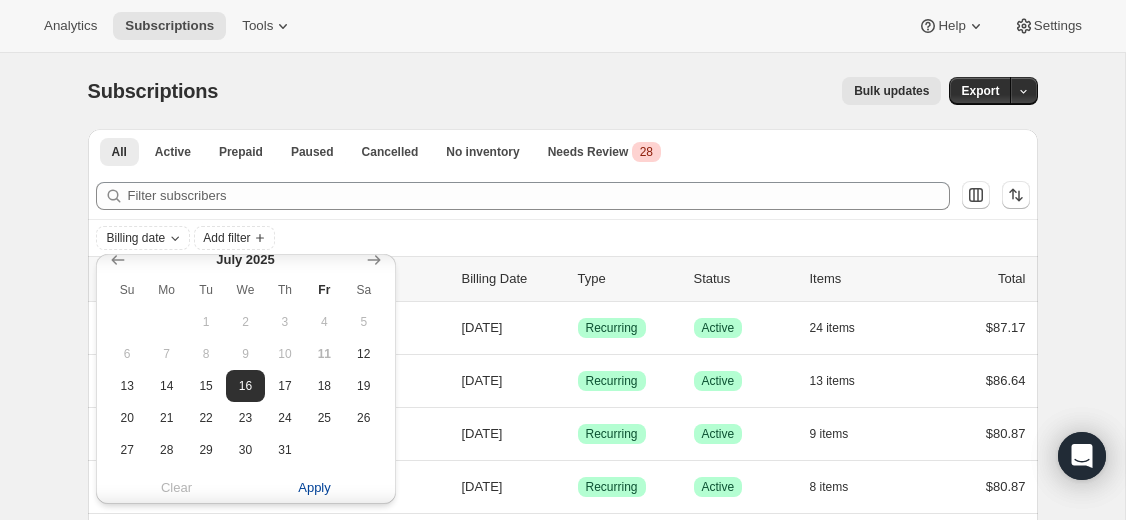 click on "Apply" at bounding box center (314, 488) 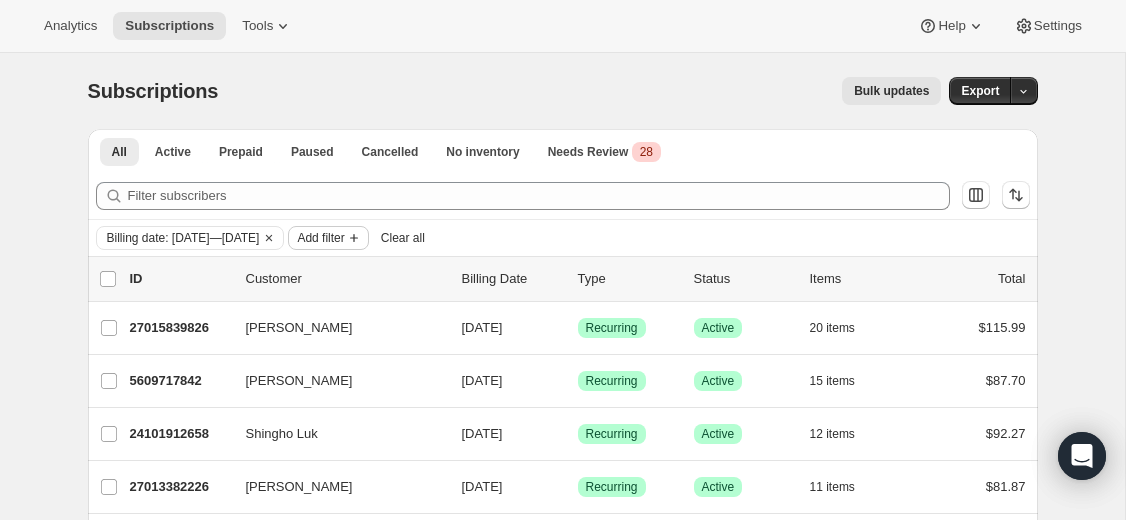 click on "Add filter" at bounding box center (320, 238) 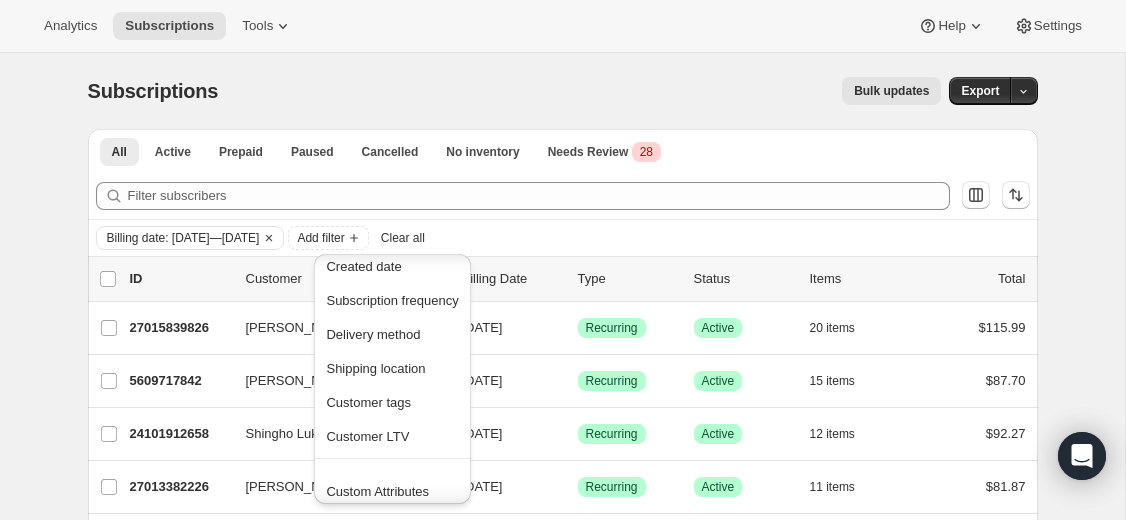 scroll, scrollTop: 223, scrollLeft: 0, axis: vertical 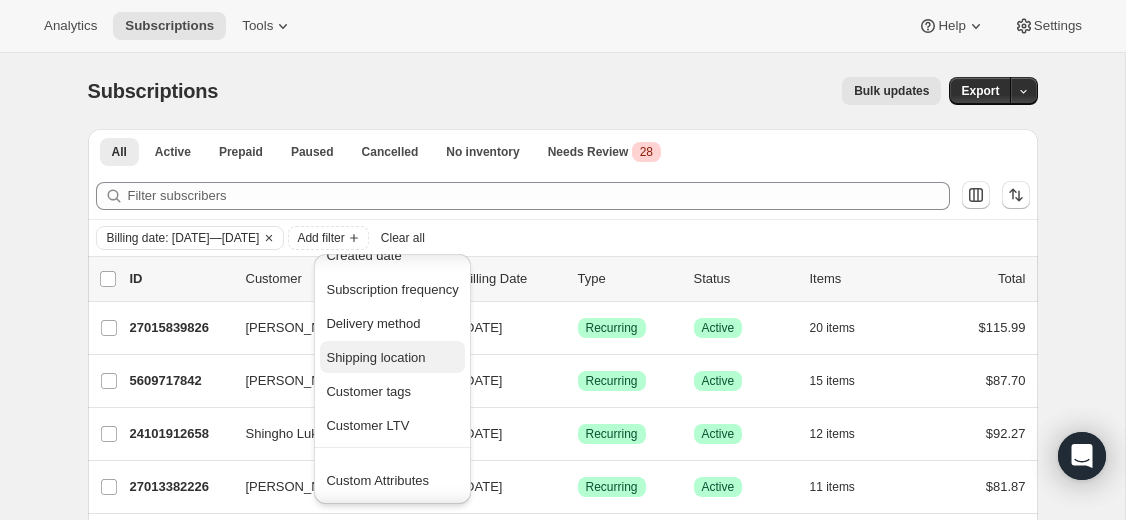 click on "Shipping location" at bounding box center (375, 357) 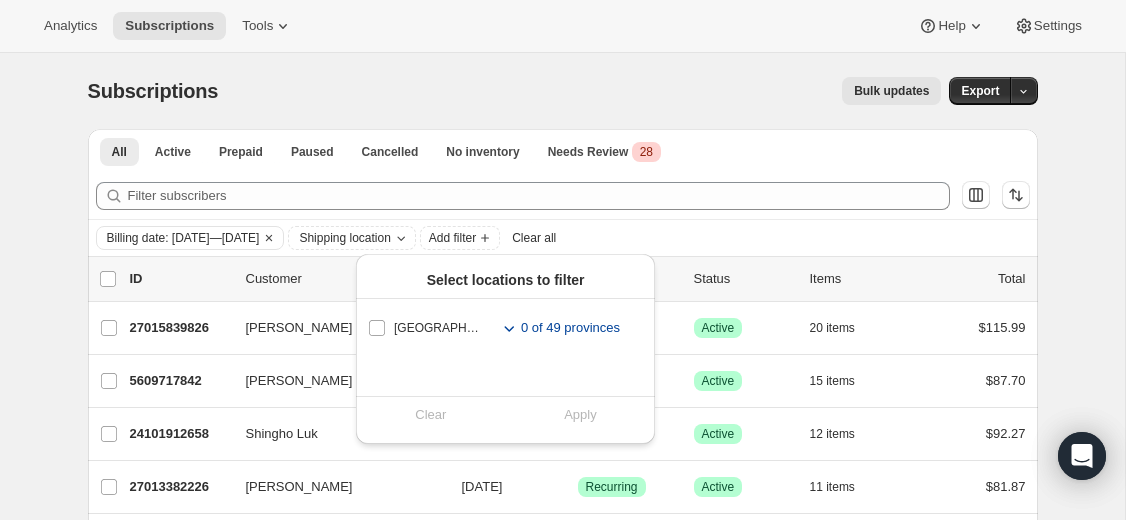 click 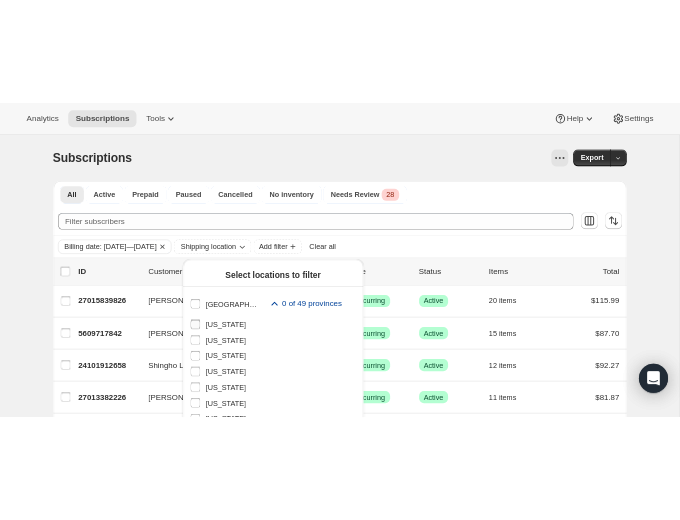 scroll, scrollTop: 105, scrollLeft: 0, axis: vertical 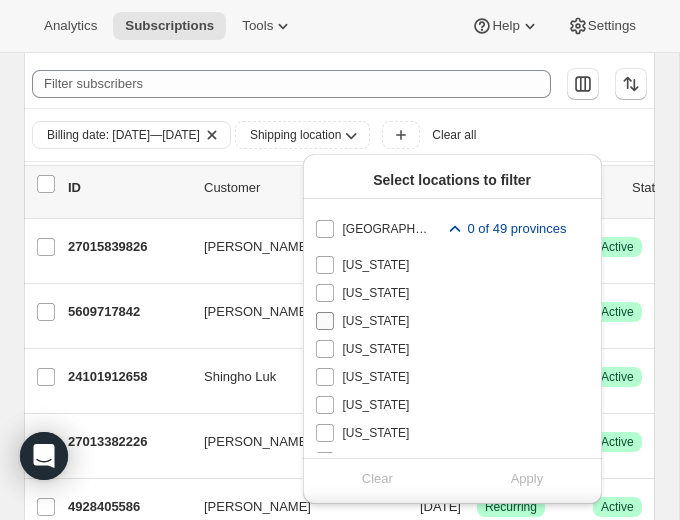 click on "Arkansas" at bounding box center [325, 321] 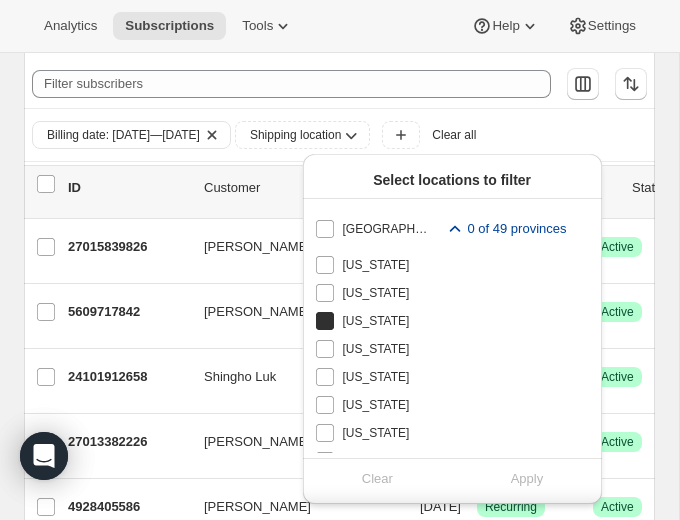 checkbox on "true" 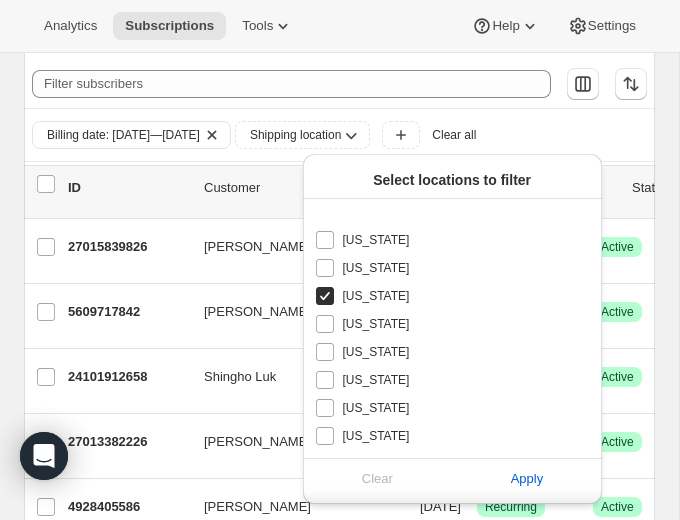 scroll, scrollTop: 27, scrollLeft: 0, axis: vertical 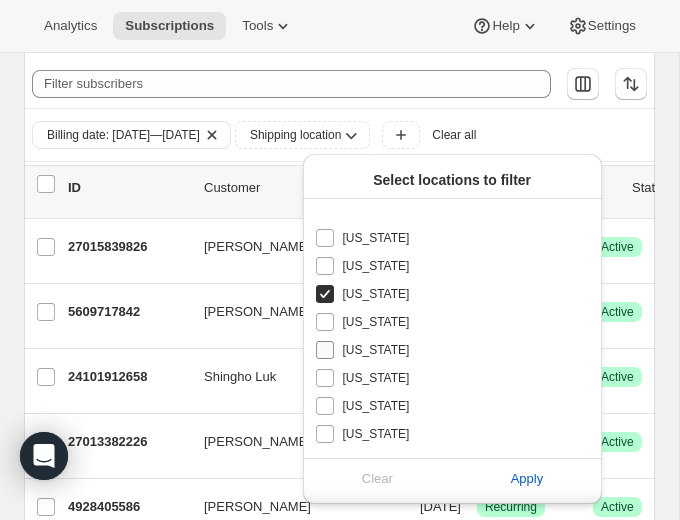 click on "Colorado" at bounding box center [325, 350] 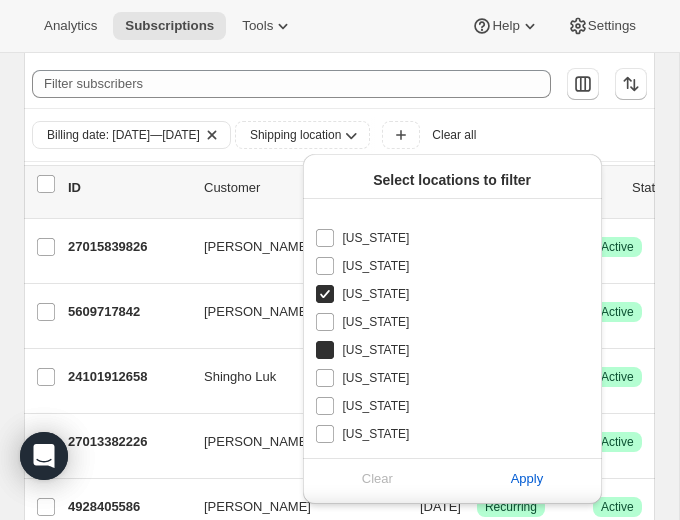 checkbox on "true" 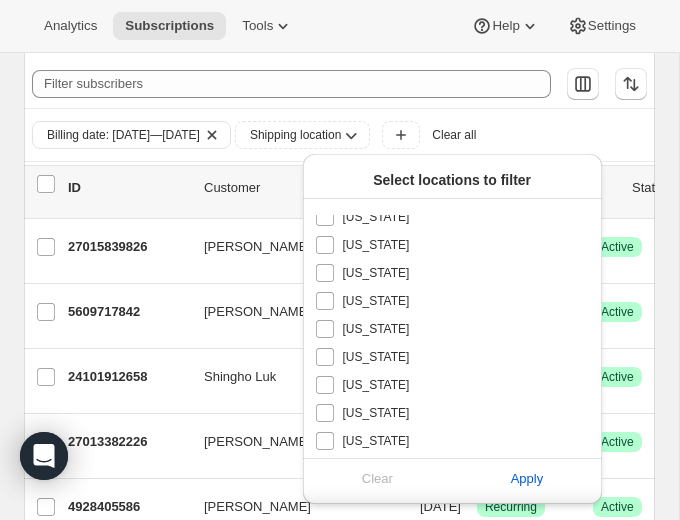 scroll, scrollTop: 229, scrollLeft: 0, axis: vertical 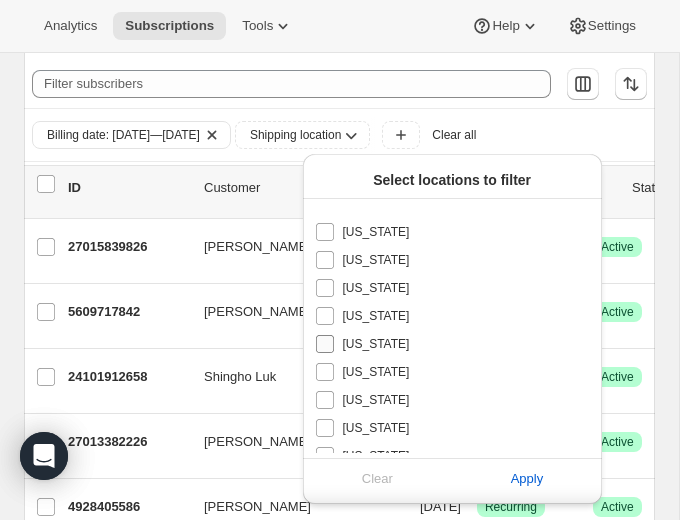 click on "Illinois" at bounding box center [325, 344] 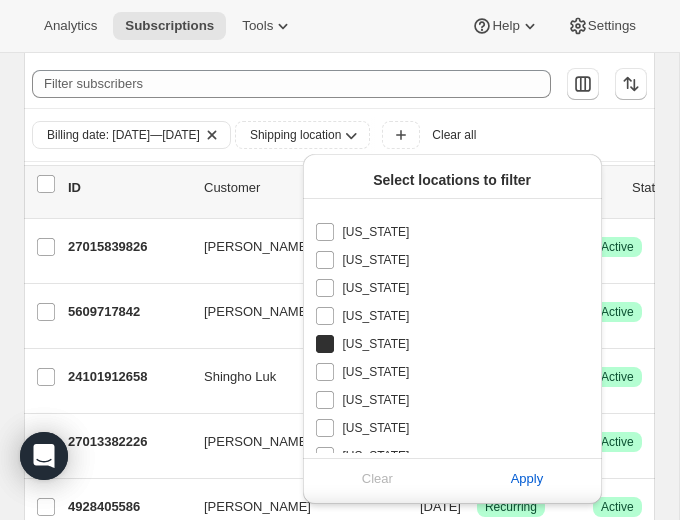 checkbox on "true" 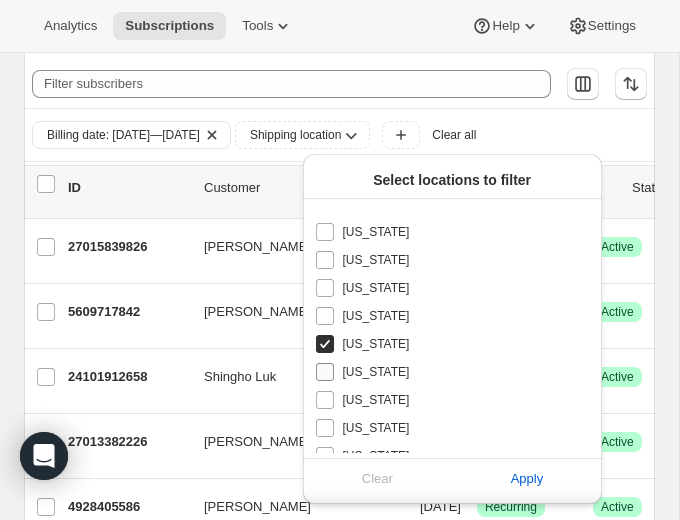 click on "Indiana" at bounding box center (325, 372) 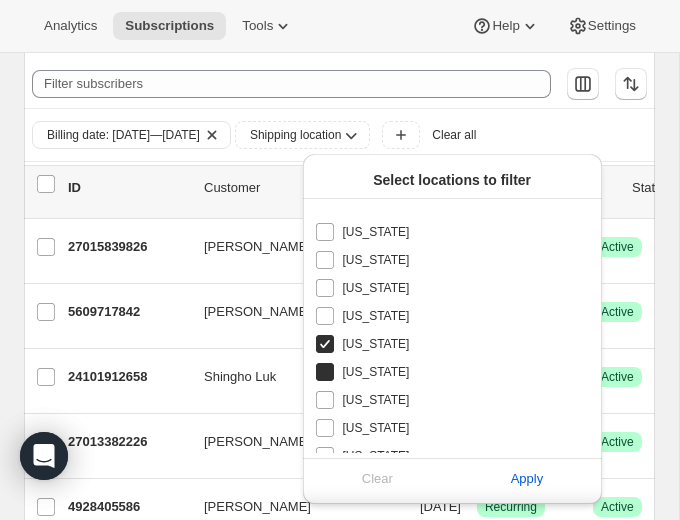 checkbox on "true" 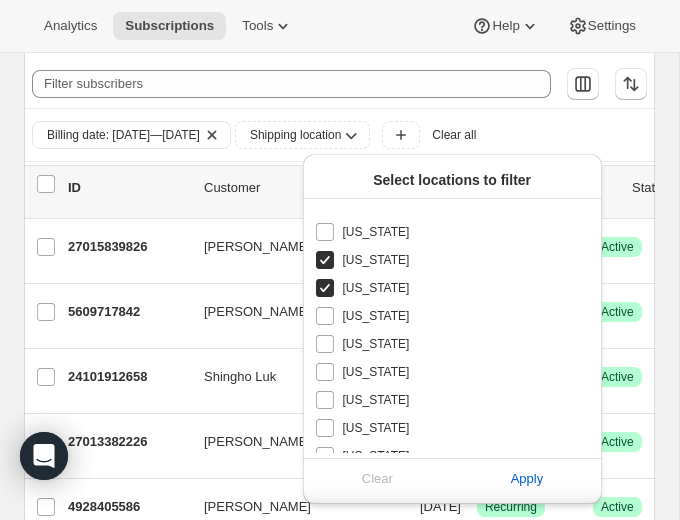 scroll, scrollTop: 314, scrollLeft: 0, axis: vertical 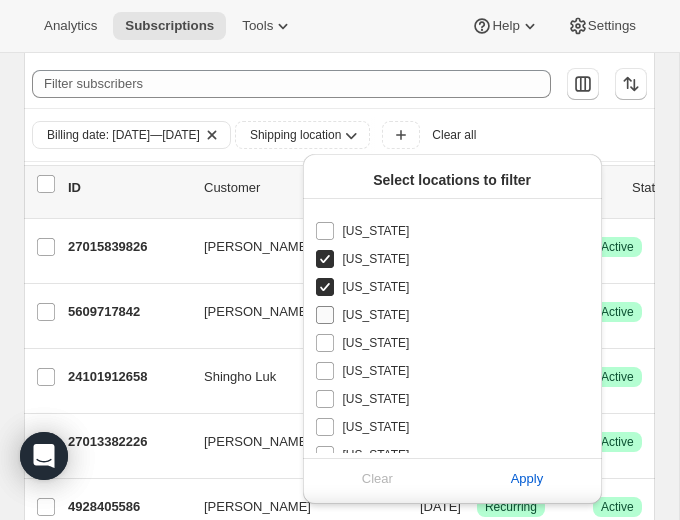 click on "Iowa" at bounding box center (325, 315) 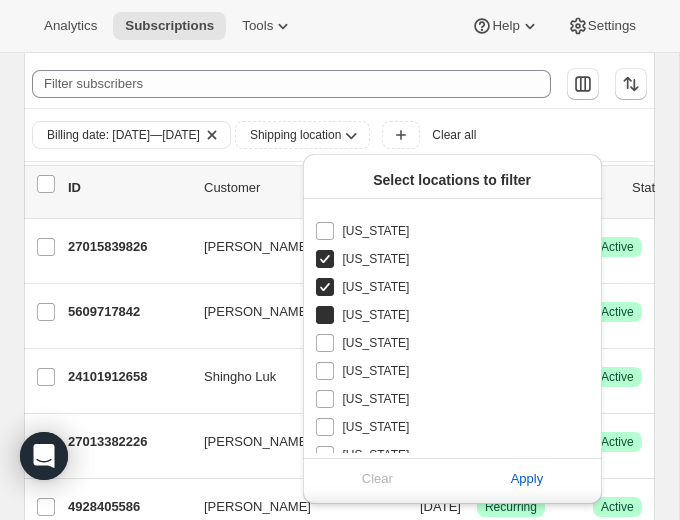 checkbox on "true" 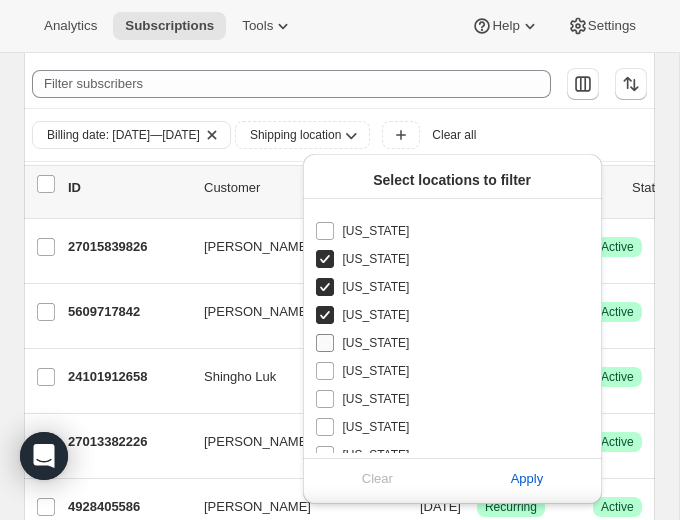 click on "Kansas" at bounding box center [325, 343] 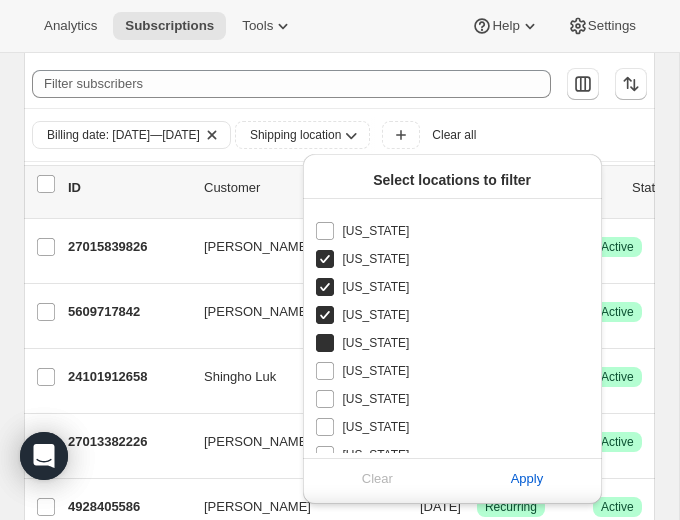 checkbox on "true" 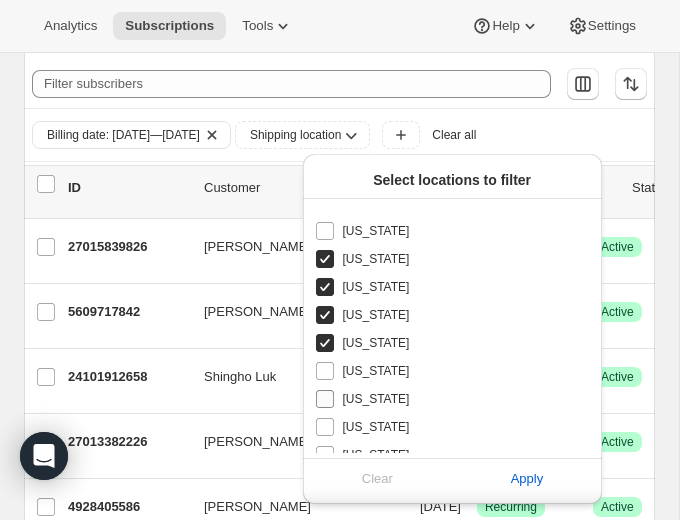 click on "Louisiana" at bounding box center (325, 399) 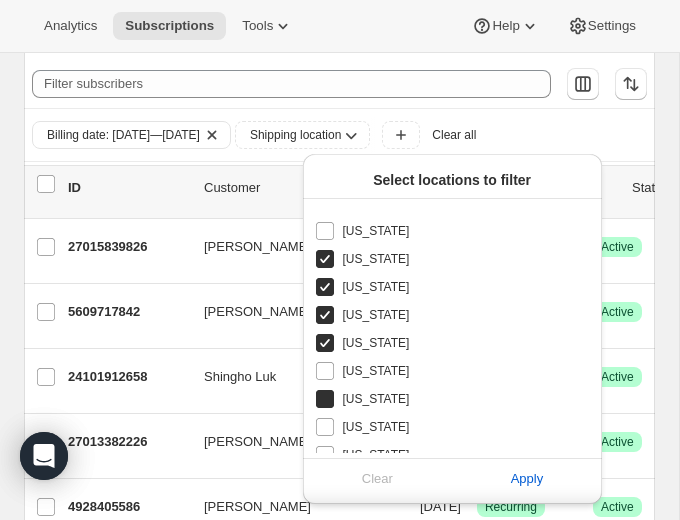 checkbox on "true" 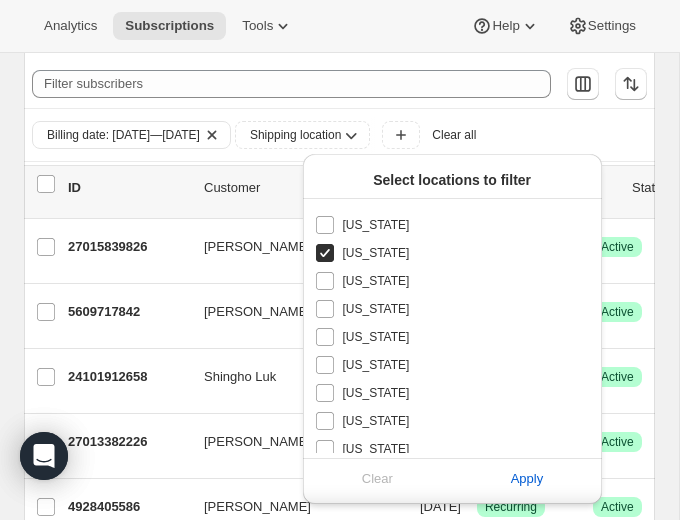 scroll, scrollTop: 462, scrollLeft: 0, axis: vertical 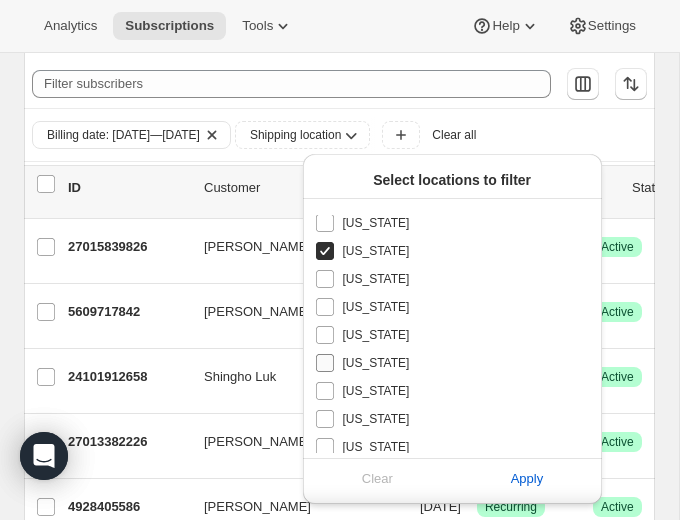 click on "Michigan" at bounding box center [325, 363] 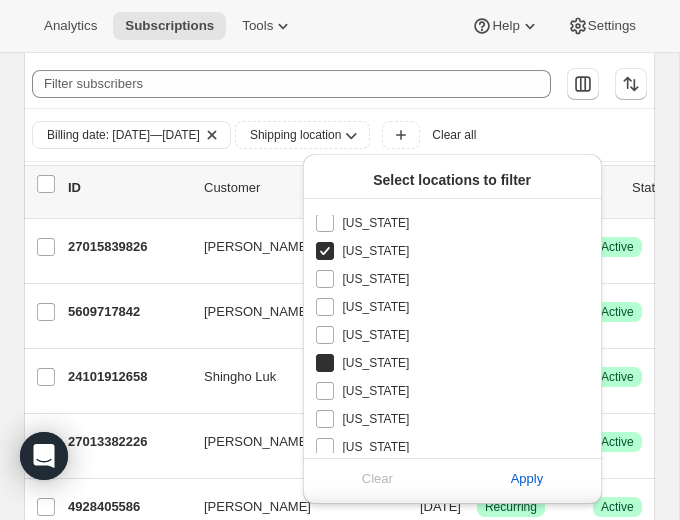 checkbox on "true" 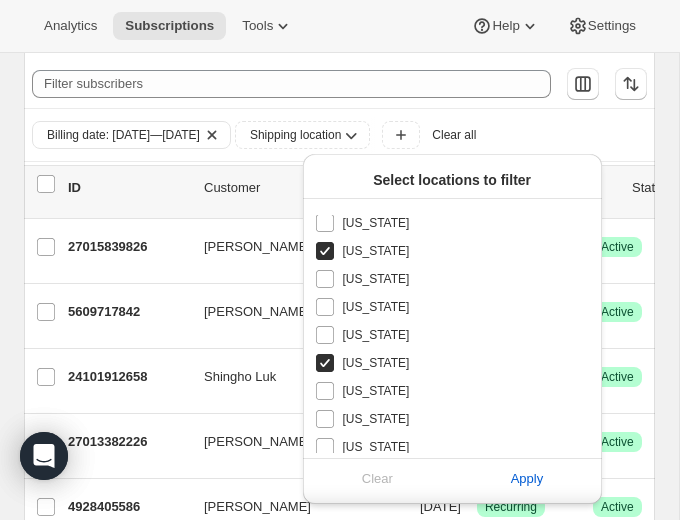 scroll, scrollTop: 516, scrollLeft: 0, axis: vertical 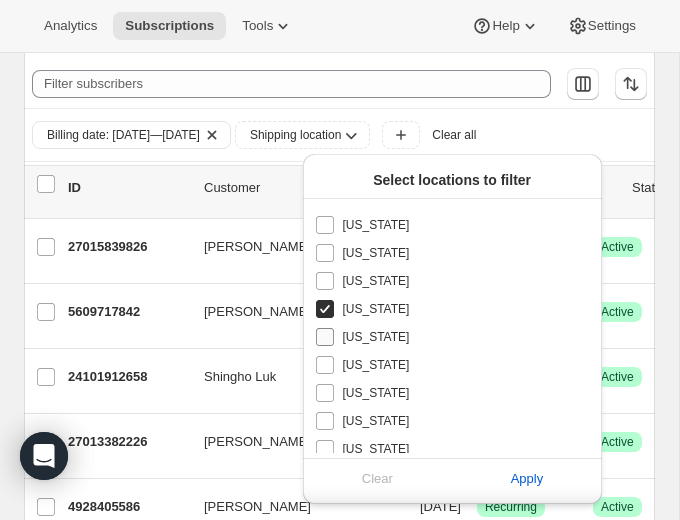 click on "Minnesota" at bounding box center (325, 337) 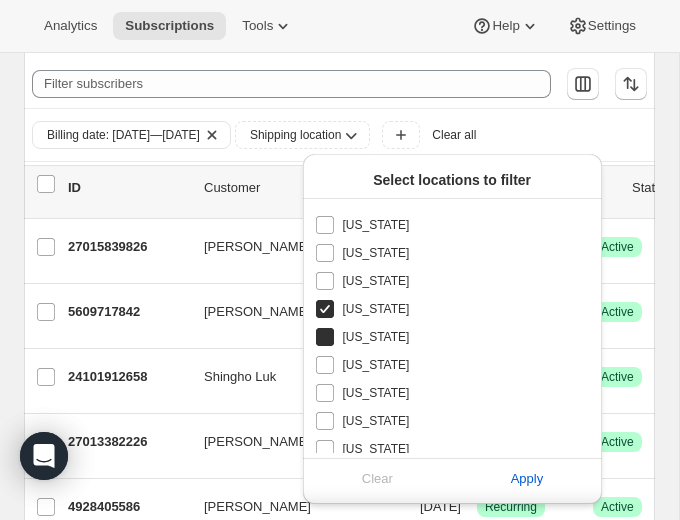 checkbox on "true" 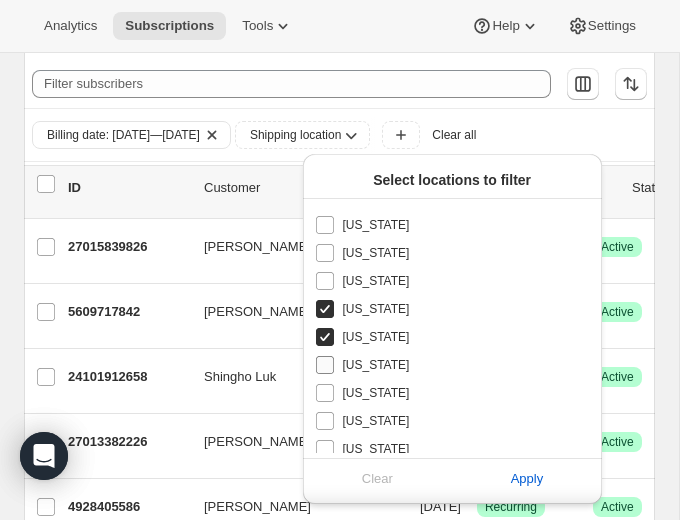 click on "Mississippi" at bounding box center [325, 365] 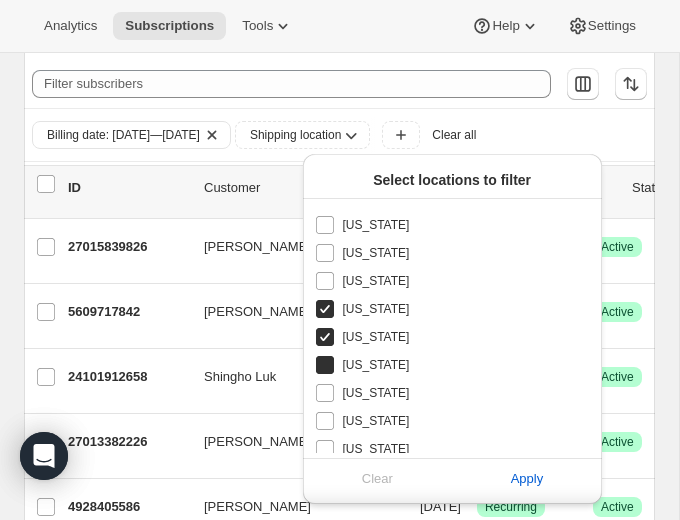 checkbox on "true" 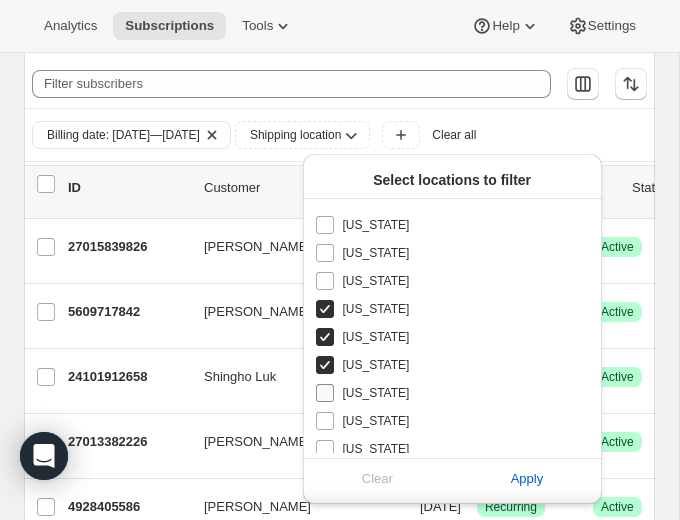 click on "Missouri" at bounding box center (325, 393) 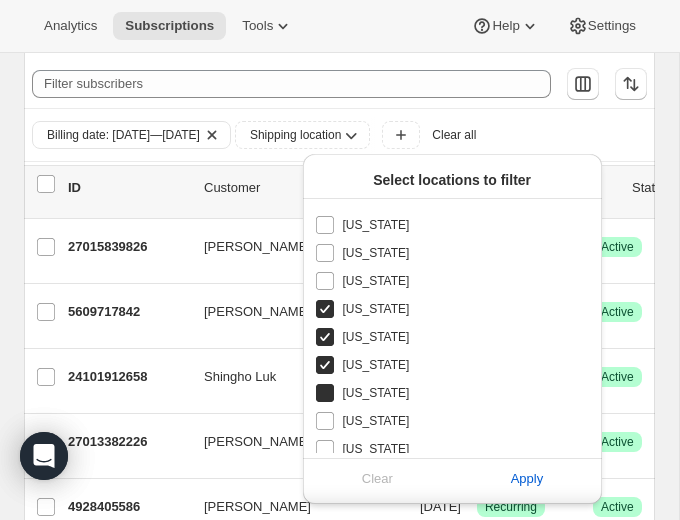 checkbox on "true" 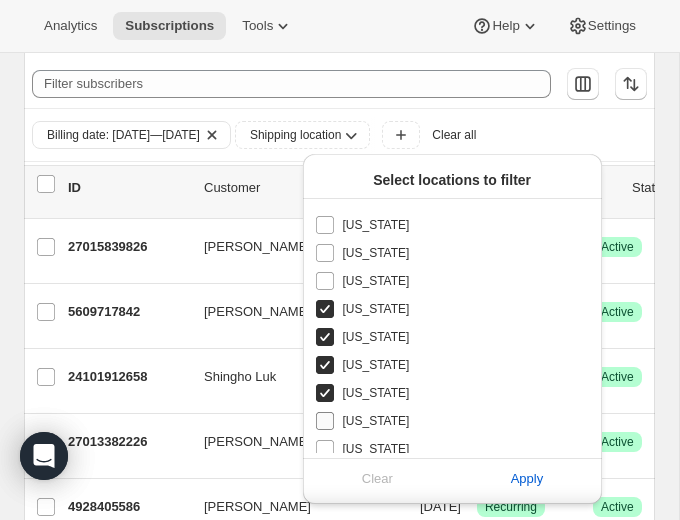 click on "Montana" at bounding box center (325, 421) 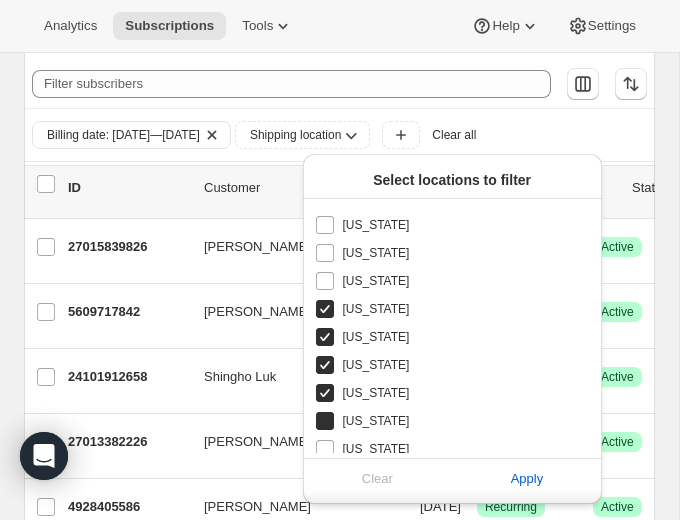 checkbox on "true" 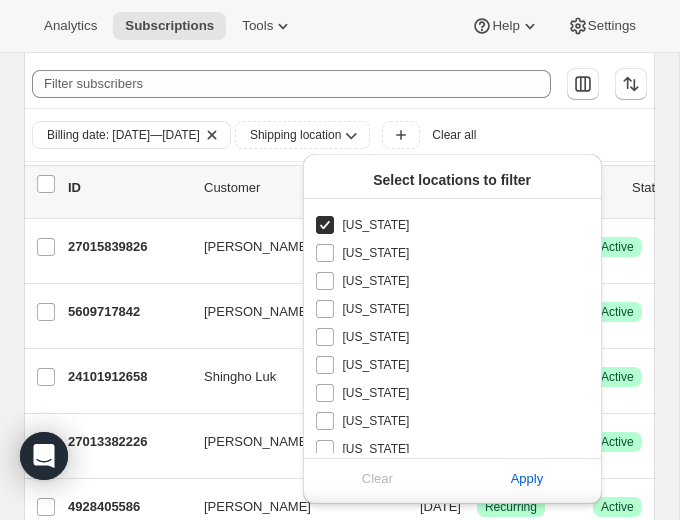 scroll, scrollTop: 715, scrollLeft: 0, axis: vertical 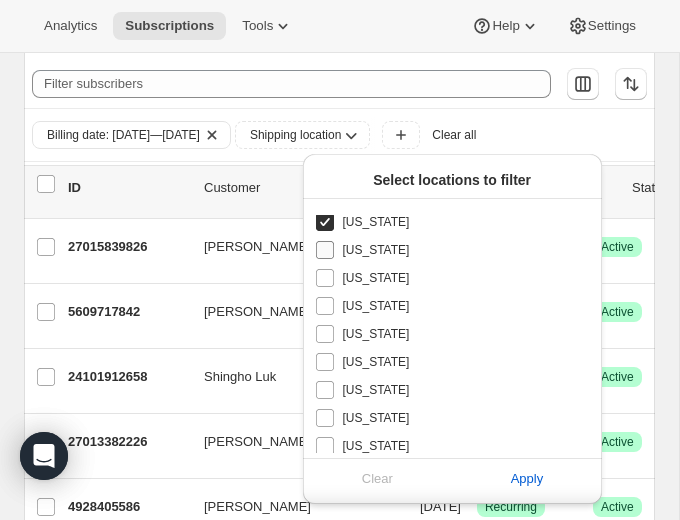 click on "Nebraska" at bounding box center [325, 250] 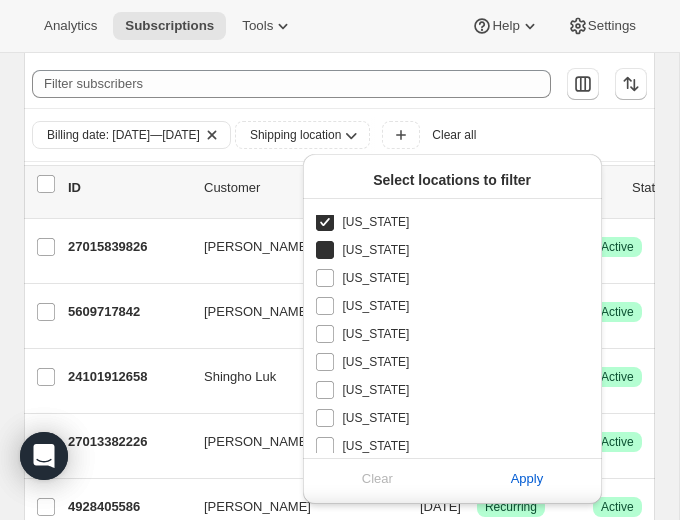 checkbox on "true" 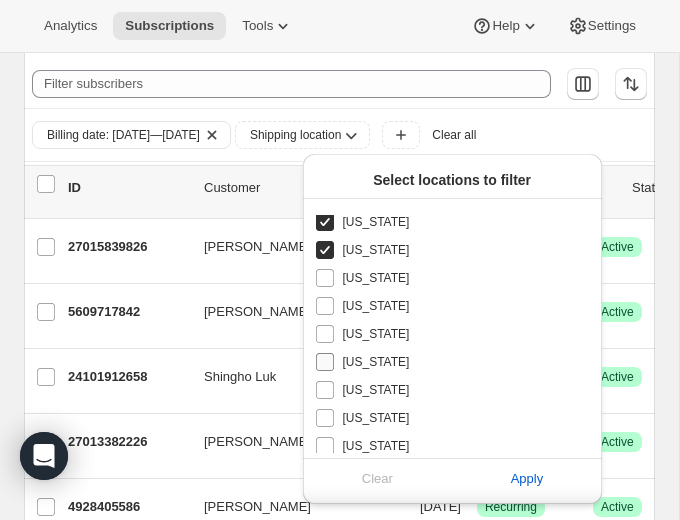 click on "New Mexico" at bounding box center (325, 362) 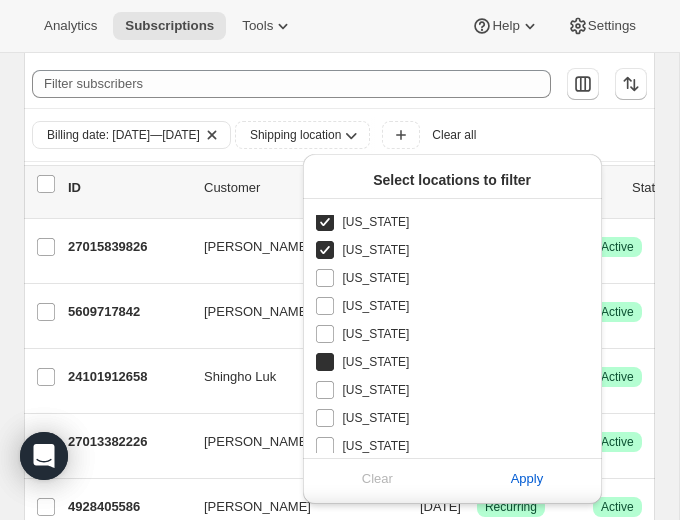 checkbox on "true" 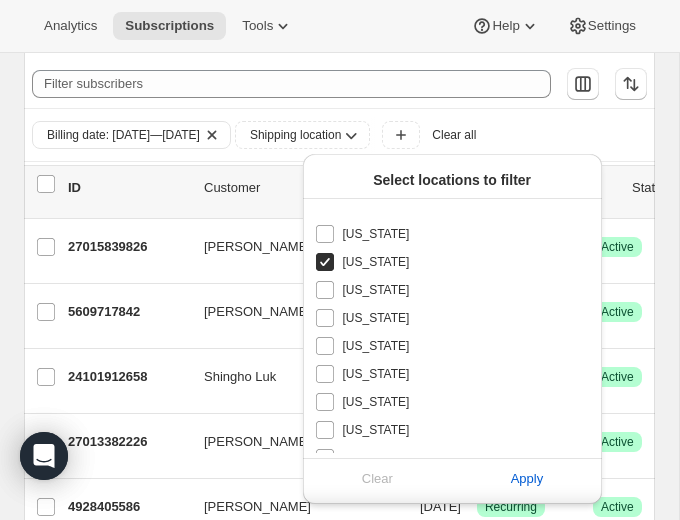 scroll, scrollTop: 843, scrollLeft: 0, axis: vertical 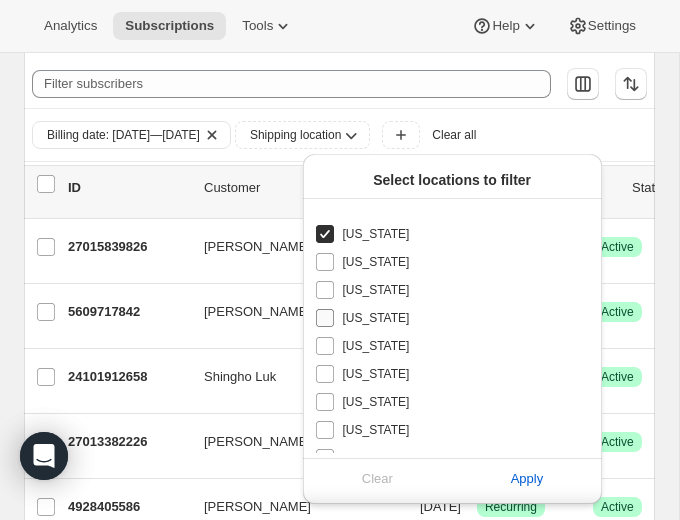 click on "North Dakota" at bounding box center [325, 318] 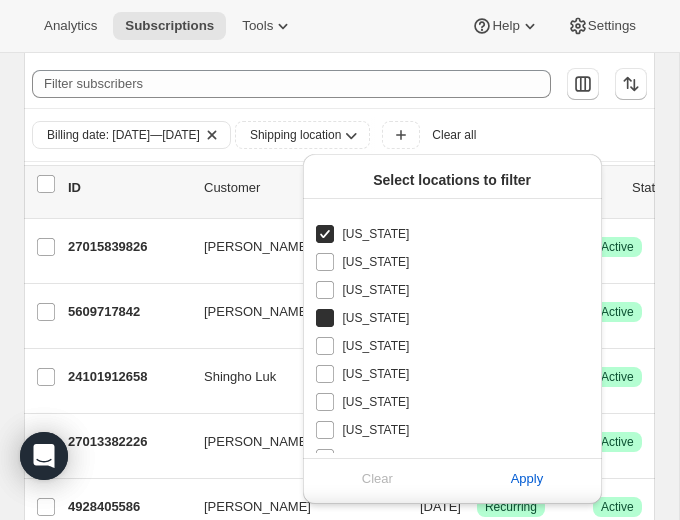checkbox on "true" 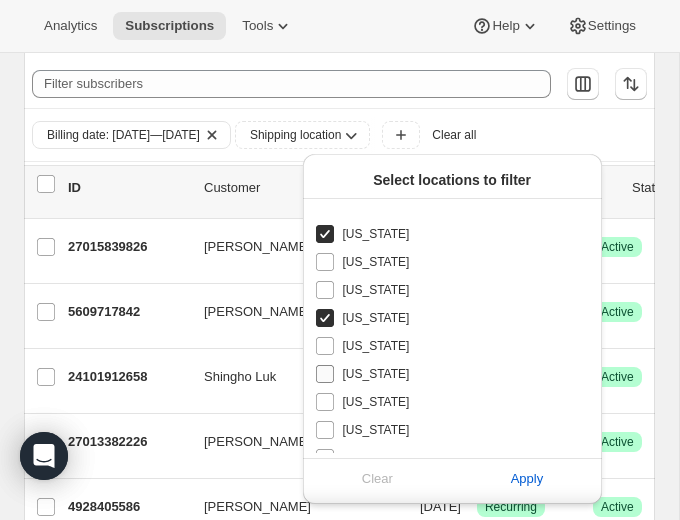 click on "Oklahoma" at bounding box center (325, 374) 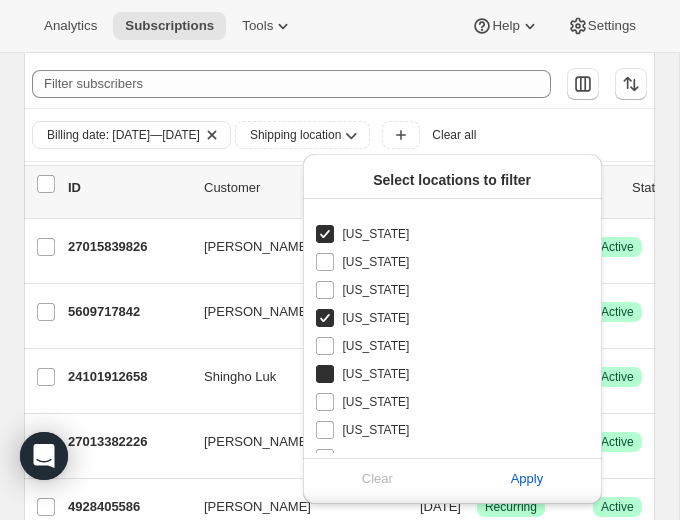 checkbox on "true" 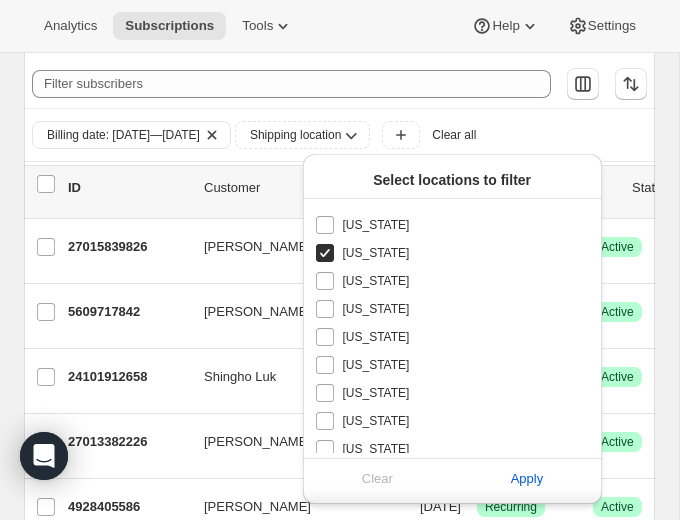 scroll, scrollTop: 976, scrollLeft: 0, axis: vertical 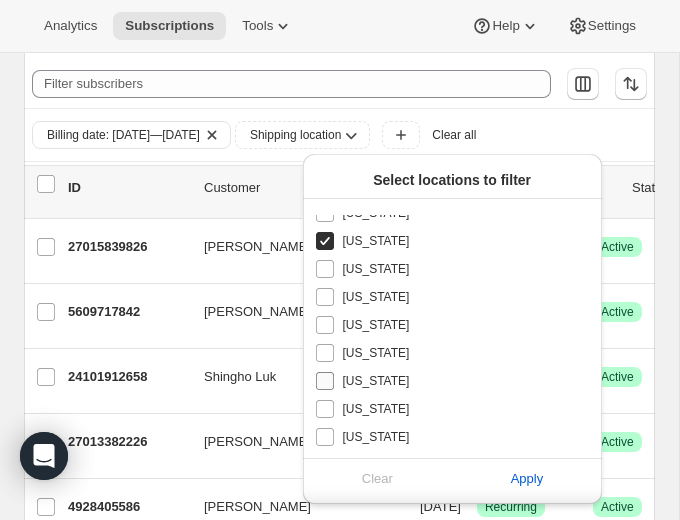 click on "South Dakota" at bounding box center [325, 381] 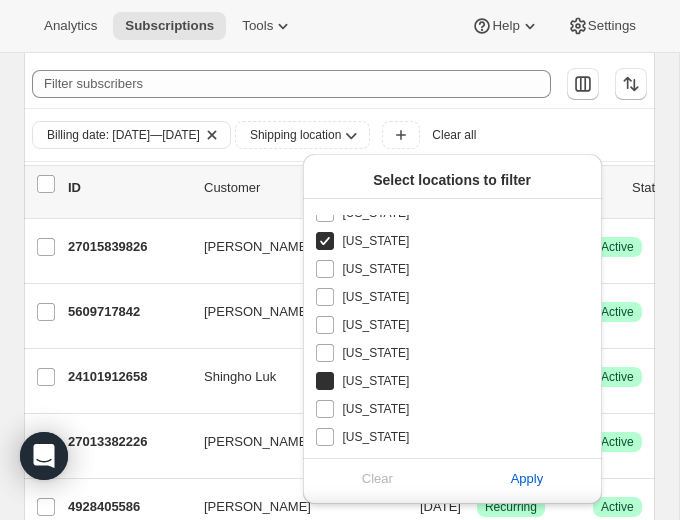 checkbox on "true" 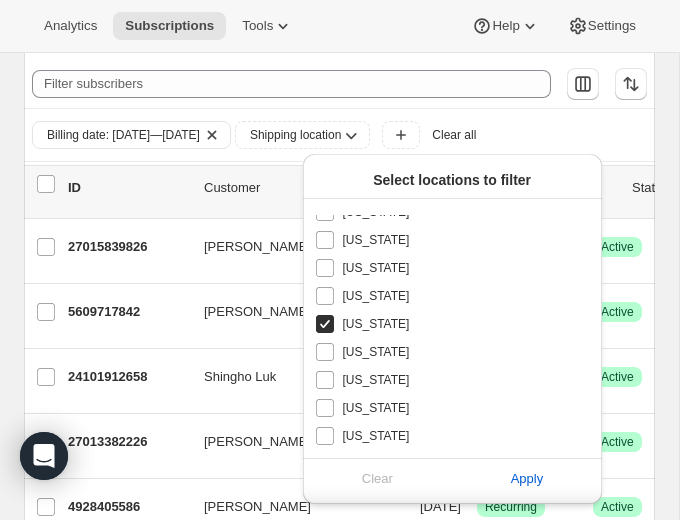 scroll, scrollTop: 1035, scrollLeft: 0, axis: vertical 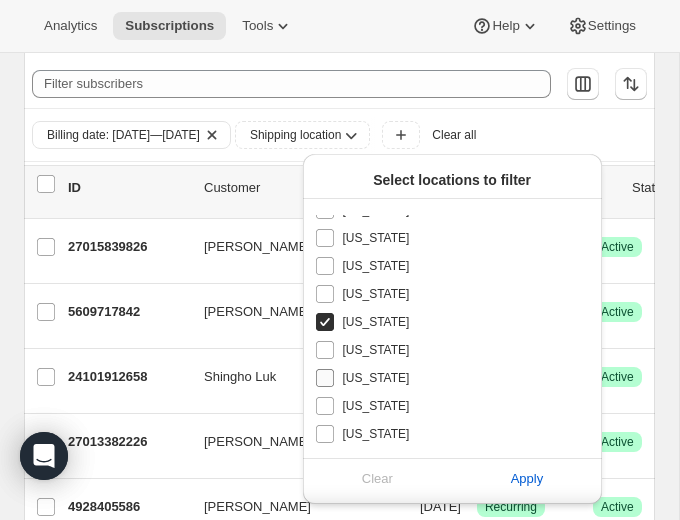 click on "Texas" at bounding box center (325, 378) 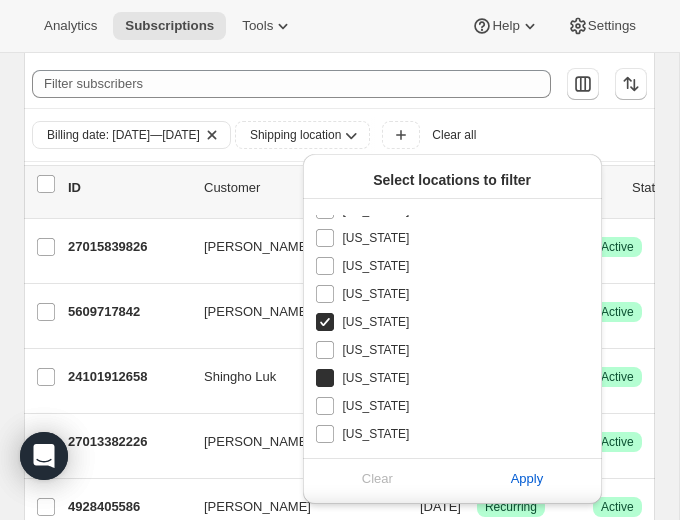 checkbox on "true" 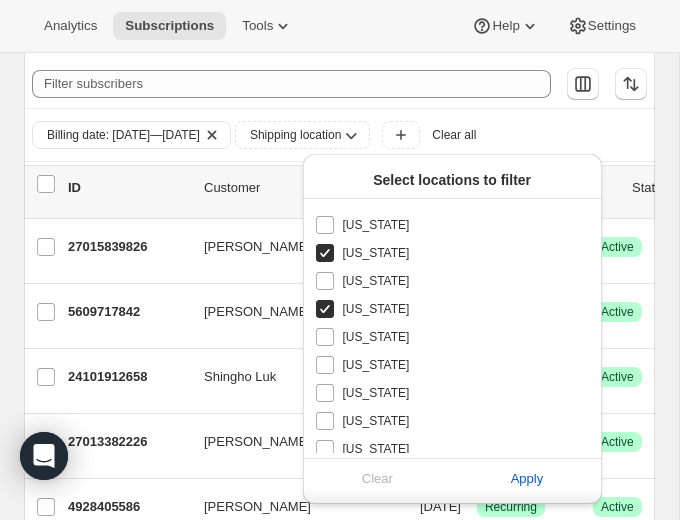 scroll, scrollTop: 1116, scrollLeft: 0, axis: vertical 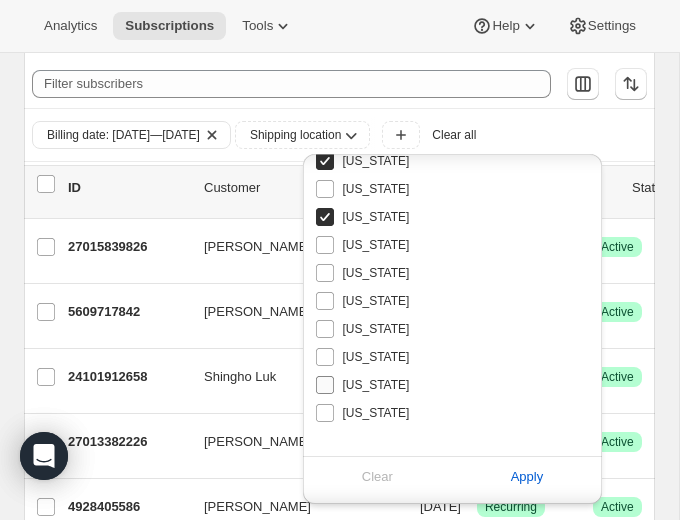 click on "Wisconsin" at bounding box center (325, 385) 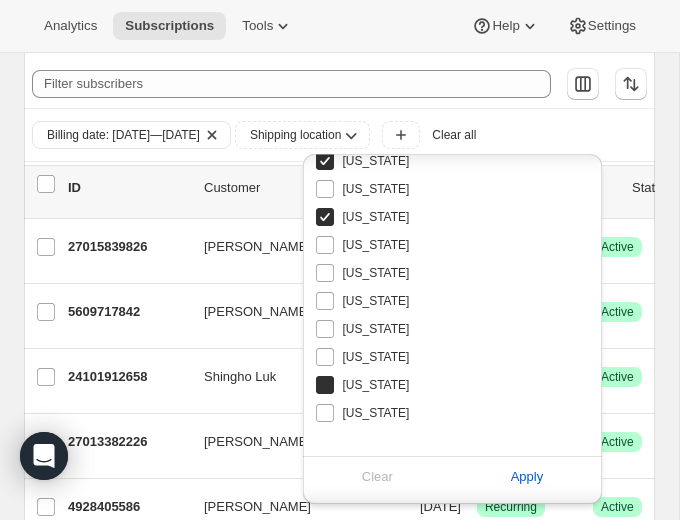checkbox on "true" 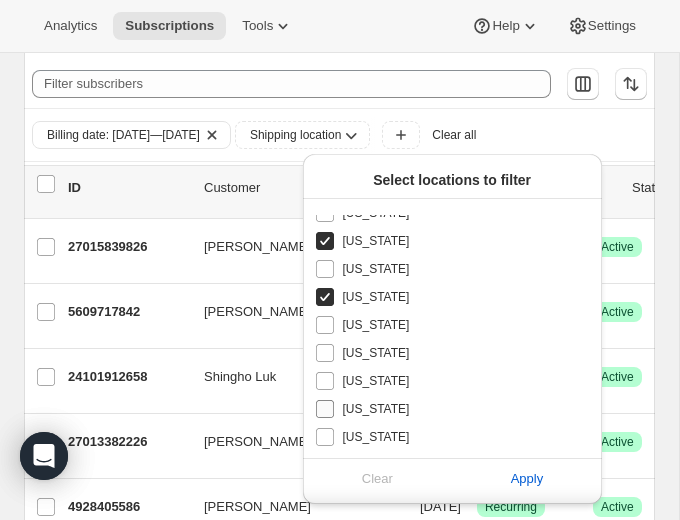 scroll, scrollTop: 84, scrollLeft: 0, axis: vertical 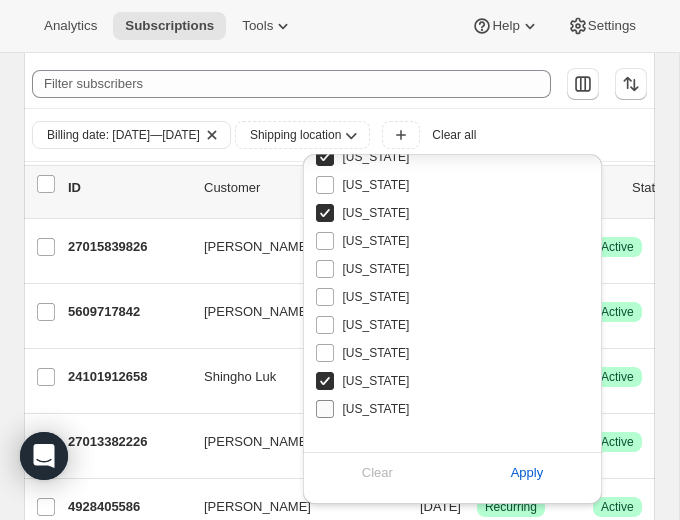 click on "Wyoming" at bounding box center (325, 409) 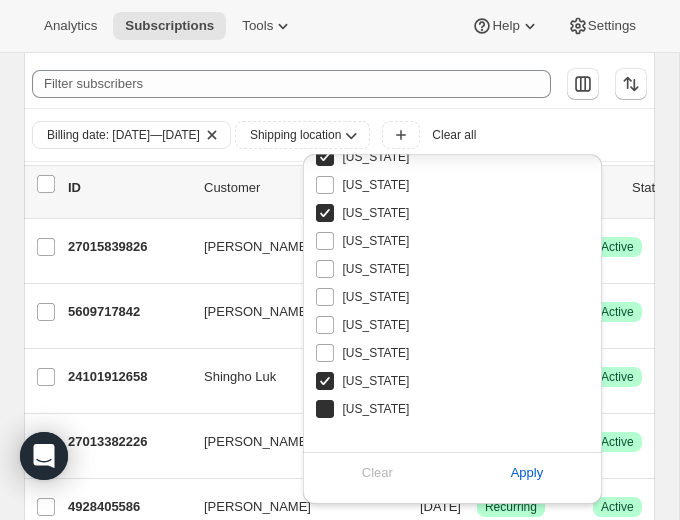 checkbox on "true" 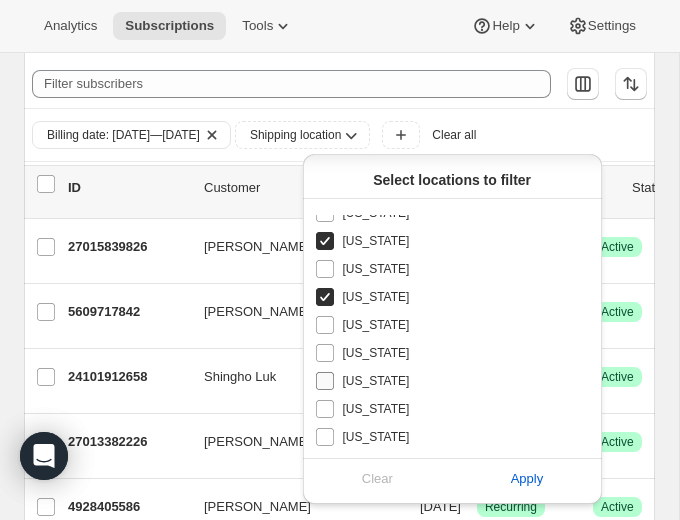 scroll, scrollTop: 84, scrollLeft: 0, axis: vertical 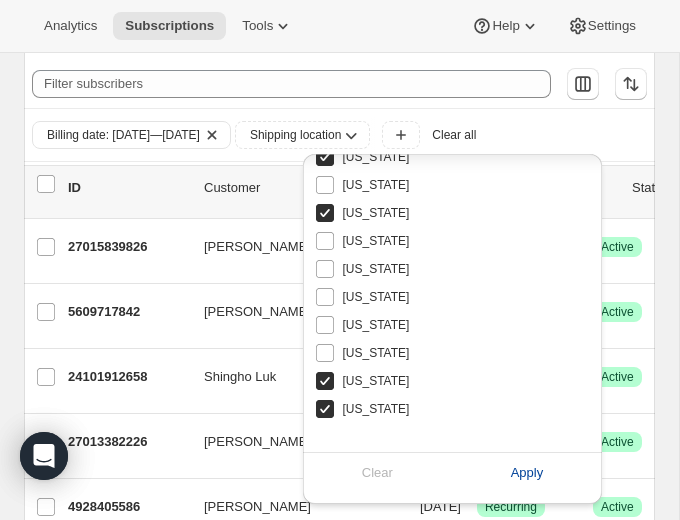 click on "Apply" at bounding box center [527, 473] 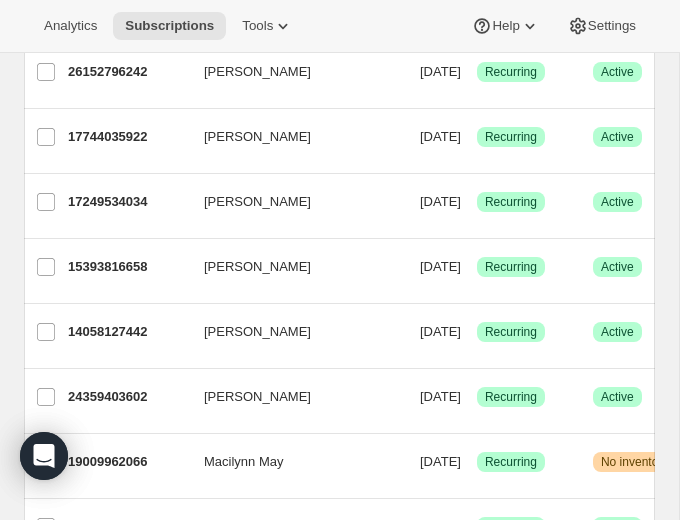 scroll, scrollTop: 0, scrollLeft: 0, axis: both 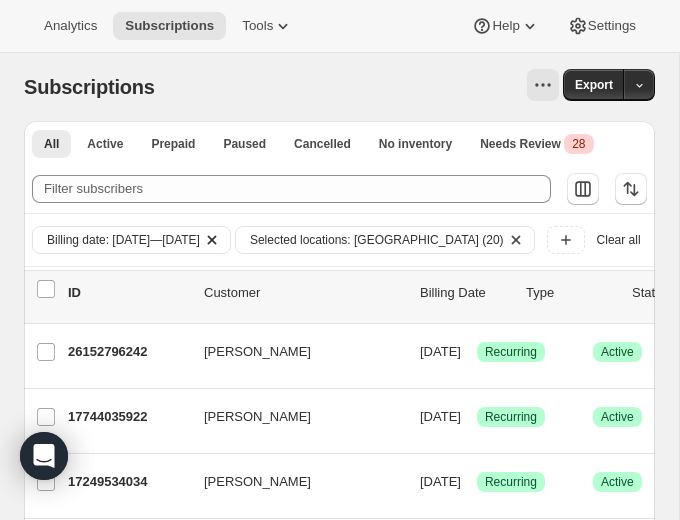click on "Billing date: Jul 12, 2025—Jul 16, 2025" at bounding box center (123, 240) 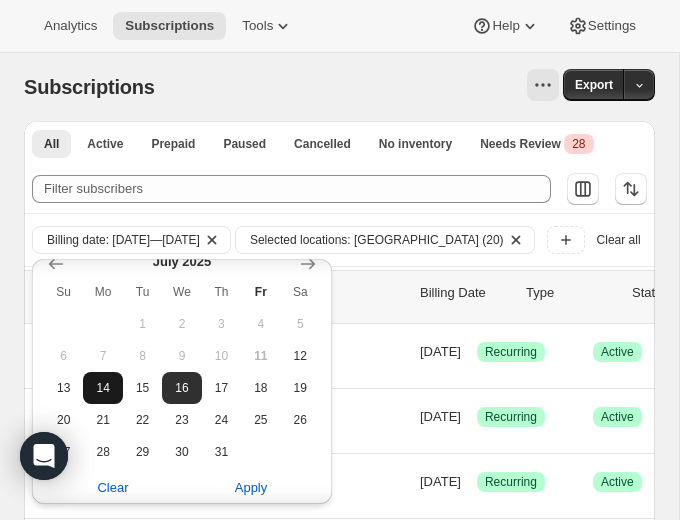 scroll, scrollTop: 635, scrollLeft: 0, axis: vertical 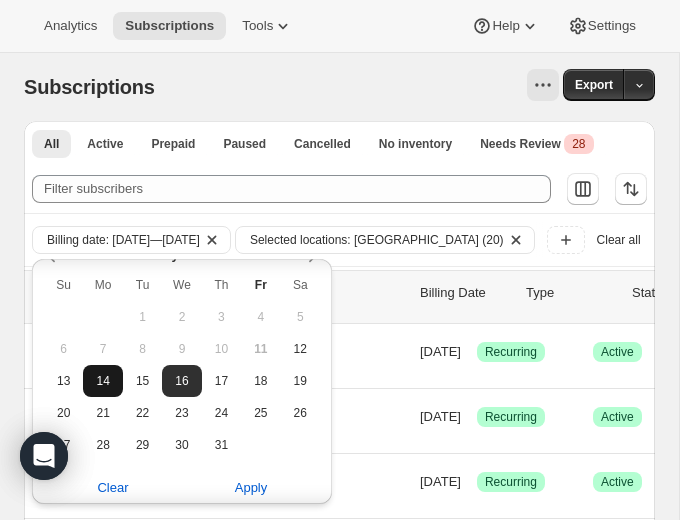 click on "14" at bounding box center (102, 381) 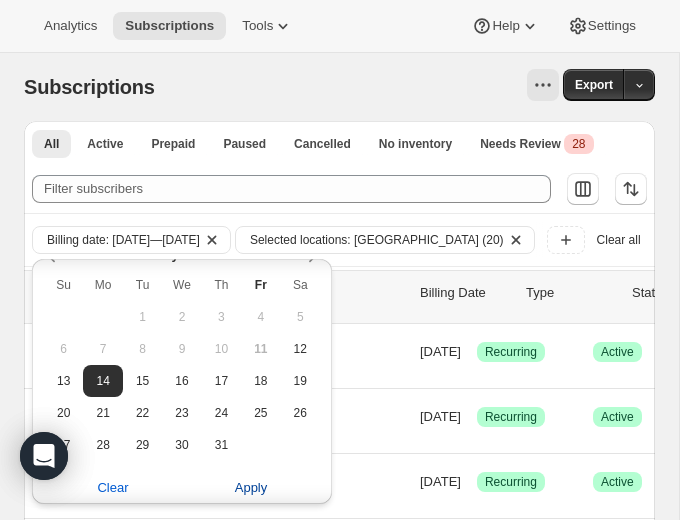 click on "Apply" at bounding box center [251, 488] 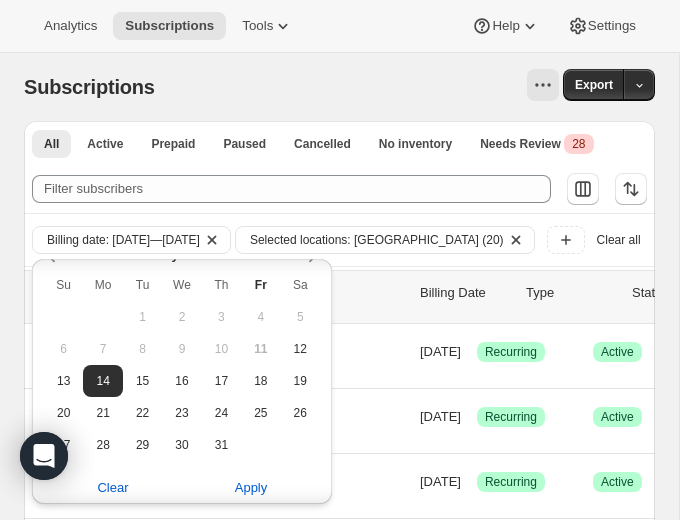 click on "All Active Prepaid Paused Cancelled No inventory Needs Review   Critical 28 More views All Active Prepaid Paused Cancelled No inventory Needs Review   Critical 28 Filter subscribers Billing date: Jul 12, 2025—Jul 14, 2025 Selected locations: United States (20) Add filter   Clear all 0 selected Update next billing date Change status Showing 51 subscriptions Select all 51 subscriptions Showing 51 subscriptions Select Select all 51 subscriptions 0 selected list header ID Customer Billing Date Type Status Items Total Brooke Johnson 12198543442 Brooke Johnson 07/12/2025 Success Recurring Success Active 13   items $70.64 Andrea Wolfe 4636016722 Andrea Wolfe 07/12/2025 Success Recurring Success Active 5   items $93.53 Hayley Meek 5191762002 Hayley Meek 07/12/2025 Success Recurring Success Active 12   items $89.29 Jessica Dianni 4723834962 Jessica Dianni 07/12/2025 Success Recurring Success Active 17   items $89.82 Jenna Kelly 14339997778 Jenna Kelly 07/12/2025 Success Recurring Success Active 12   items $86.11 9" at bounding box center (331, 1897) 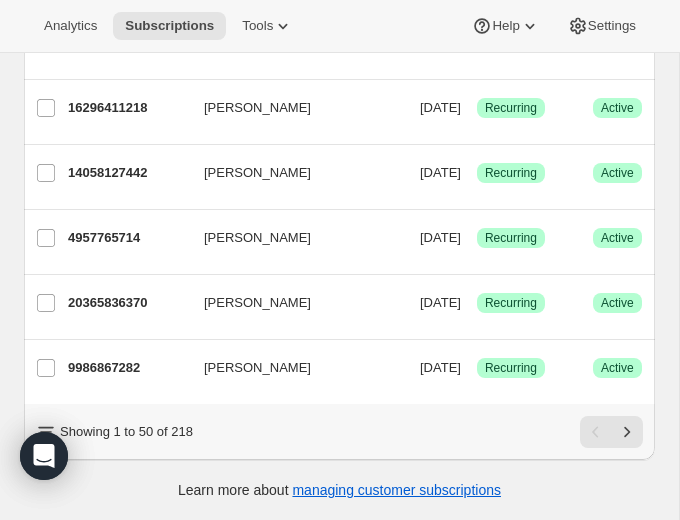 scroll, scrollTop: 0, scrollLeft: 0, axis: both 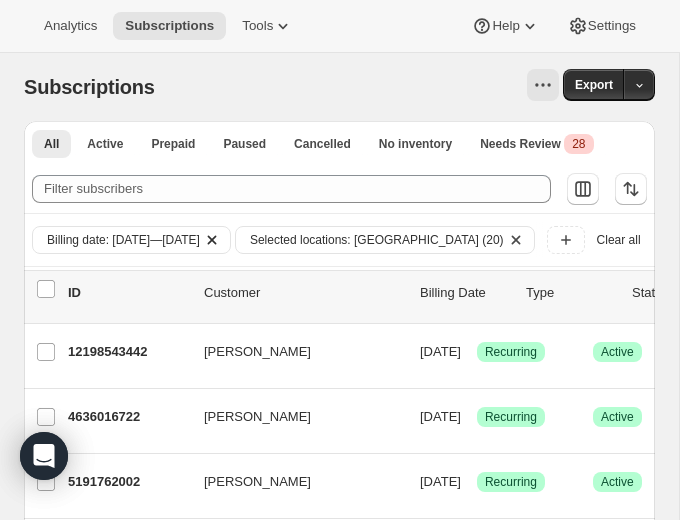 click on "Billing date: Jul 12, 2025—Jul 14, 2025" at bounding box center [123, 240] 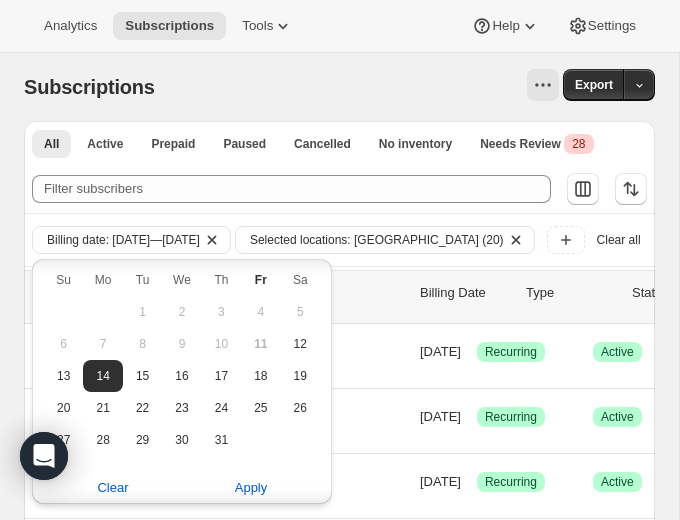 scroll, scrollTop: 642, scrollLeft: 0, axis: vertical 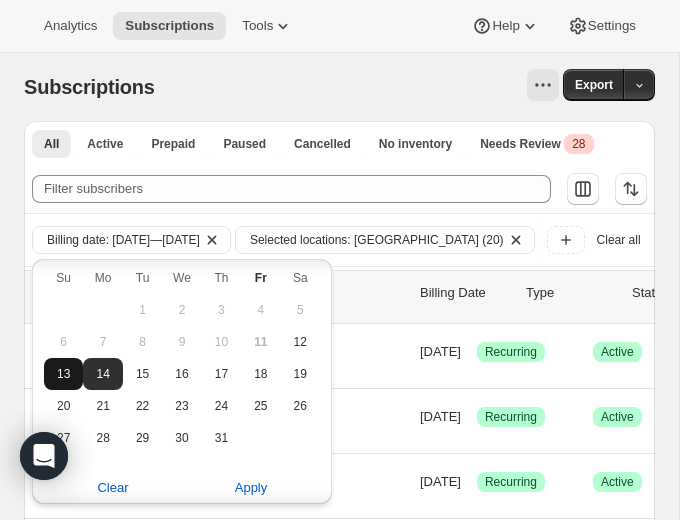 click on "13" at bounding box center (63, 374) 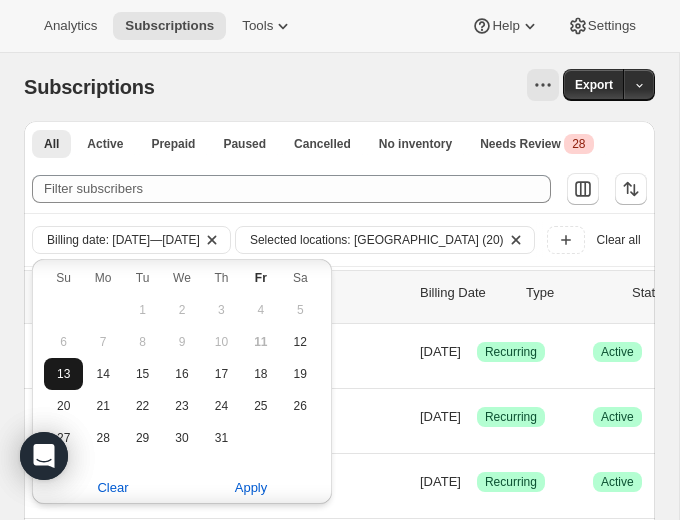 type on "07-13-2025" 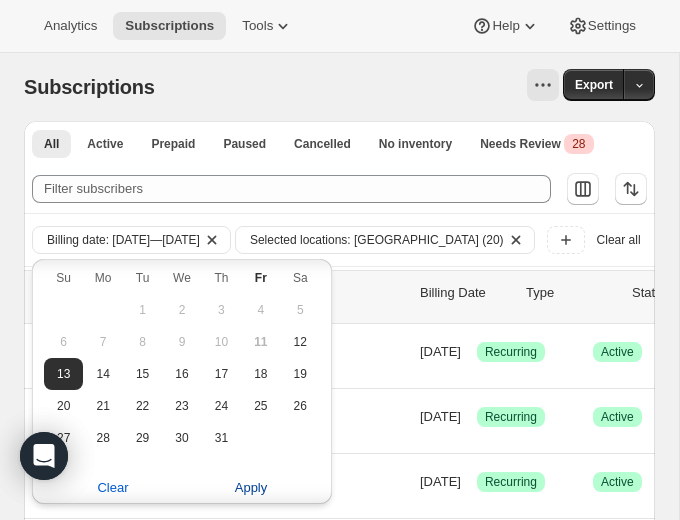 click on "Apply" at bounding box center (251, 488) 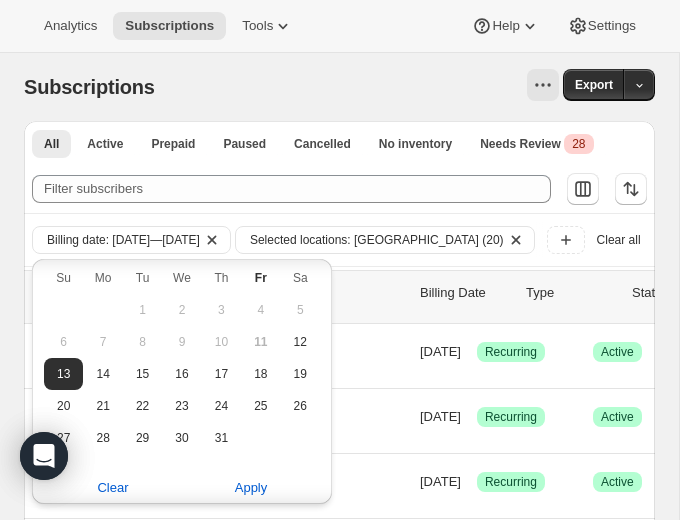 click on "All Active Prepaid Paused Cancelled No inventory Needs Review   Critical 28 More views All Active Prepaid Paused Cancelled No inventory Needs Review   Critical 28 Filter subscribers Billing date: Jul 12, 2025—Jul 13, 2025 Selected locations: United States (20) Add filter   Clear all 0 selected Update next billing date Change status Showing 51 subscriptions Select all 51 subscriptions Showing 51 subscriptions Select Select all 51 subscriptions 0 selected list header ID Customer Billing Date Type Status Items Total Brooke Johnson 12198543442 Brooke Johnson 07/12/2025 Success Recurring Success Active 13   items $70.64 Jenna Kelly 14339997778 Jenna Kelly 07/12/2025 Success Recurring Success Active 12   items $86.11 Nicolette Azzolin 25583747154 Nicolette Azzolin 07/12/2025 Success Recurring Success Active 11   items $65.39 Kelsey McCluskey 27567620178 Kelsey McCluskey 07/12/2025 Success Recurring Success Active 6   items $65.39 Andrea Wolfe 4636016722 Andrea Wolfe 07/12/2025 Success Recurring Success Active 5" at bounding box center [331, 1897] 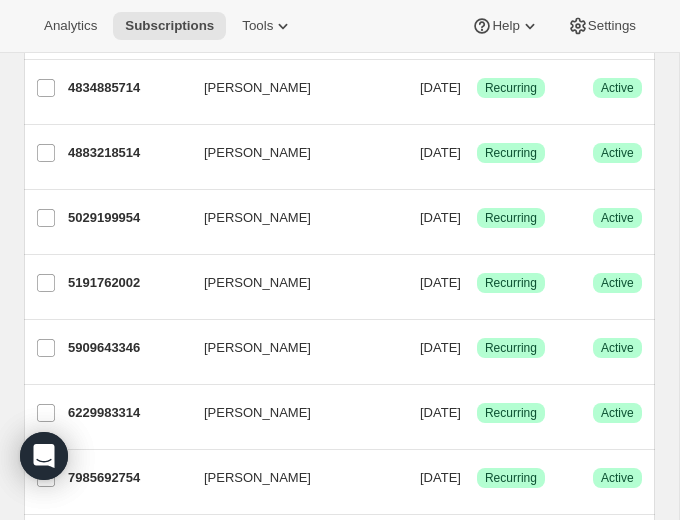 scroll, scrollTop: 0, scrollLeft: 0, axis: both 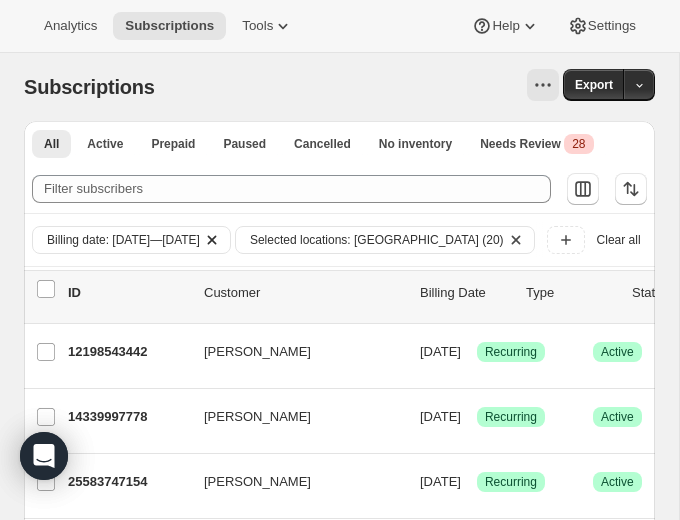 click on "Billing date: Jul 12, 2025—Jul 13, 2025" at bounding box center [123, 240] 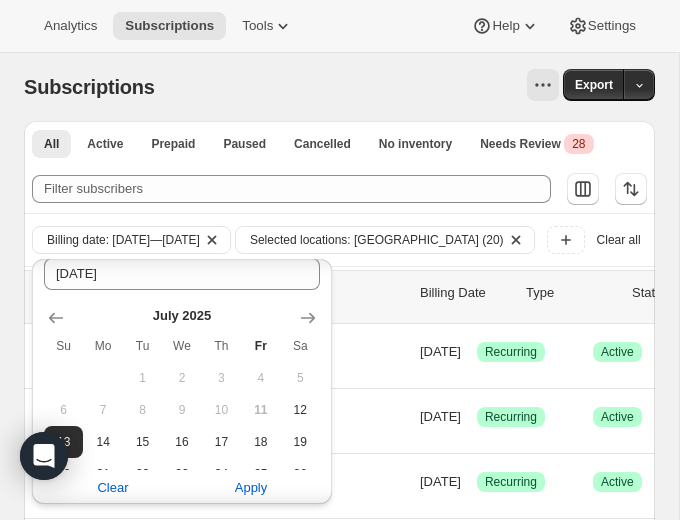 scroll, scrollTop: 663, scrollLeft: 0, axis: vertical 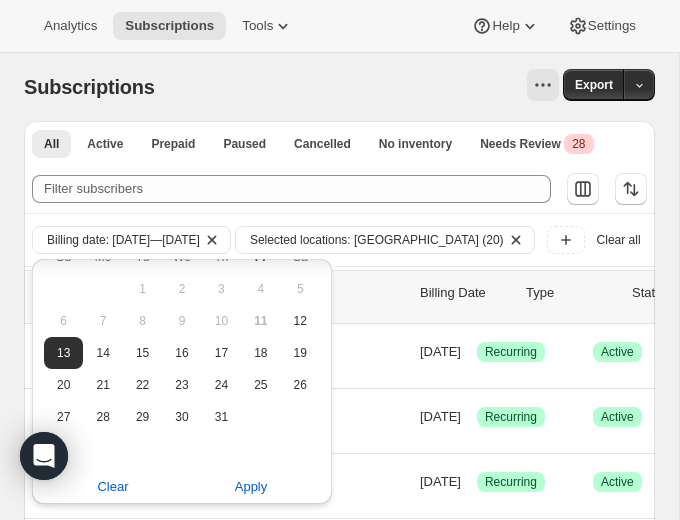 click on "14" at bounding box center [102, 353] 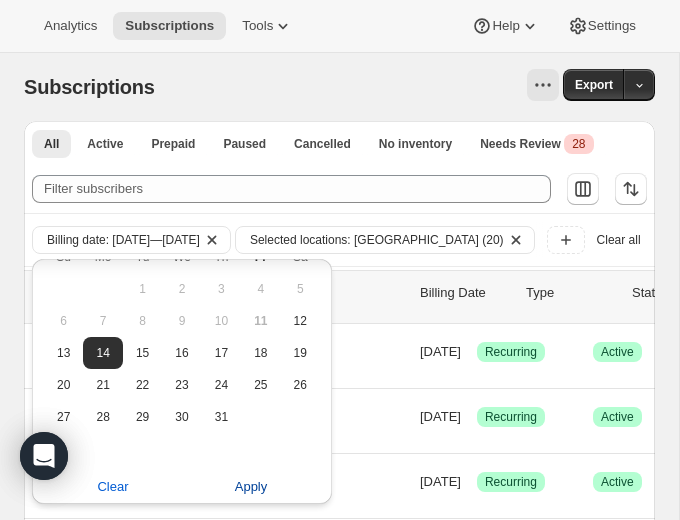 click on "Apply" at bounding box center [251, 487] 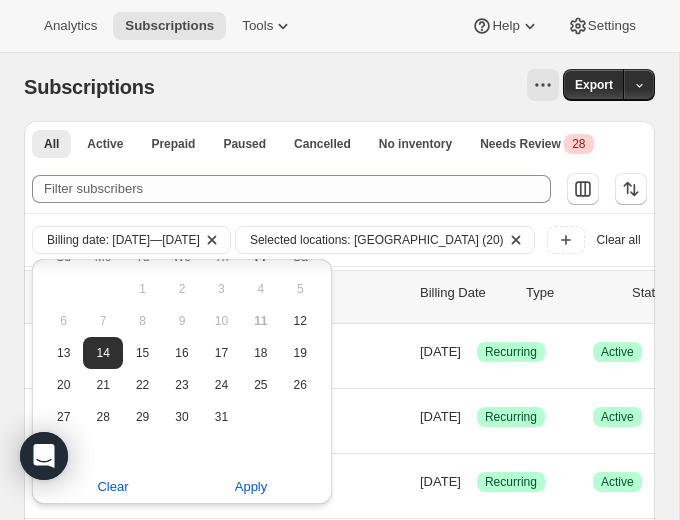 click on "All Active Prepaid Paused Cancelled No inventory Needs Review   Critical 28 More views All Active Prepaid Paused Cancelled No inventory Needs Review   Critical 28 Filter subscribers Billing date: Jul 12, 2025—Jul 14, 2025 Selected locations: United States (20) Add filter   Clear all 0 selected Update next billing date Change status Showing 51 subscriptions Select all 51 subscriptions Showing 51 subscriptions Select Select all 51 subscriptions 0 selected list header ID Customer Billing Date Type Status Items Total Rachel Davis 17249534034 Rachel Davis 07/12/2025 Success Recurring Success Active 6   items $83.99 Tyler Rice 5029396562 Tyler Rice 07/12/2025 Success Recurring Success Active 12   items $86.64 Heather Dunnbier 5042307154 Heather Dunnbier 07/12/2025 Success Recurring Success Active 8   items $66.99 Elizabeth Crimmins 26298712146 Elizabeth Crimmins 07/12/2025 Success Recurring Success Active 19   items $89.41 Jenna Kelly 14339997778 Jenna Kelly 07/12/2025 Success Recurring Success Active 12   items" at bounding box center (331, 1897) 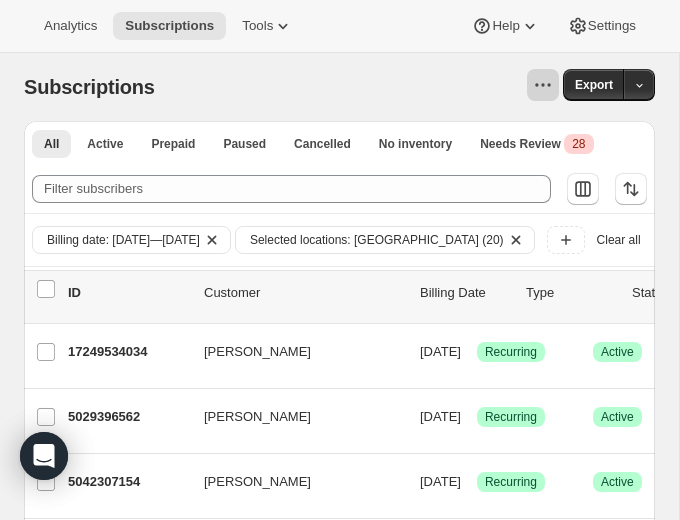 click 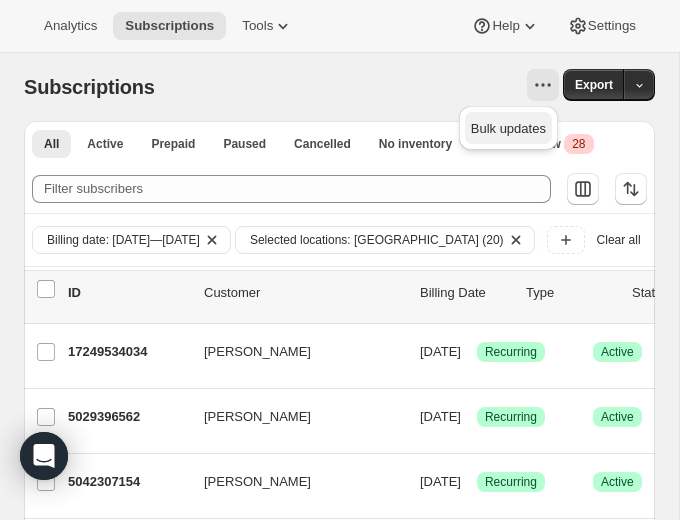 click on "Bulk updates" at bounding box center (508, 128) 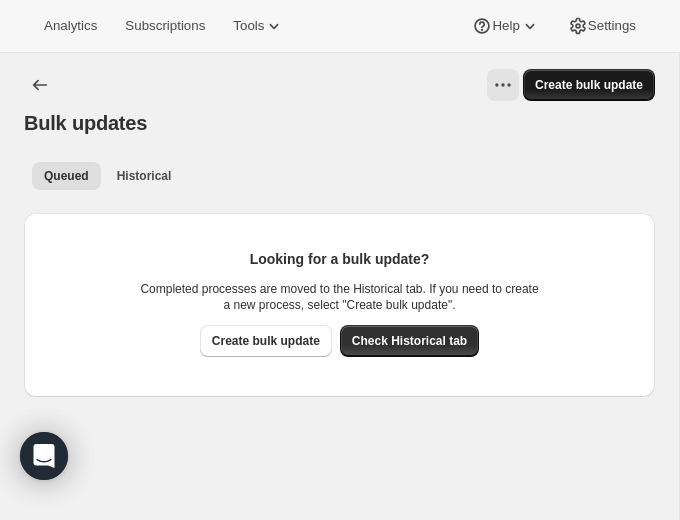 click on "Create bulk update" at bounding box center [589, 85] 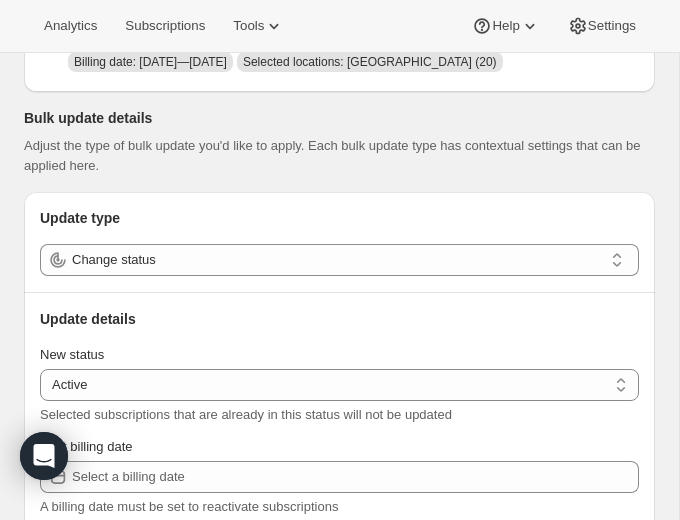 scroll, scrollTop: 358, scrollLeft: 0, axis: vertical 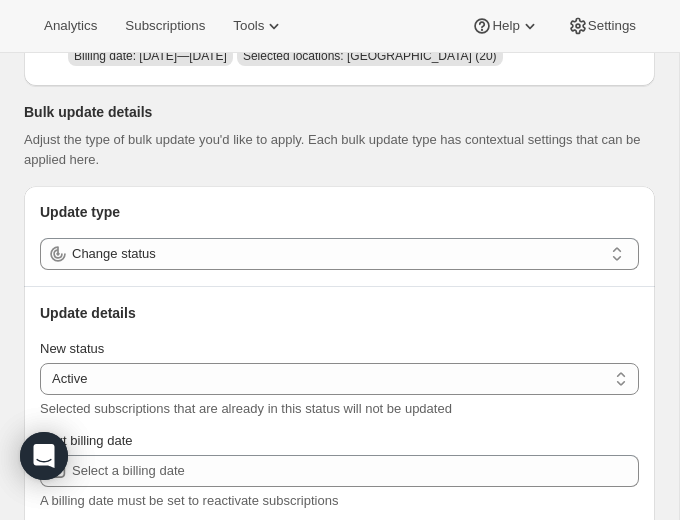 click on "Update type Change status Update details New status Active Paused Cancelled Active Selected subscriptions that are already in this status will not be updated Next billing date A billing date must be set to reactivate subscriptions All subscriptions that are reactivated from a Paused, Cancelled, or Failed status must have a billing date. Subscriptions that already have an Active status will ignore this date as they are unchanged. Expired subscription cannot be reactivated." at bounding box center [339, 402] 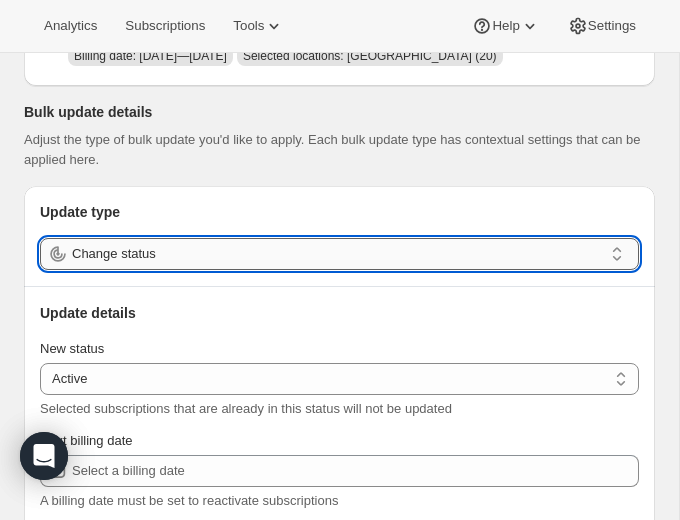 click on "Change status" at bounding box center [337, 254] 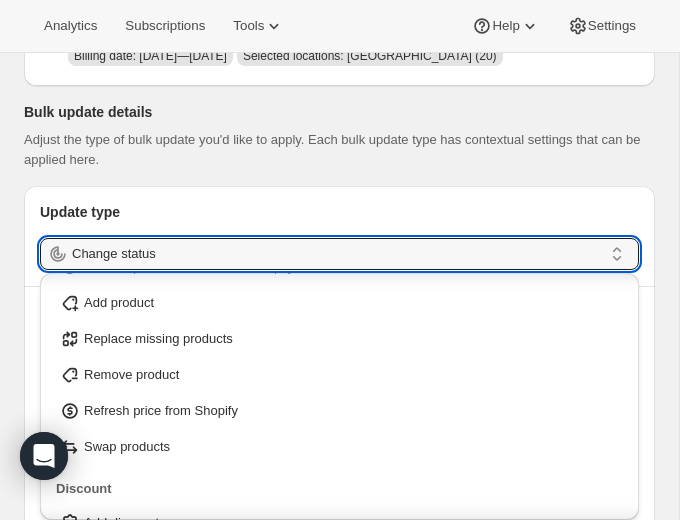 scroll, scrollTop: 291, scrollLeft: 0, axis: vertical 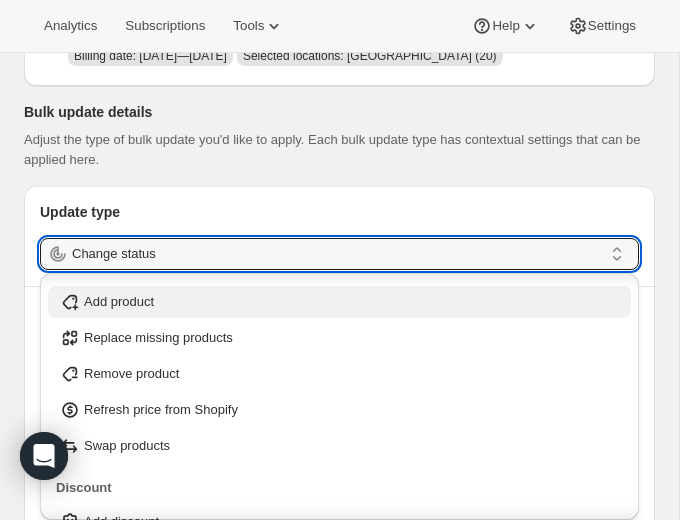 click on "Add product" at bounding box center [339, 302] 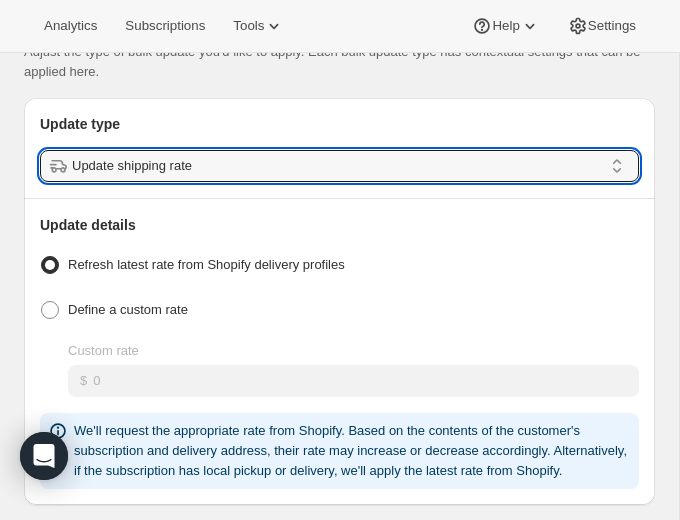 scroll, scrollTop: 450, scrollLeft: 0, axis: vertical 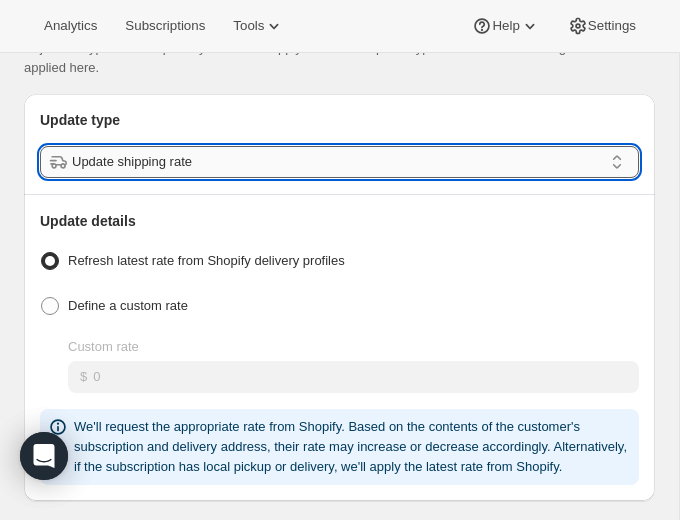 click on "Update shipping rate" at bounding box center [337, 162] 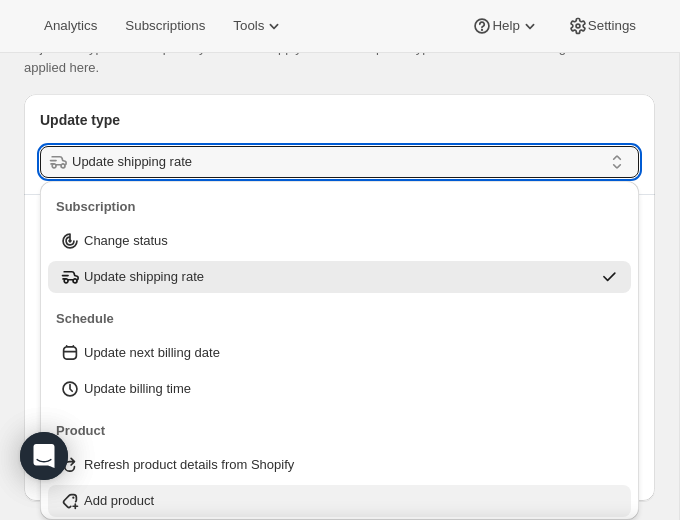 click on "Add product" at bounding box center [339, 501] 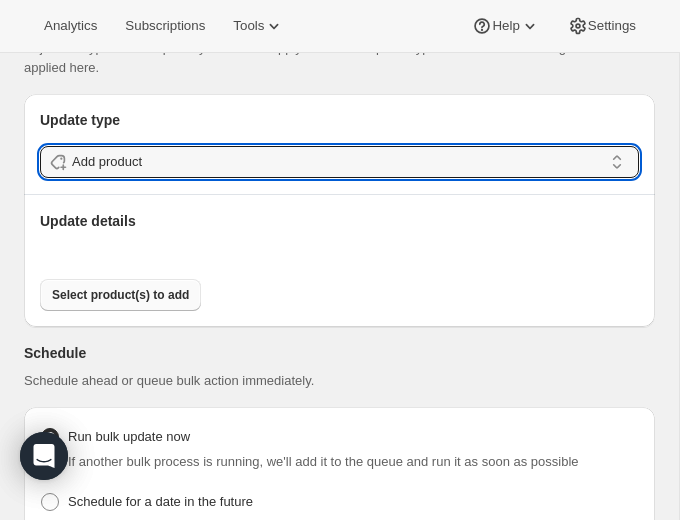 click on "Select product(s) to add" at bounding box center [120, 295] 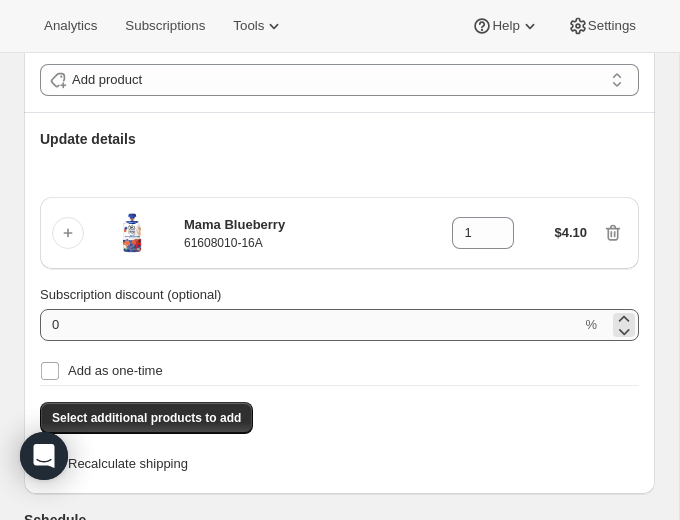 scroll, scrollTop: 535, scrollLeft: 0, axis: vertical 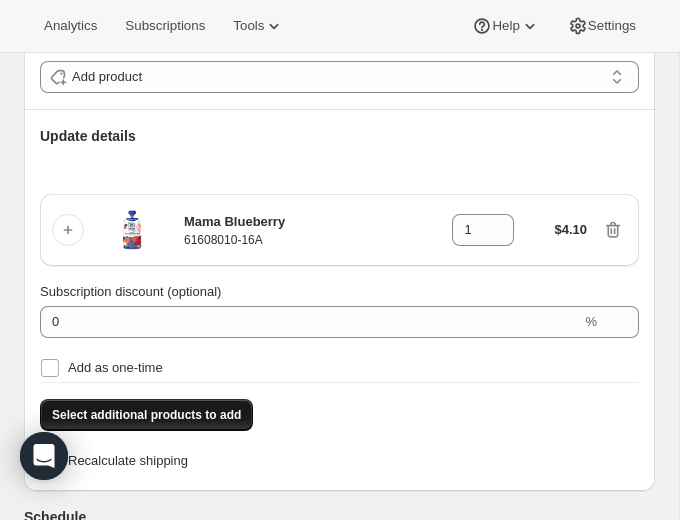 click on "Select additional products to add" at bounding box center [146, 415] 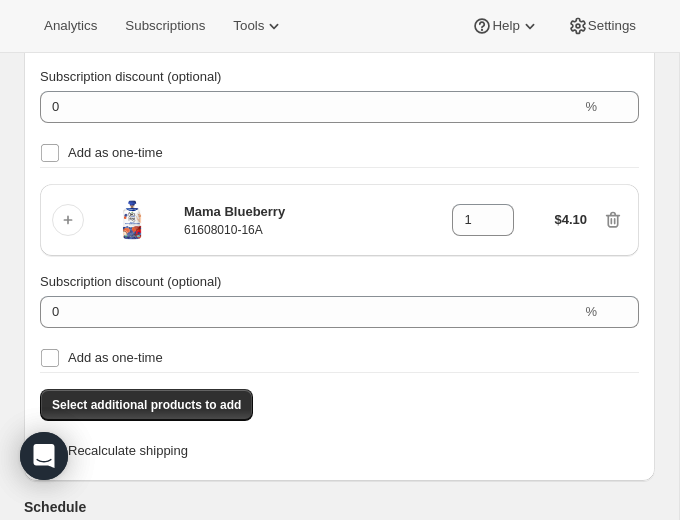 scroll, scrollTop: 753, scrollLeft: 0, axis: vertical 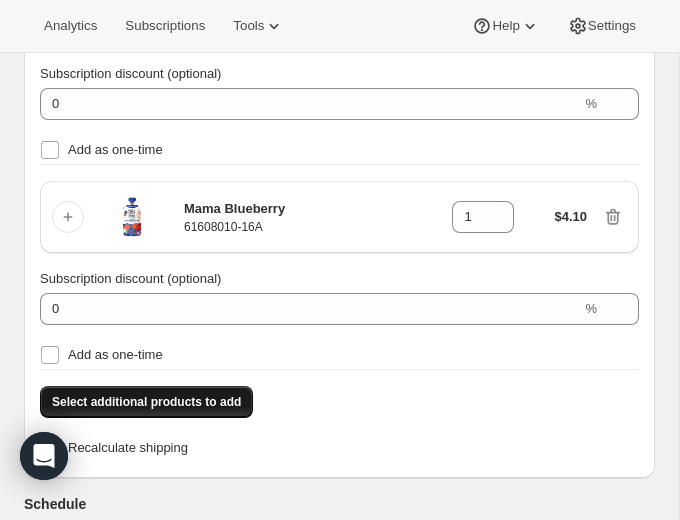 click on "Select additional products to add" at bounding box center [146, 402] 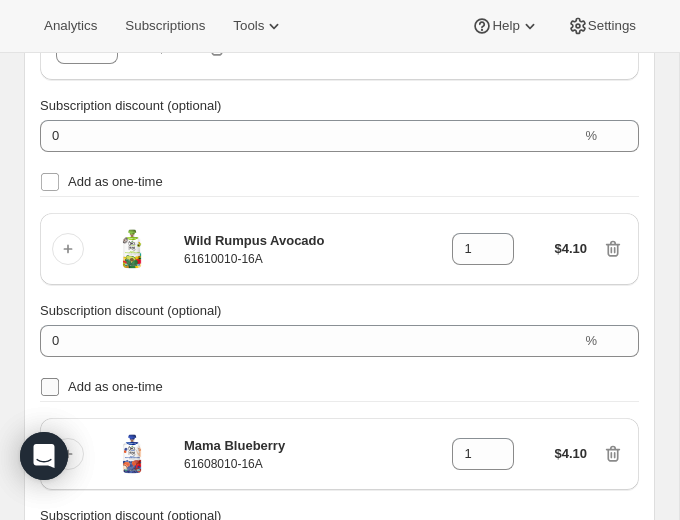 click on "Add as one-time" at bounding box center (339, 387) 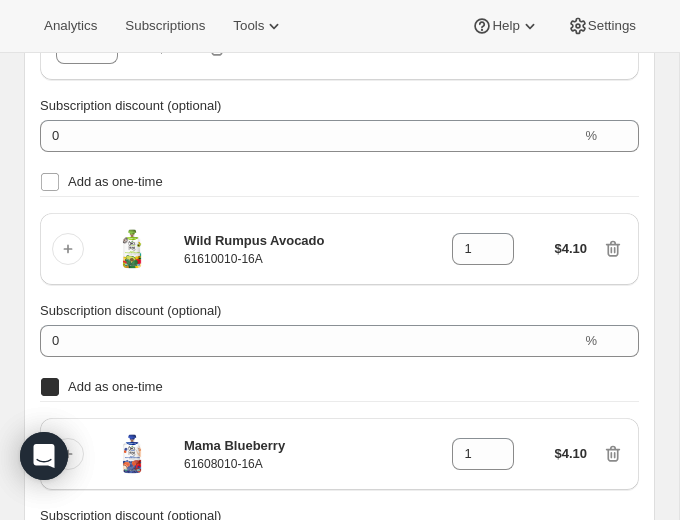 checkbox on "true" 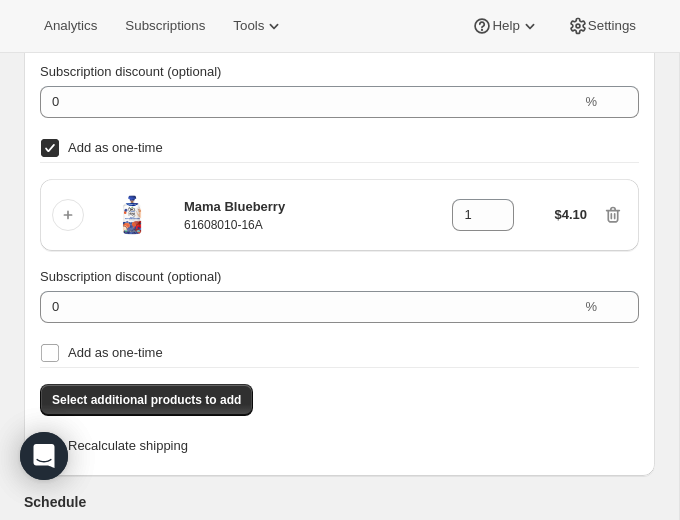 scroll, scrollTop: 1001, scrollLeft: 0, axis: vertical 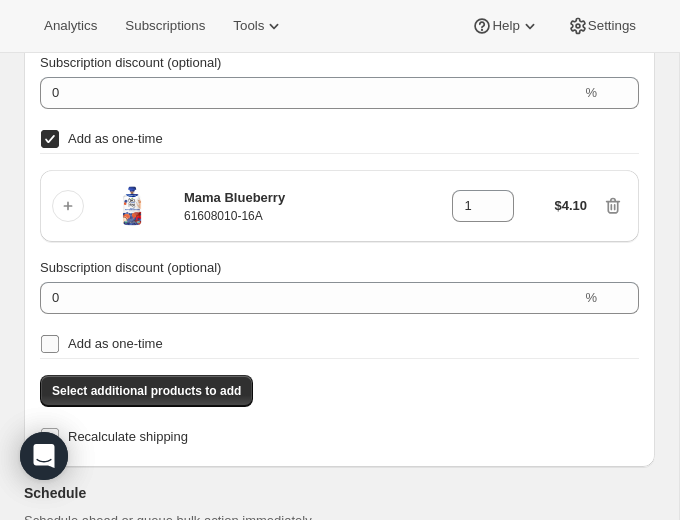 click on "Add as one-time" at bounding box center (50, 344) 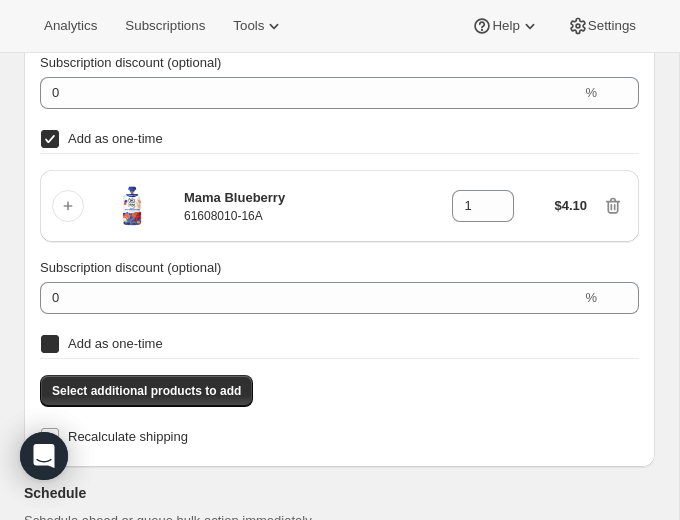 checkbox on "true" 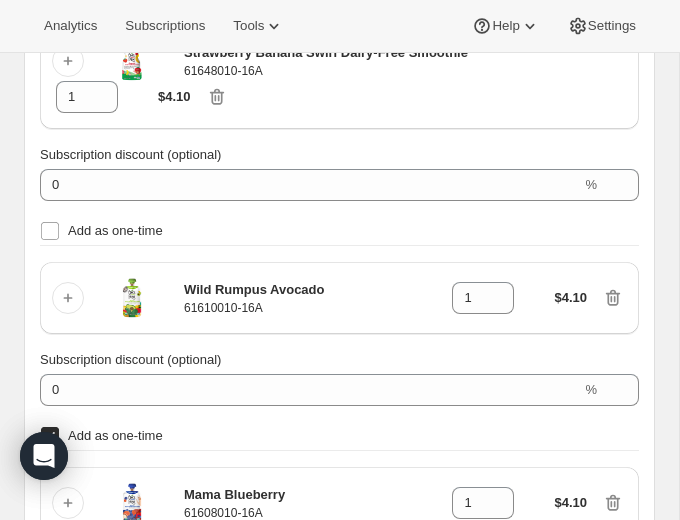 scroll, scrollTop: 690, scrollLeft: 0, axis: vertical 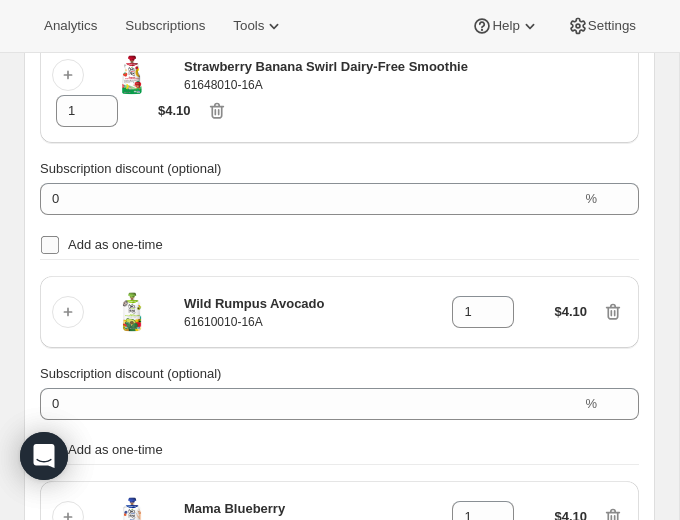 click on "Add as one-time" at bounding box center [50, 245] 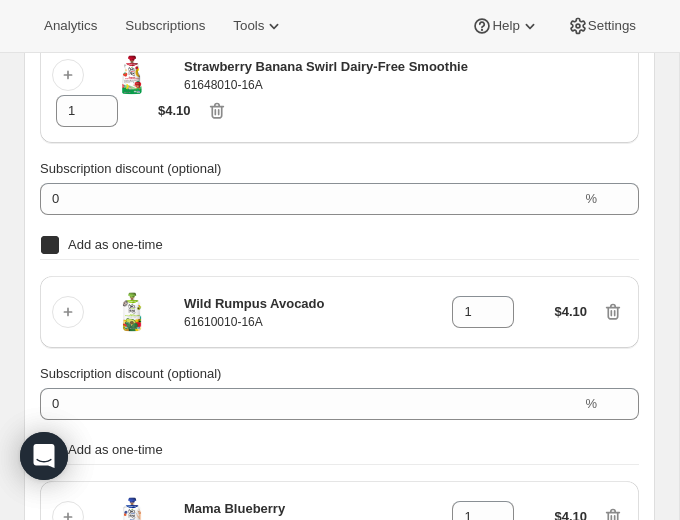 checkbox on "true" 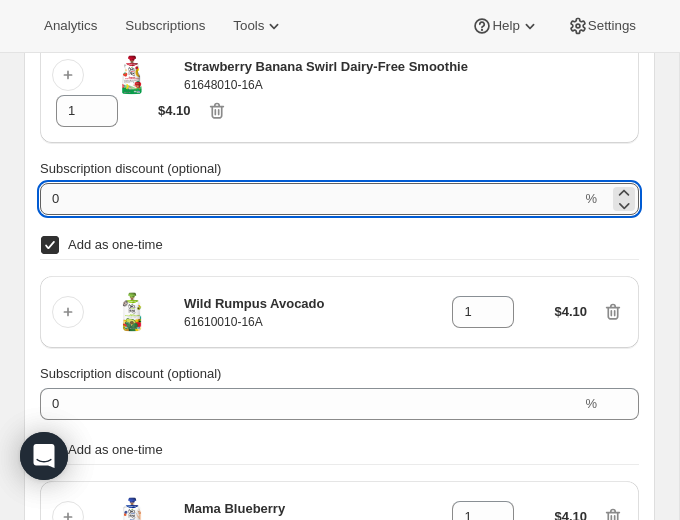click on "0" at bounding box center [310, 199] 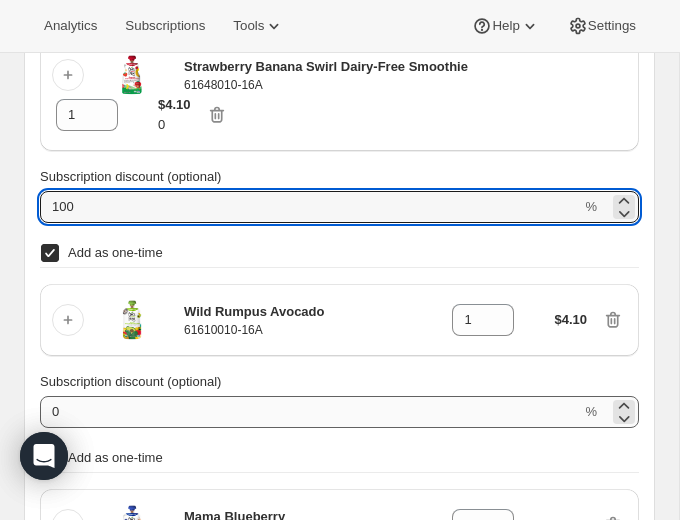 type on "100" 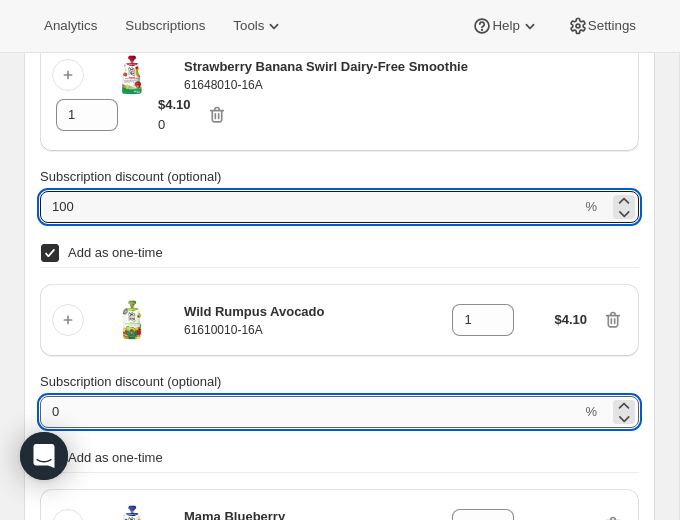 click on "0" at bounding box center (310, 412) 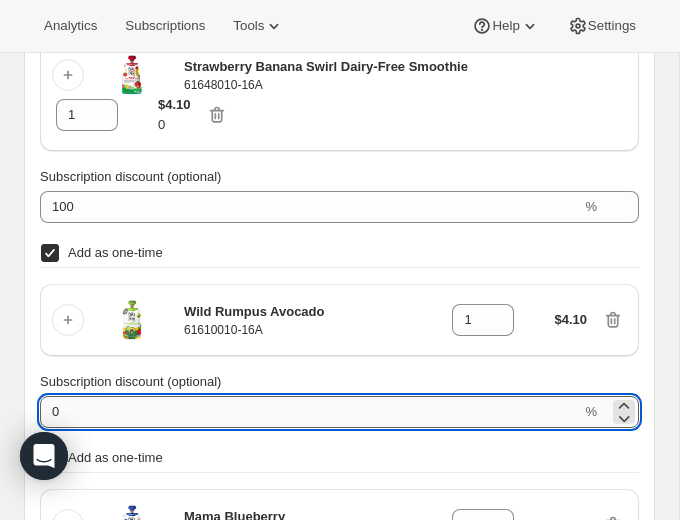 click on "0" at bounding box center (310, 412) 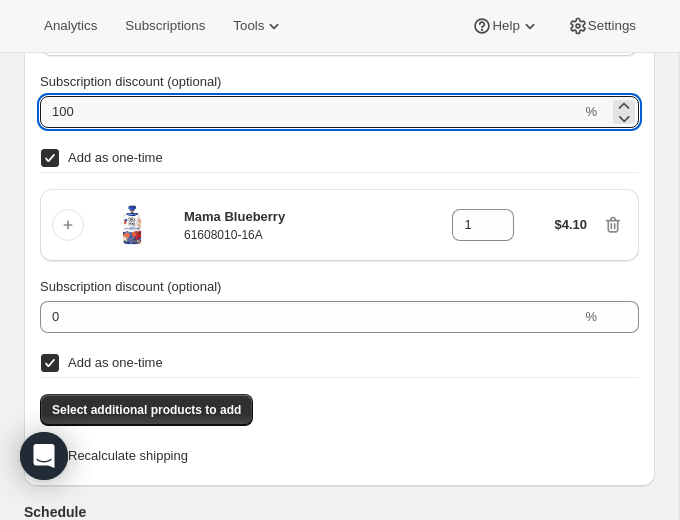 scroll, scrollTop: 997, scrollLeft: 0, axis: vertical 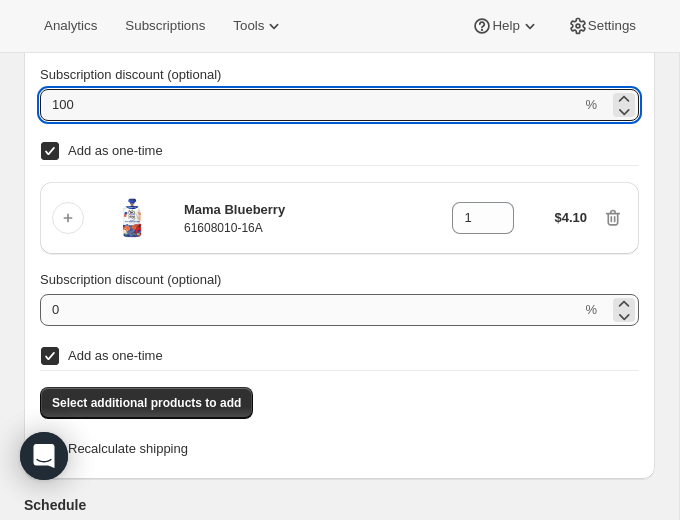 type on "100" 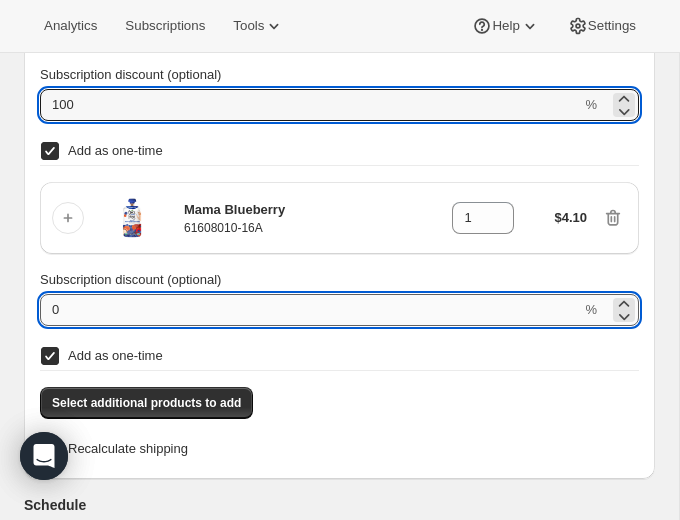 click on "0" at bounding box center [310, 310] 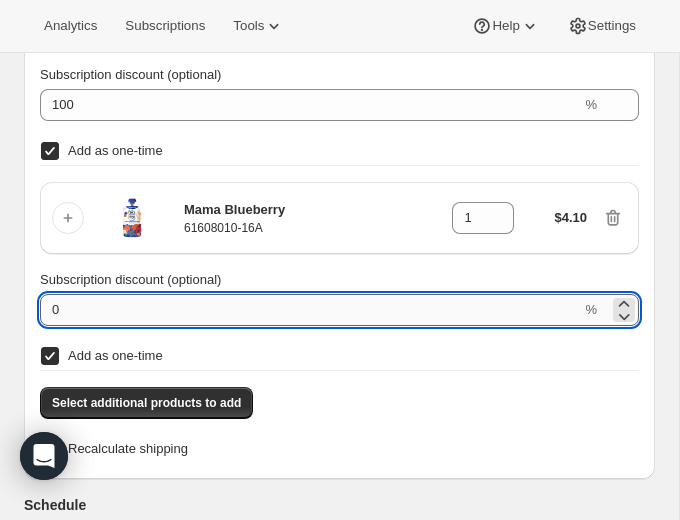 click on "0" at bounding box center (310, 310) 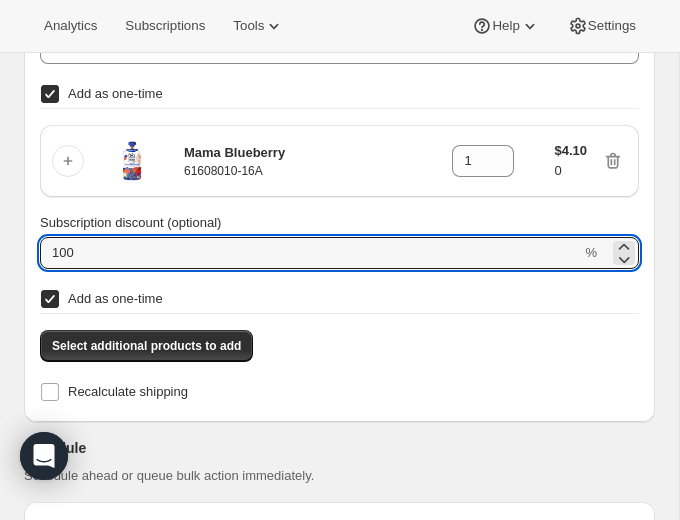 scroll, scrollTop: 1060, scrollLeft: 0, axis: vertical 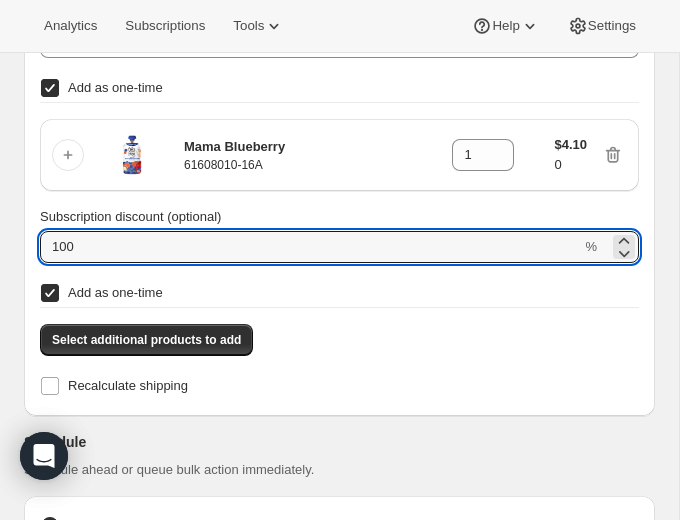 type on "100" 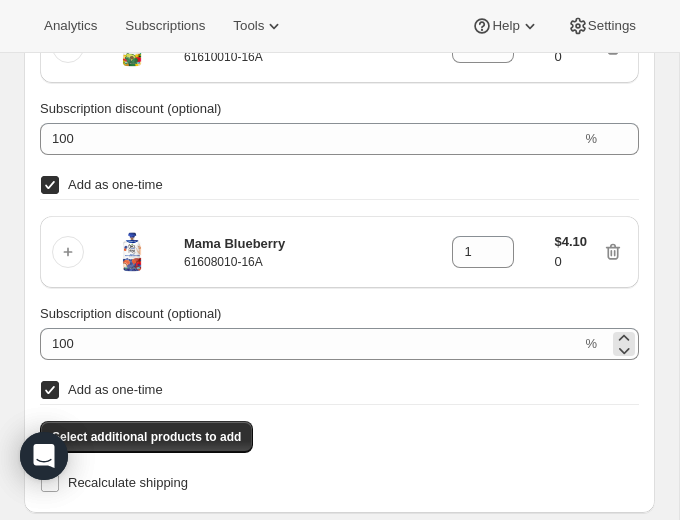 scroll, scrollTop: 955, scrollLeft: 0, axis: vertical 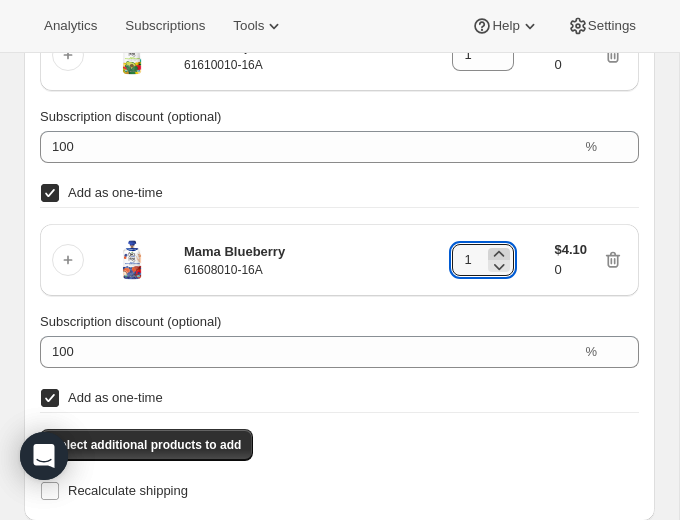 click 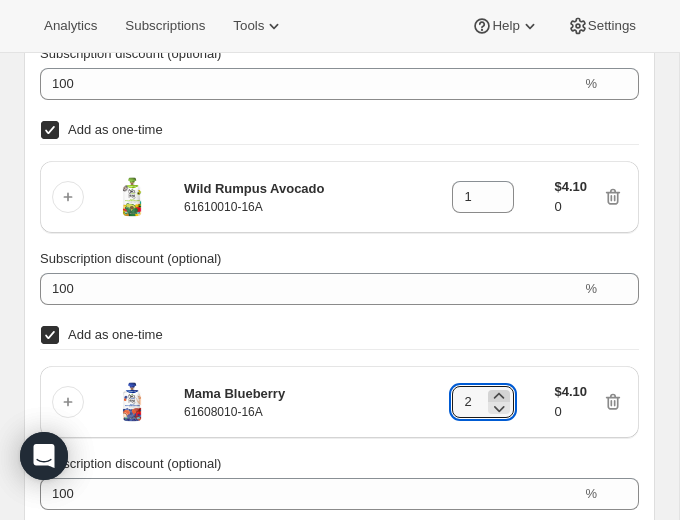 scroll, scrollTop: 801, scrollLeft: 0, axis: vertical 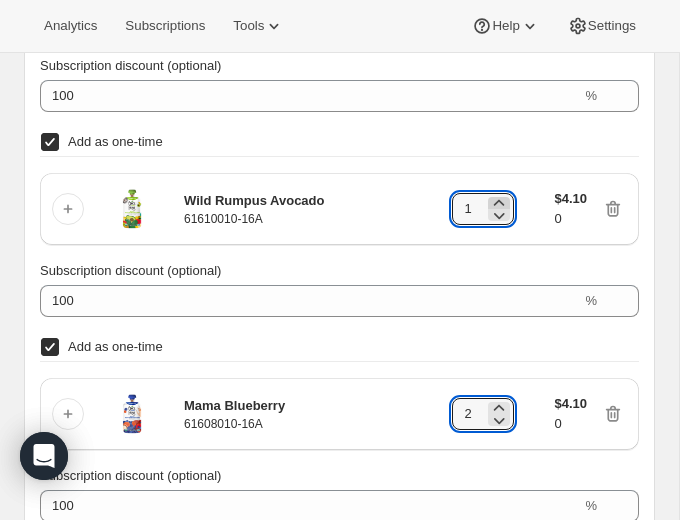 click 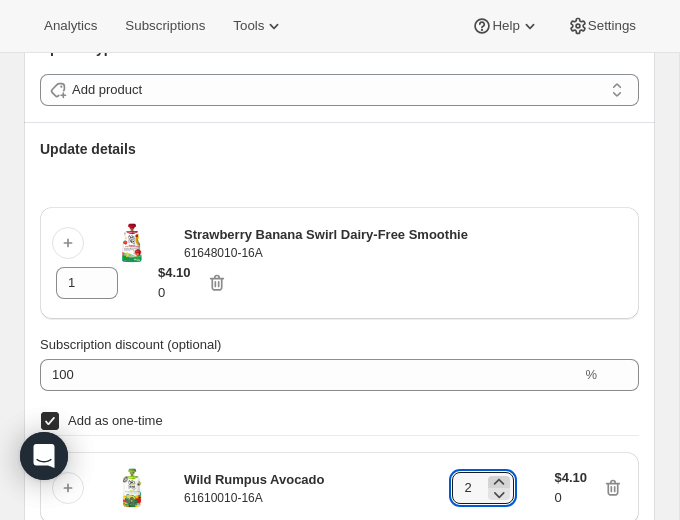 click on "Strawberry Banana Swirl Dairy-Free Smoothie 61648010-16A 1 $4.10 0 Subscription discount (optional) 100 % Add as one-time Wild Rumpus Avocado 61610010-16A 2 $4.10 0 Subscription discount (optional) 100 % Add as one-time Mama Blueberry 61608010-16A 2 $4.10 0 Subscription discount (optional) 100 % Add as one-time Select additional products to add Recalculate shipping" at bounding box center (339, 556) 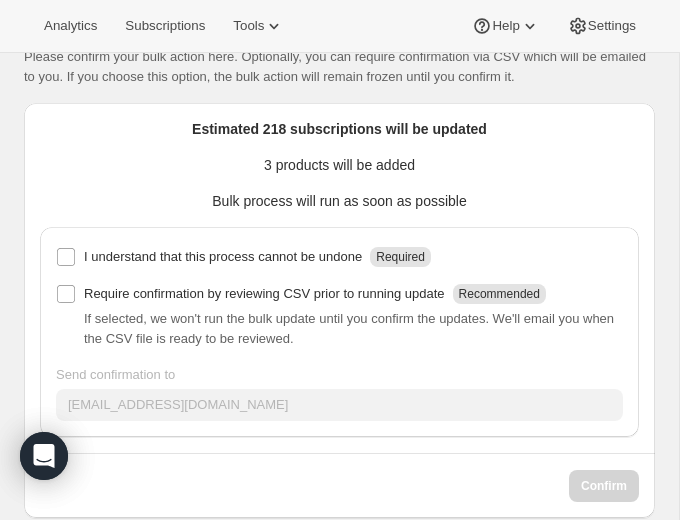 scroll, scrollTop: 1812, scrollLeft: 0, axis: vertical 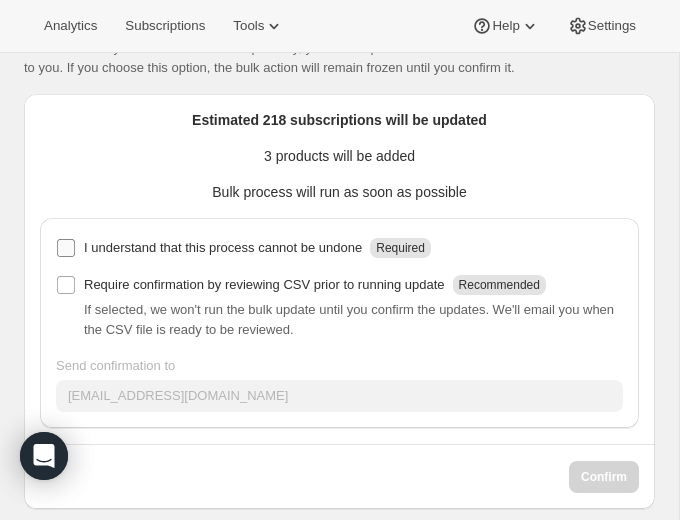 click on "I understand that this process cannot be undone Required" at bounding box center (66, 248) 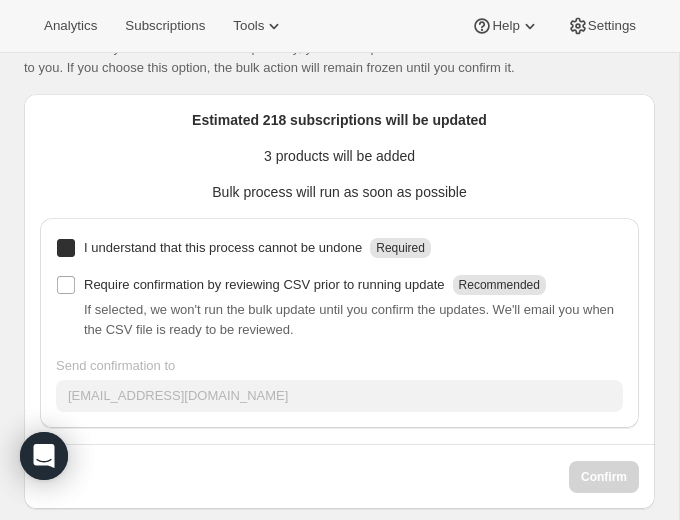 checkbox on "true" 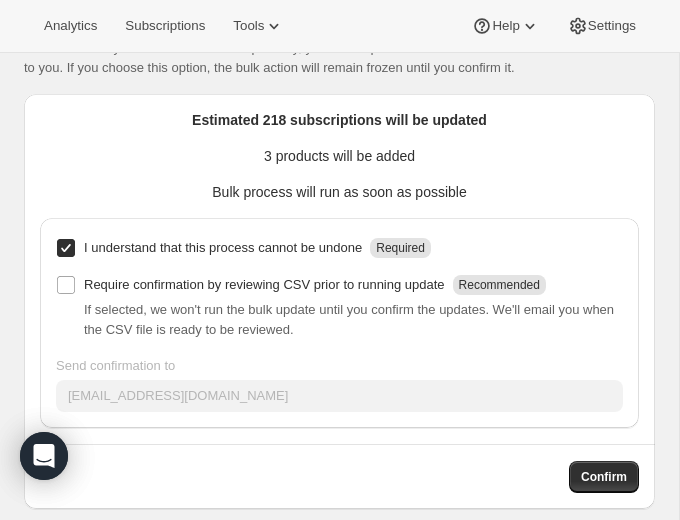 scroll, scrollTop: 1827, scrollLeft: 0, axis: vertical 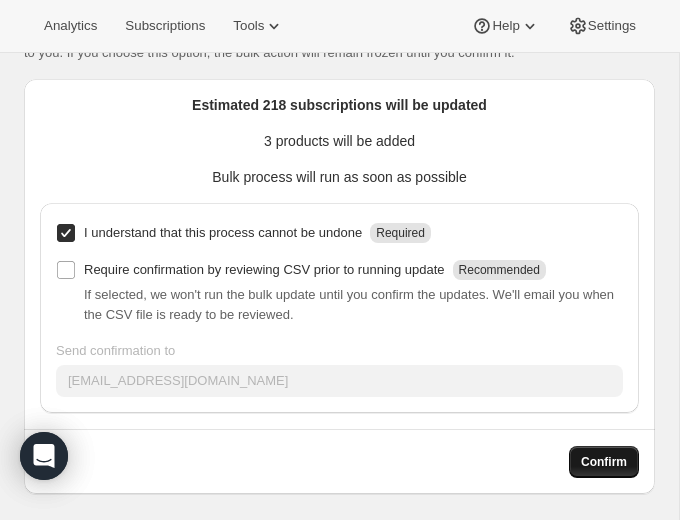 click on "Confirm" at bounding box center (604, 462) 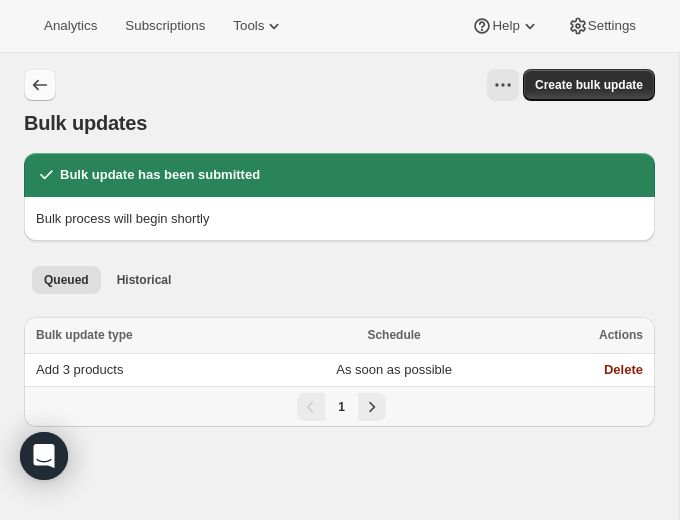 click 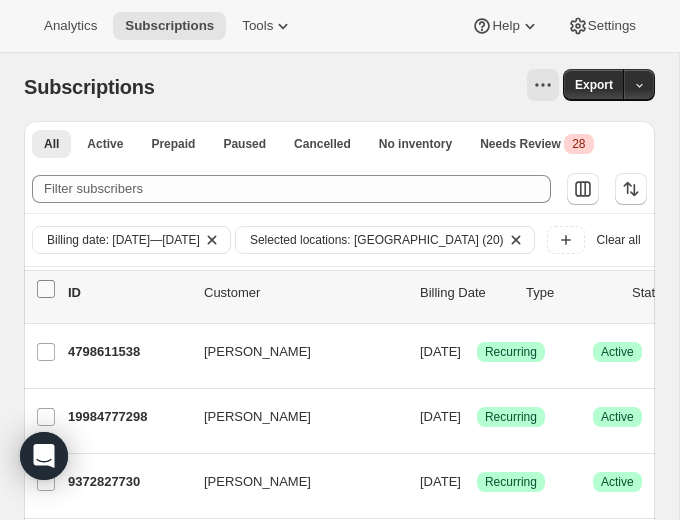 click on "0 selected" at bounding box center [46, 289] 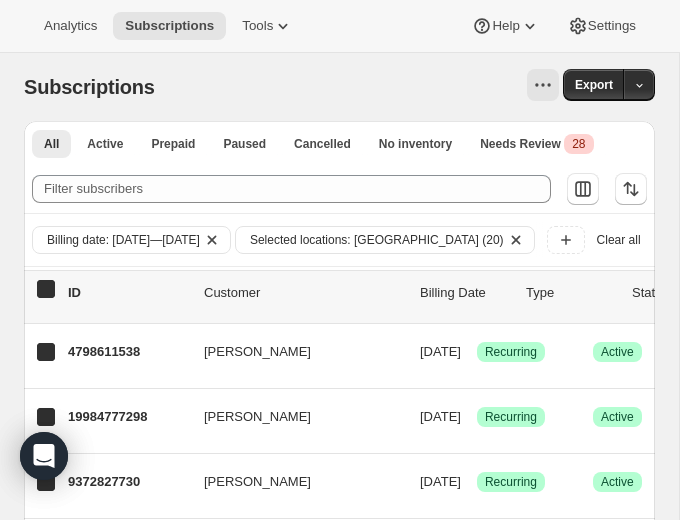 checkbox on "true" 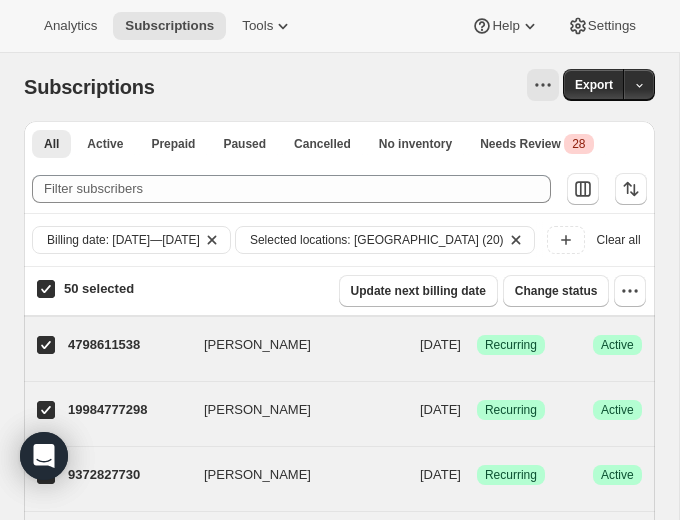 click on "50 selected" at bounding box center [46, 289] 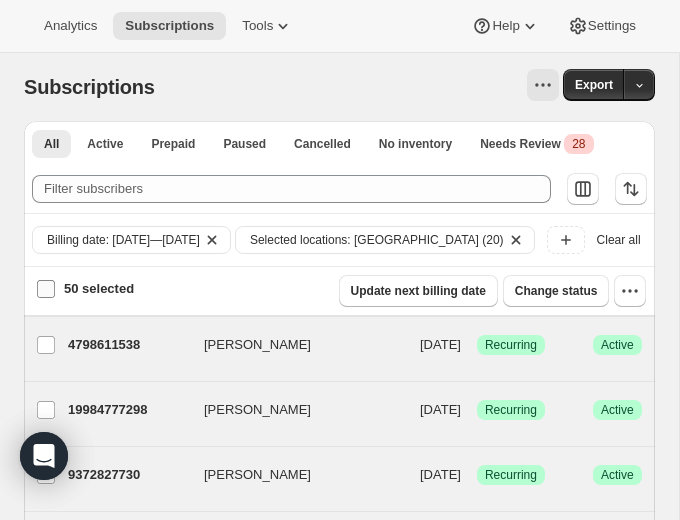 checkbox on "false" 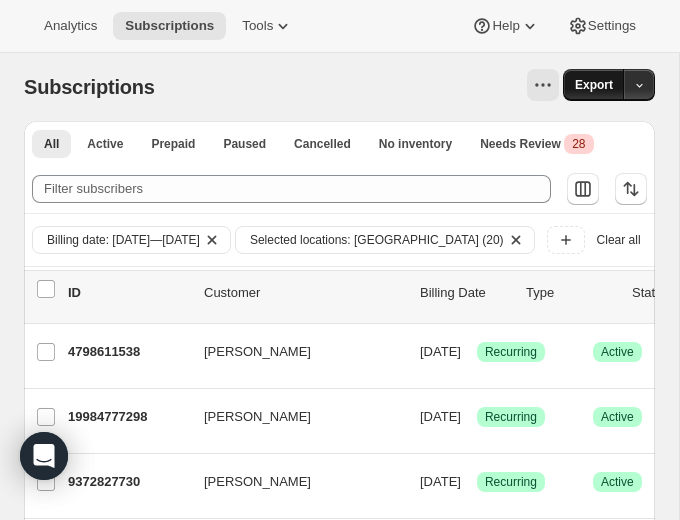 click on "Export" at bounding box center [594, 85] 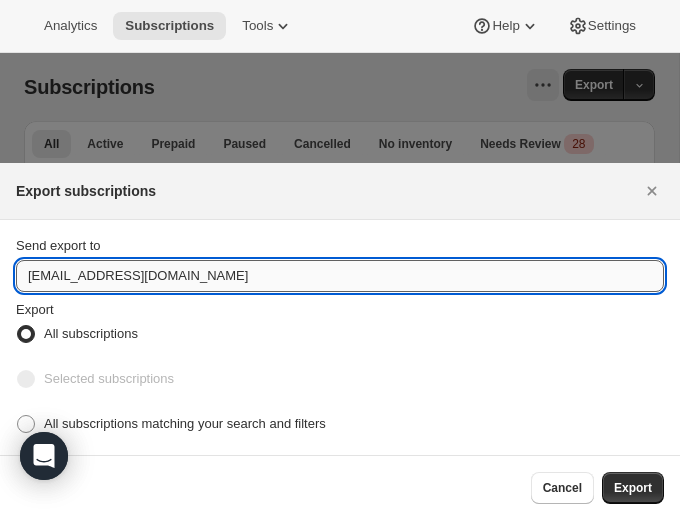 click on "care@uponafarm.com" at bounding box center (340, 276) 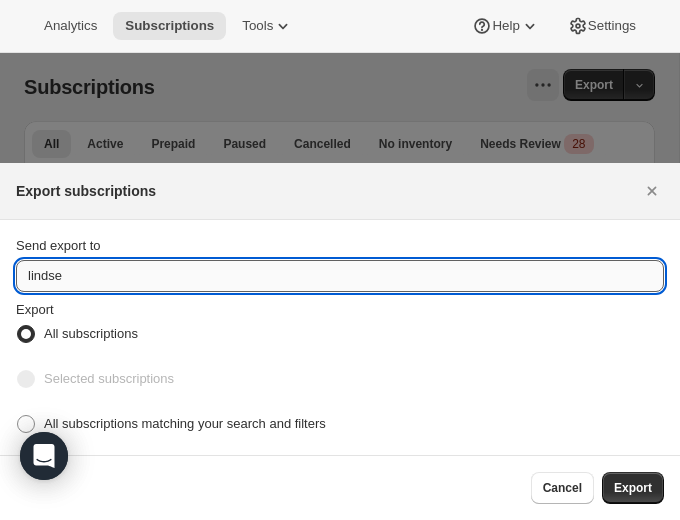 type on "lindsey" 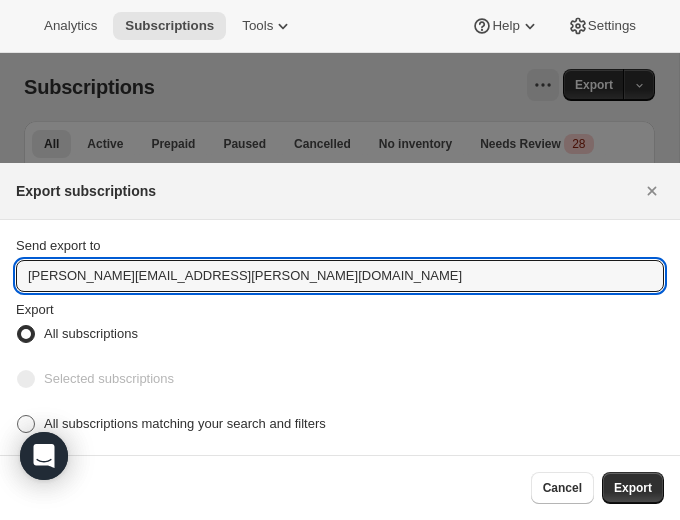 type on "Lindsey.gedeon@uponafarm.com" 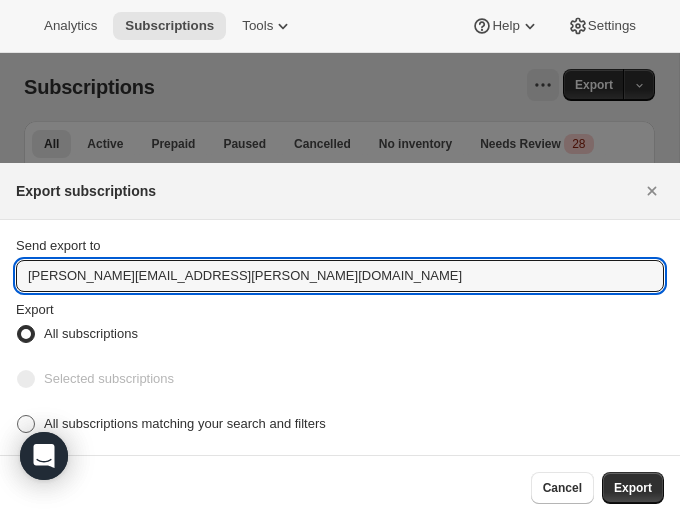 radio on "true" 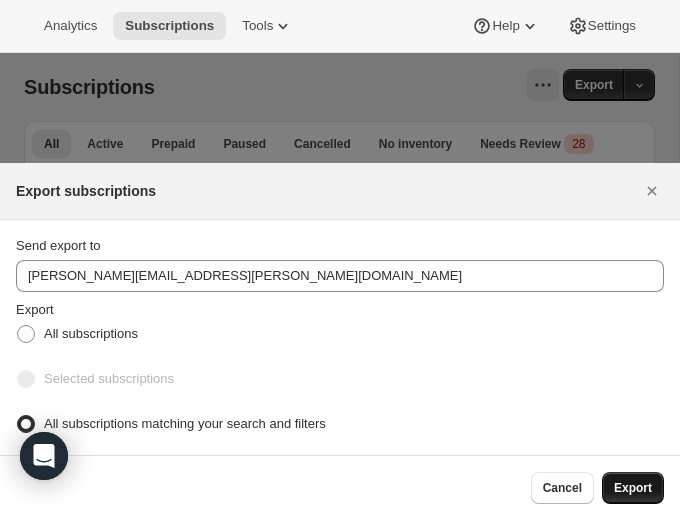 click on "Export" at bounding box center [633, 488] 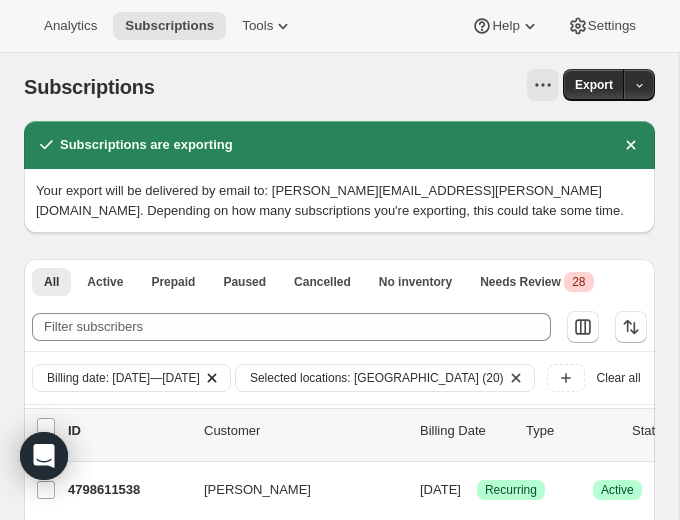 click on "Billing date: Jul 12, 2025—Jul 14, 2025" at bounding box center [123, 378] 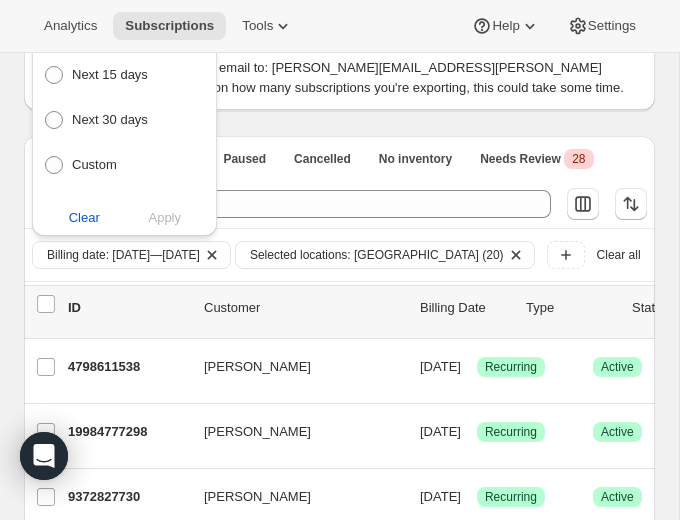 scroll, scrollTop: 42, scrollLeft: 0, axis: vertical 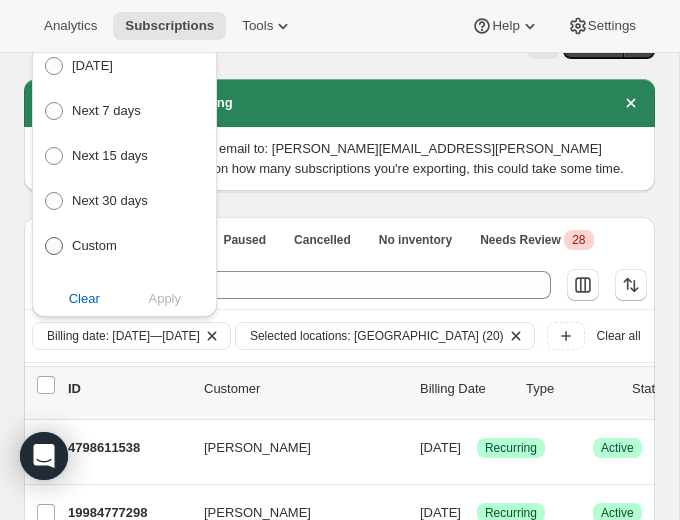click on "Custom" at bounding box center [94, 245] 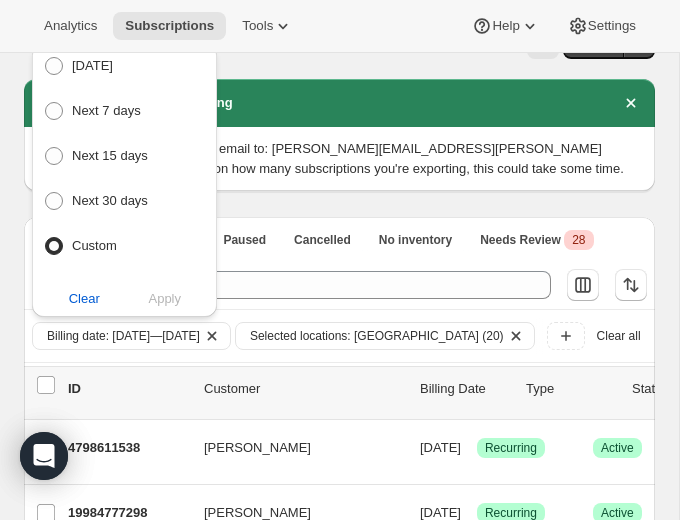 radio on "true" 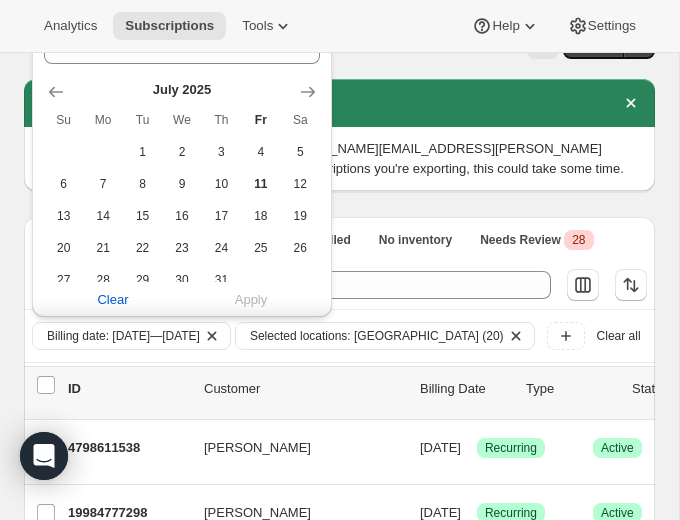 scroll, scrollTop: 261, scrollLeft: 0, axis: vertical 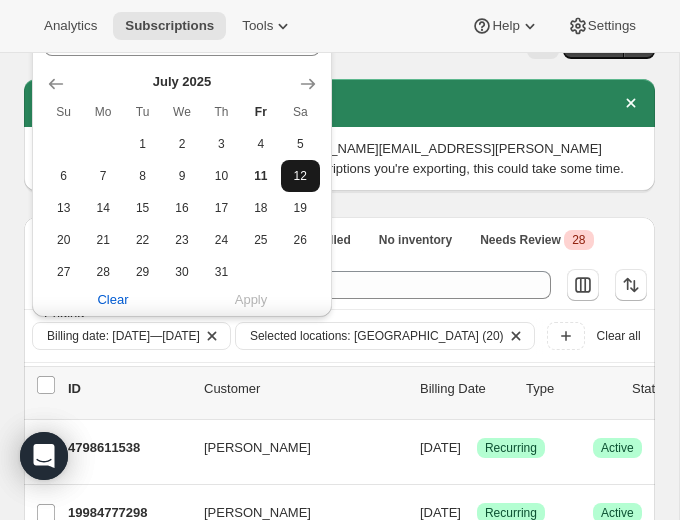 click on "12" at bounding box center (300, 176) 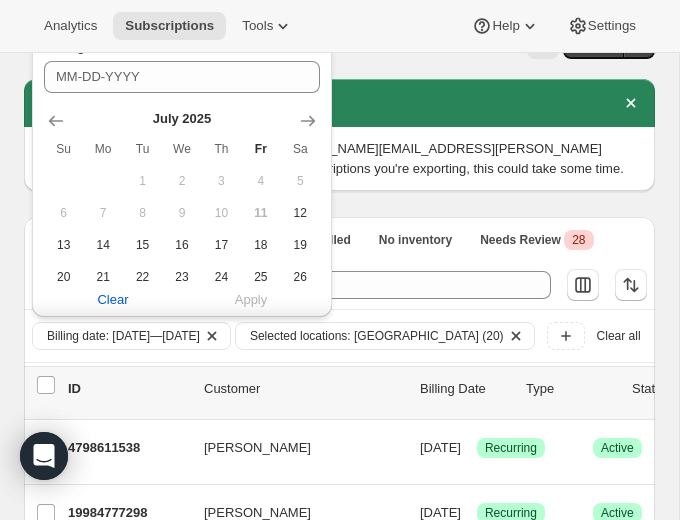 scroll, scrollTop: 530, scrollLeft: 0, axis: vertical 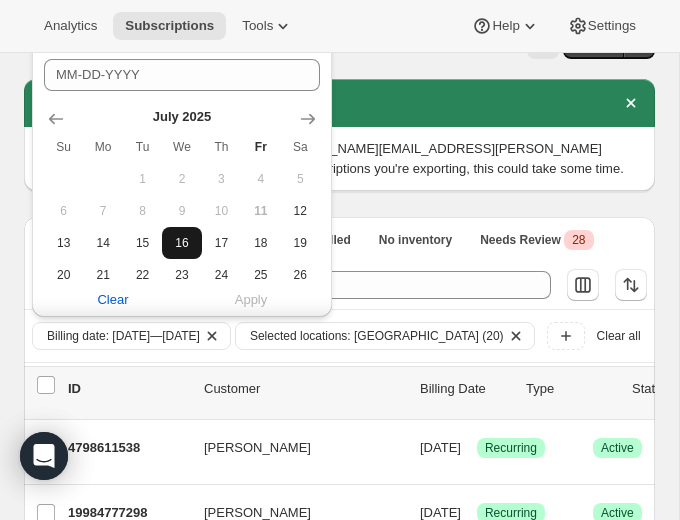 click on "16" at bounding box center [181, 243] 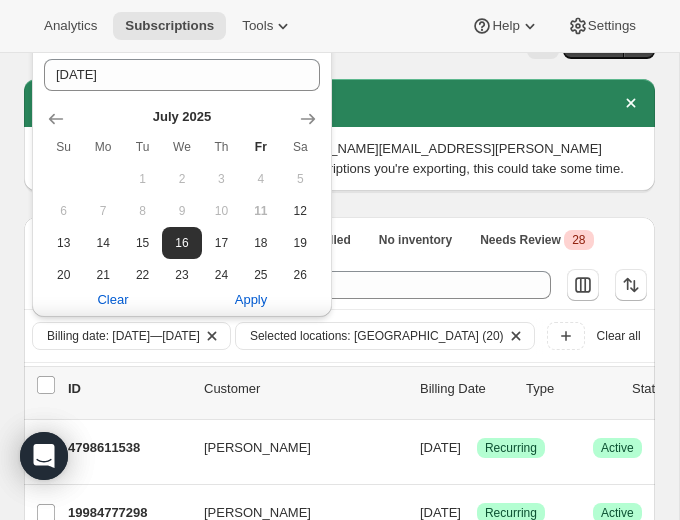 click on "Subscriptions. This page is ready Subscriptions Export Subscriptions are exporting Your export will be delivered by email to: Lindsey.gedeon@uponafarm.com. Depending on how many subscriptions you're exporting, this could take some time. All Active Prepaid Paused Cancelled No inventory Needs Review   Critical 28 More views All Active Prepaid Paused Cancelled No inventory Needs Review   Critical 28 Filter subscribers Billing date: Jul 12, 2025—Jul 14, 2025 Selected locations: United States (20) Add filter   Clear all 0 selected Update next billing date Change status Showing 51 subscriptions Select all 51 subscriptions Showing 51 subscriptions Select Select all 51 subscriptions 50 selected list header ID Customer Billing Date Type Status Items Total Renata Schergen 4798611538 Renata Schergen 07/12/2025 Success Recurring Success Active 12   items $116.19 Cami Vanarsdel 19984777298 Cami Vanarsdel 07/12/2025 Success Recurring Success Active 19   items $125.39 Paige Downey 9372827730 Paige Downey 07/12/2025 Active" at bounding box center (339, 1898) 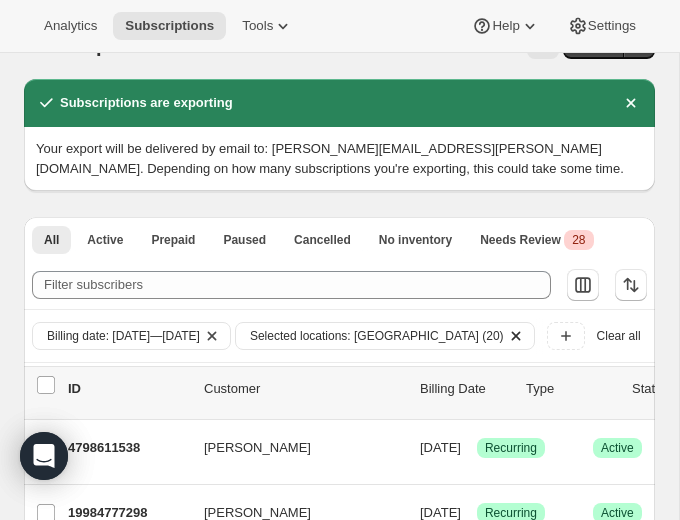 click on "Selected locations: United States (20)" at bounding box center [377, 336] 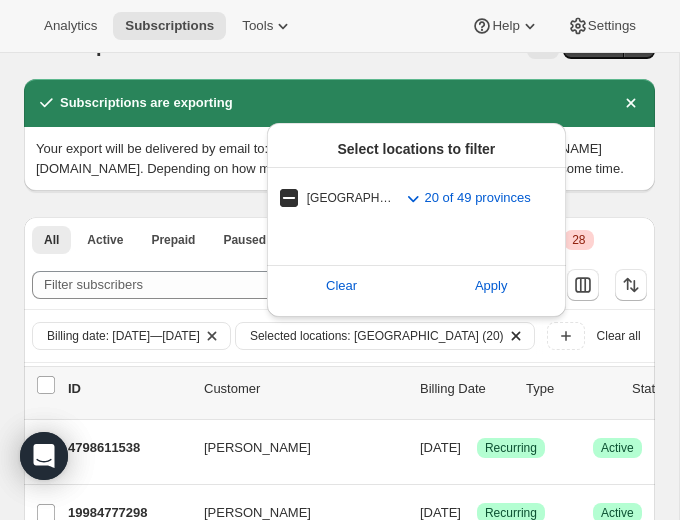 scroll, scrollTop: 0, scrollLeft: 36, axis: horizontal 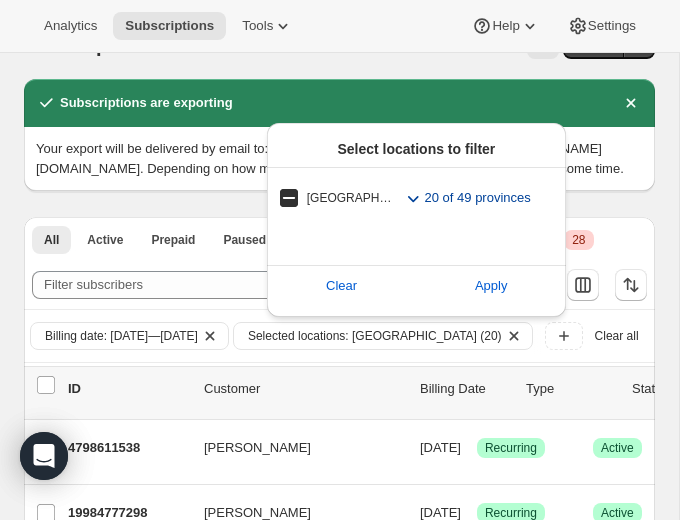 click on "20 of 49 provinces" at bounding box center (478, 198) 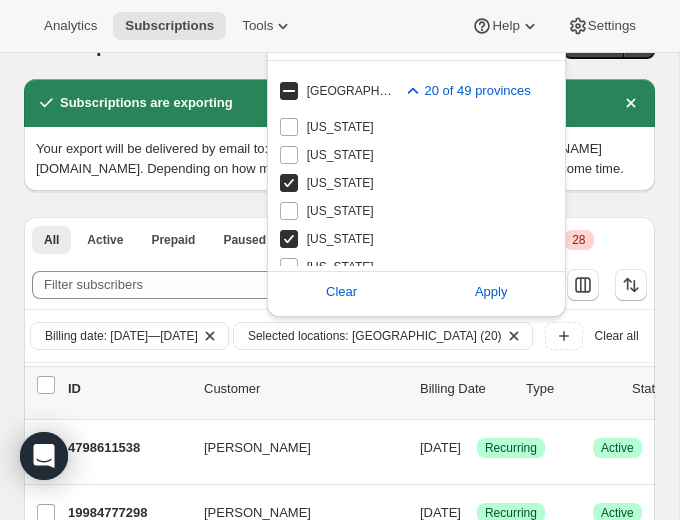 click on "United States" at bounding box center (289, 91) 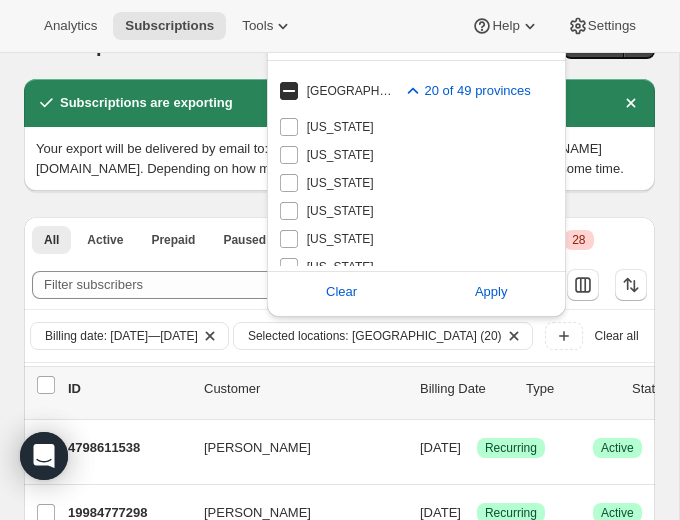 checkbox on "false" 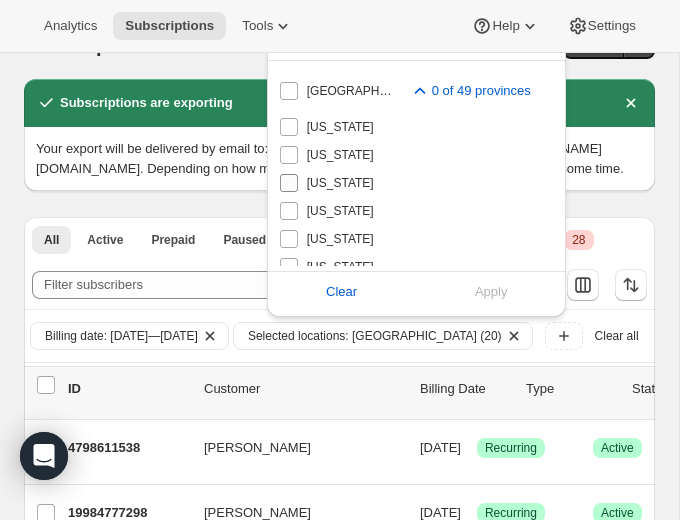 scroll, scrollTop: 5, scrollLeft: 0, axis: vertical 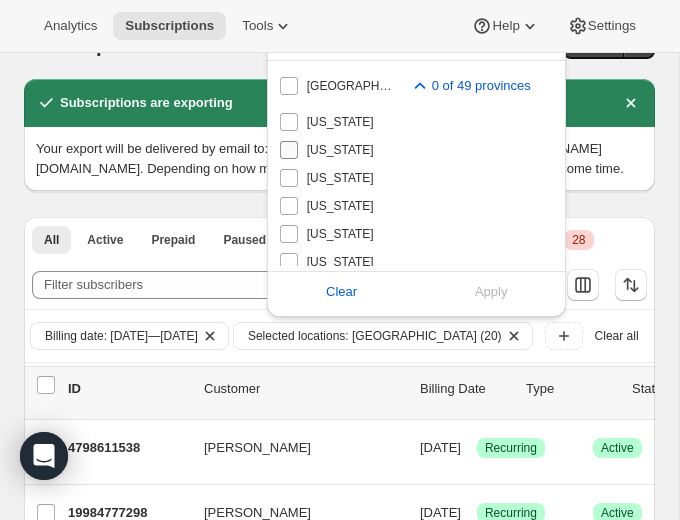 click on "Arizona" at bounding box center [289, 150] 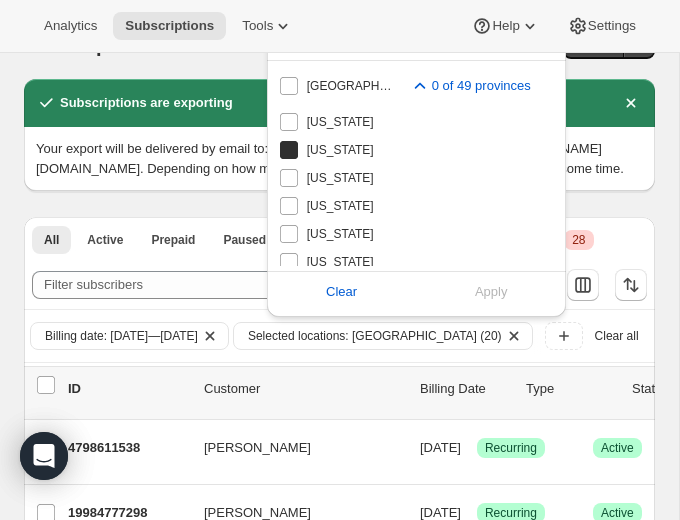 checkbox on "true" 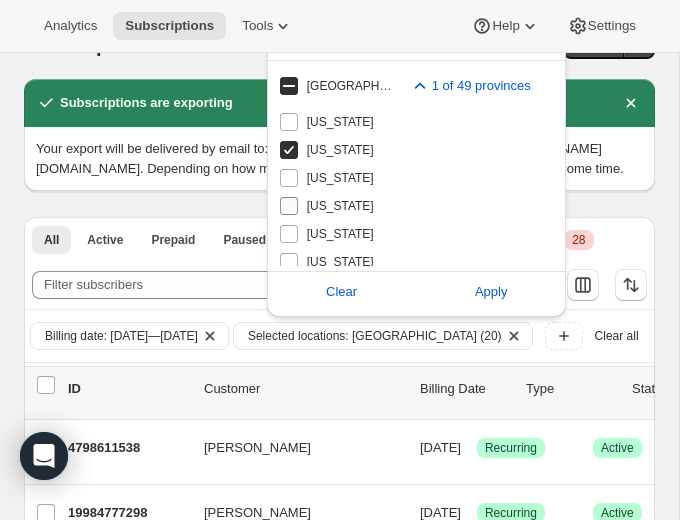 click on "California" at bounding box center (289, 206) 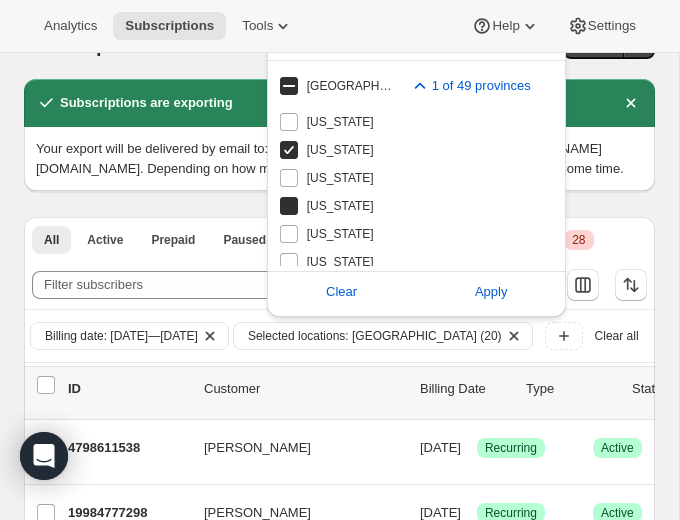 checkbox on "true" 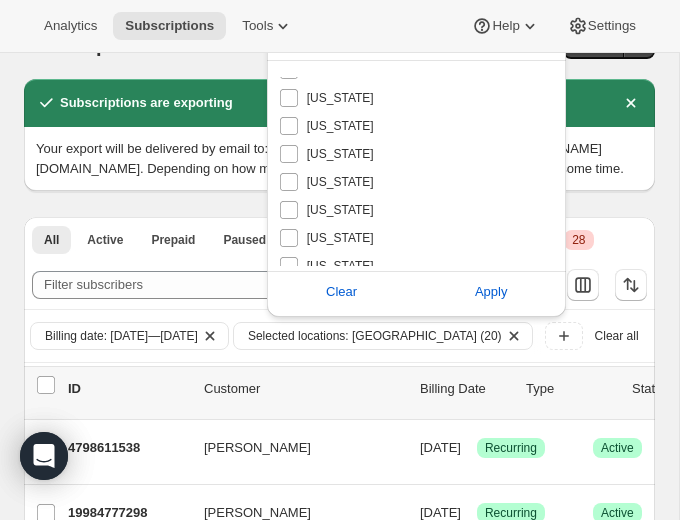 scroll, scrollTop: 255, scrollLeft: 0, axis: vertical 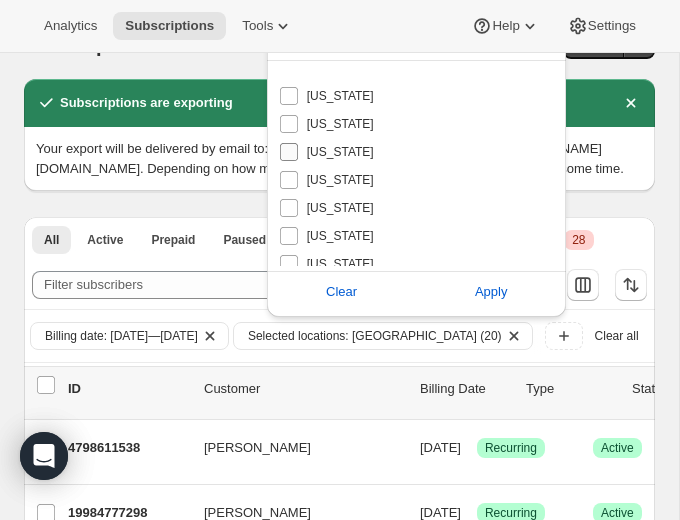 click on "Idaho" at bounding box center [289, 152] 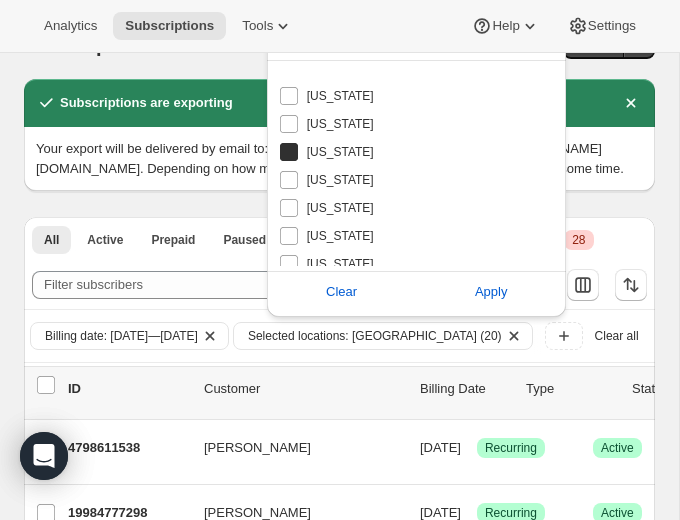 checkbox on "true" 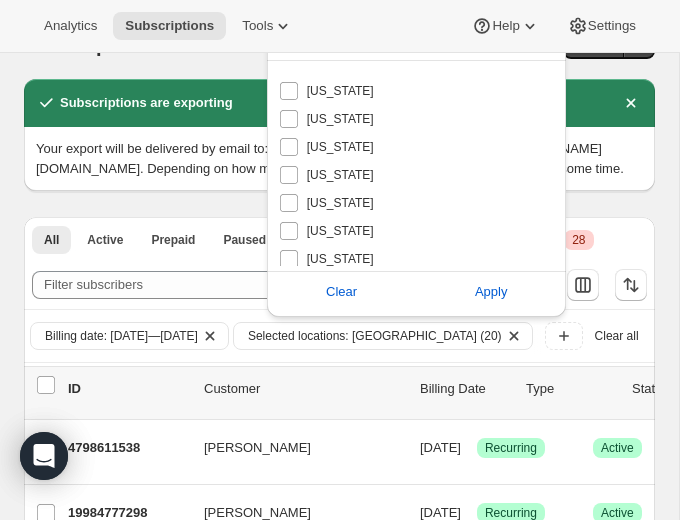 scroll, scrollTop: 659, scrollLeft: 0, axis: vertical 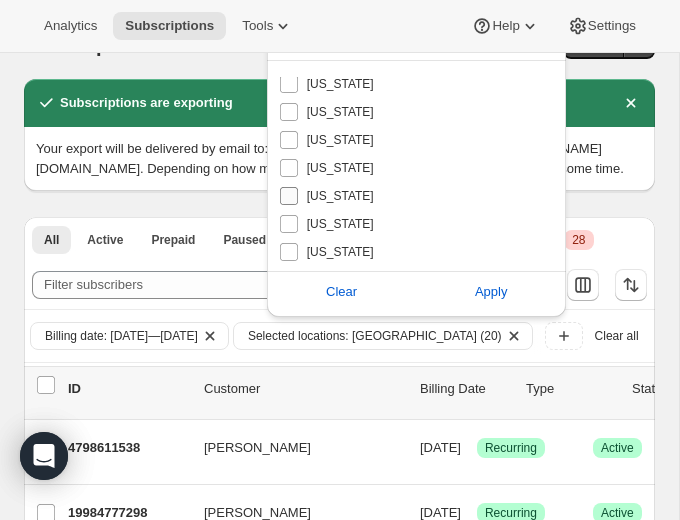click on "Nevada" at bounding box center [289, 196] 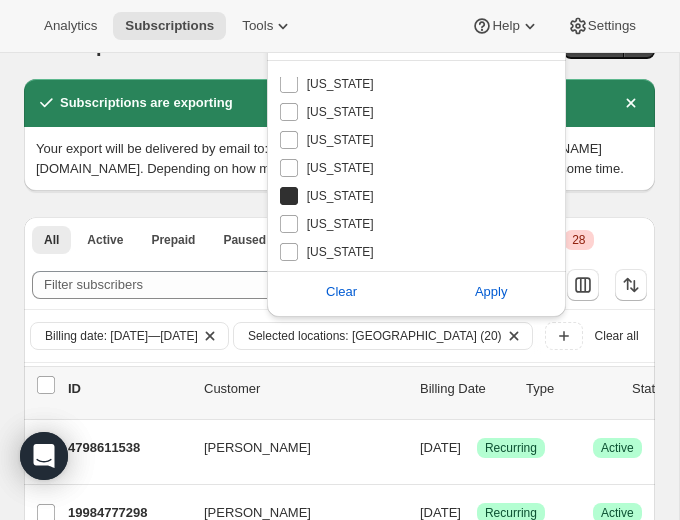checkbox on "true" 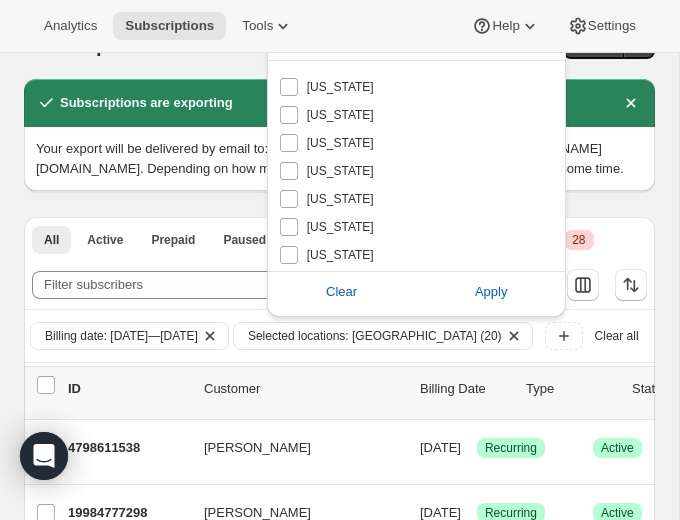 click on "Oregon" at bounding box center [289, 199] 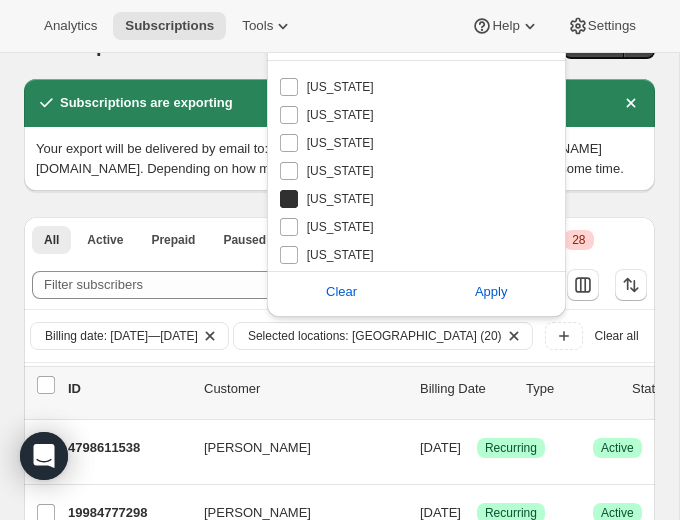 checkbox on "true" 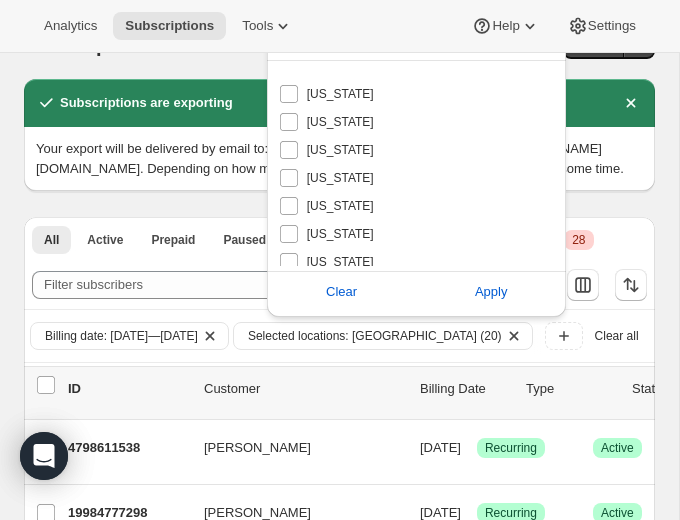 scroll, scrollTop: 1113, scrollLeft: 0, axis: vertical 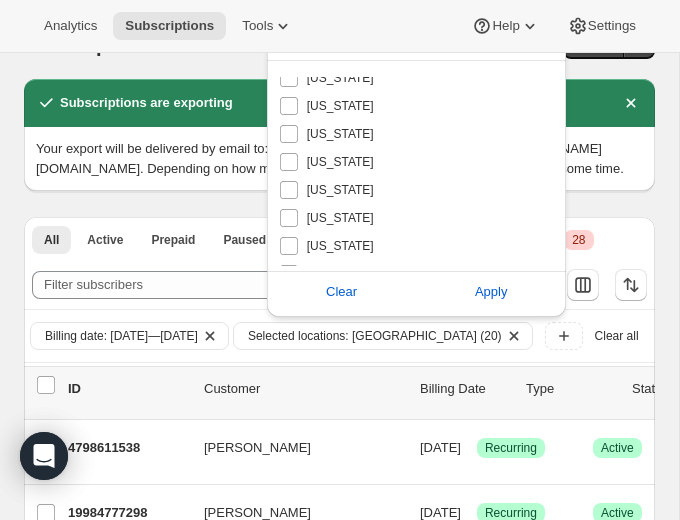 click on "Utah" at bounding box center [289, 190] 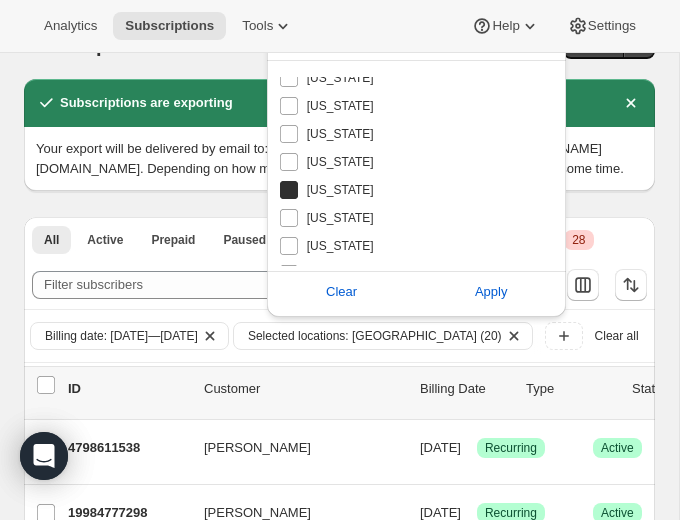 checkbox on "true" 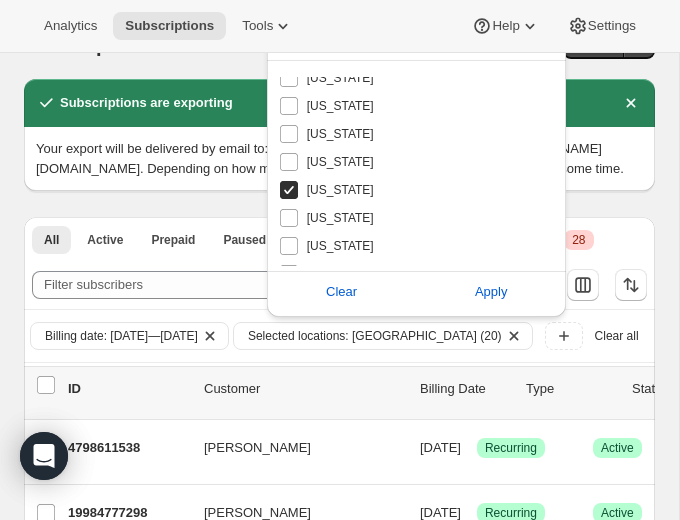 scroll, scrollTop: 1116, scrollLeft: 0, axis: vertical 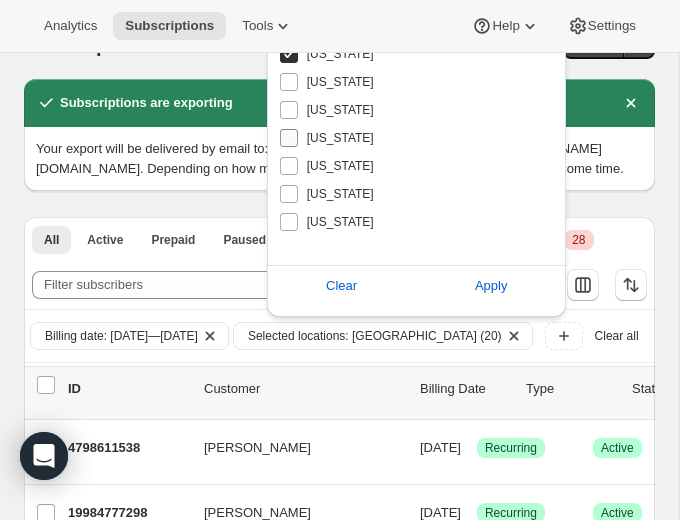 click on "Washington" at bounding box center [289, 138] 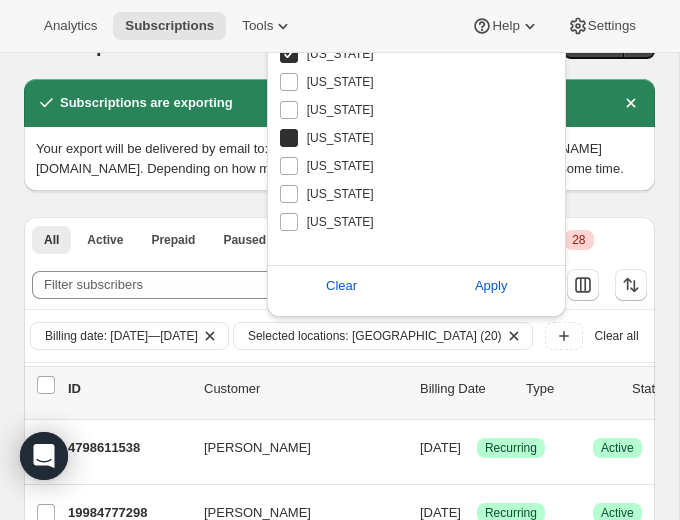 checkbox on "true" 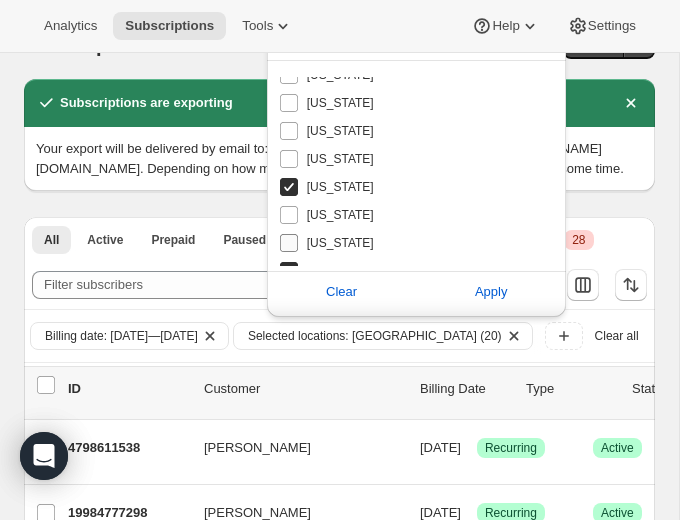scroll, scrollTop: 133, scrollLeft: 0, axis: vertical 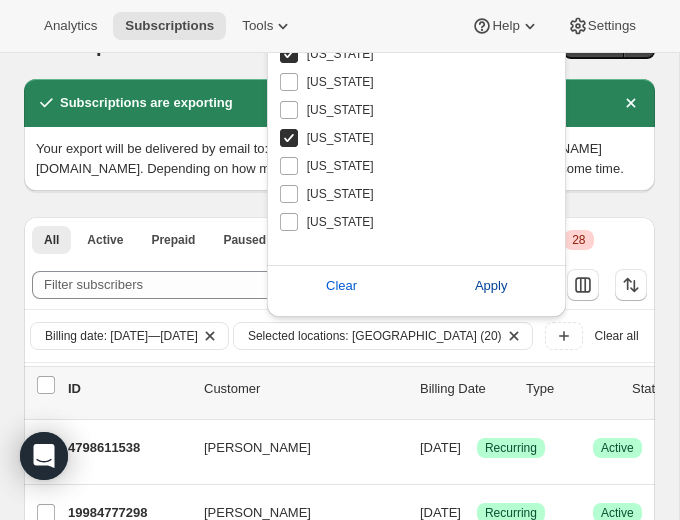 click on "Apply" at bounding box center (491, 286) 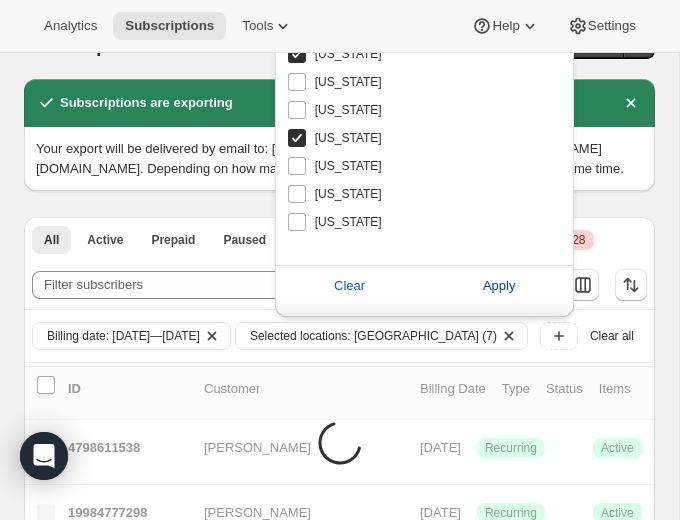 scroll, scrollTop: 0, scrollLeft: 28, axis: horizontal 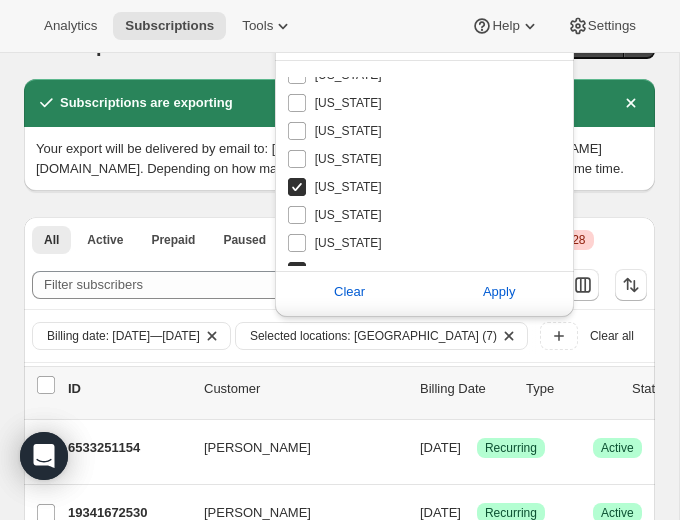 click on "All Active Prepaid Paused Cancelled No inventory Needs Review   Critical 28" at bounding box center (339, 239) 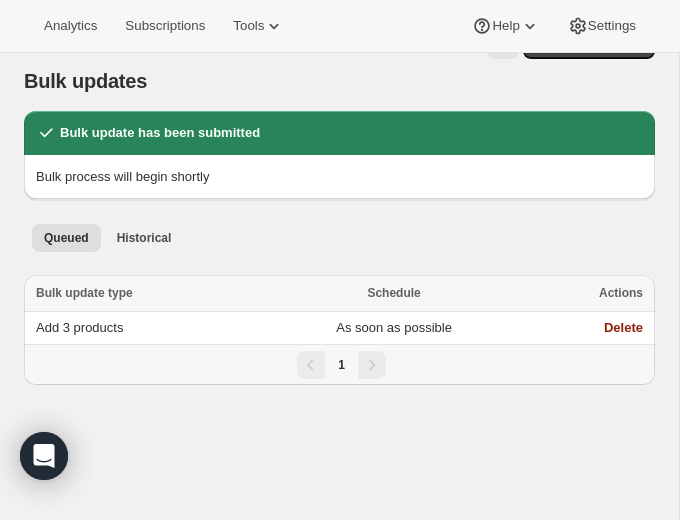 scroll, scrollTop: 0, scrollLeft: 0, axis: both 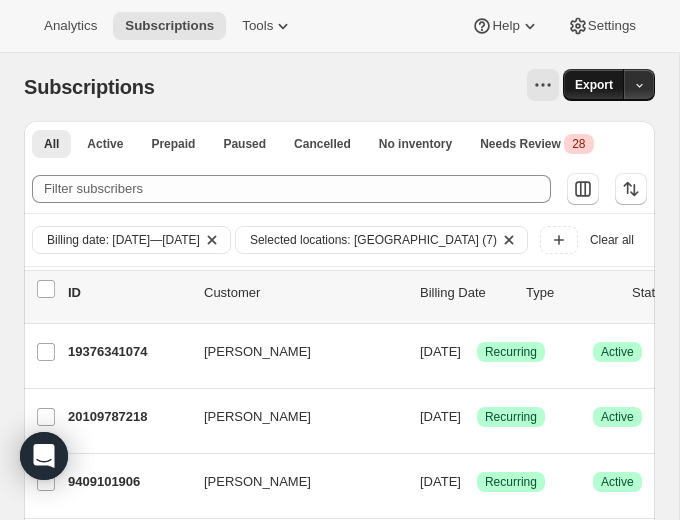 click on "Export" at bounding box center [594, 85] 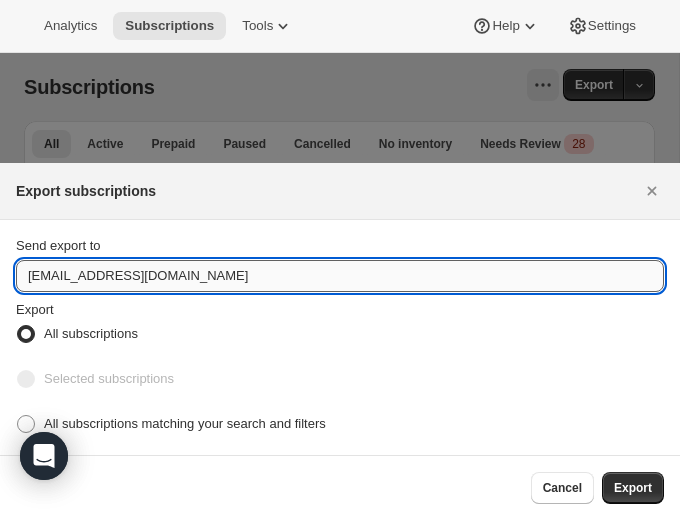 click on "care@uponafarm.com" at bounding box center [340, 276] 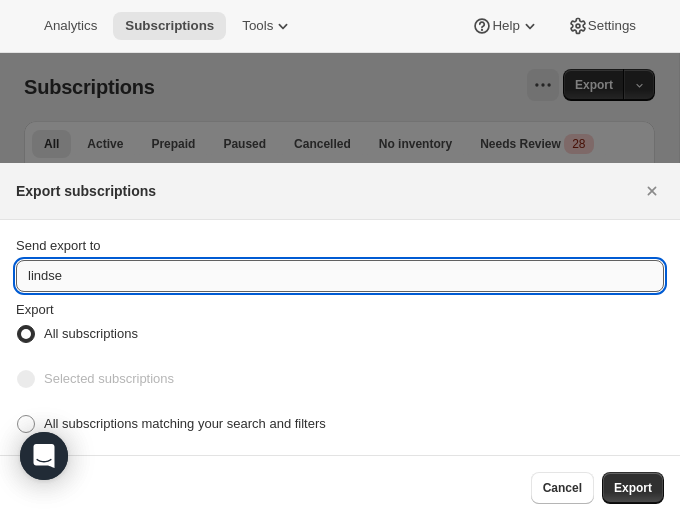 type on "lindsey" 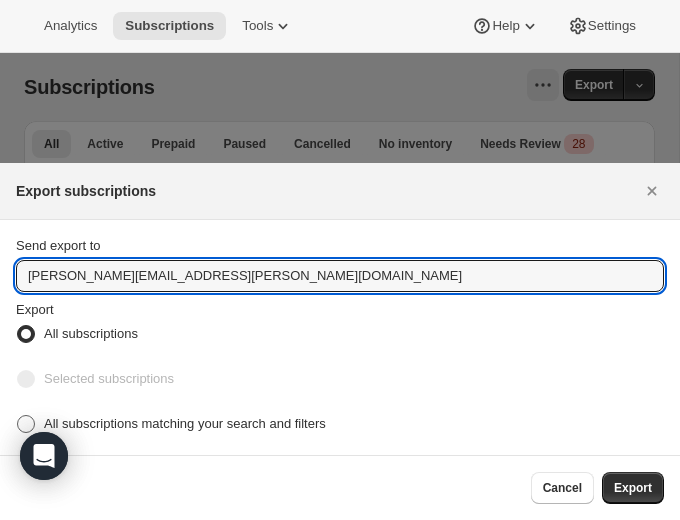 type on "Lindsey.gedeon@uponafarm.com" 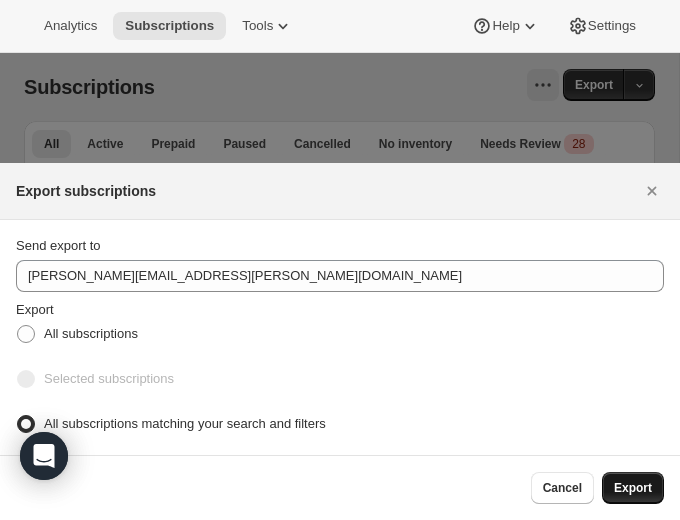 click on "Export" at bounding box center [633, 488] 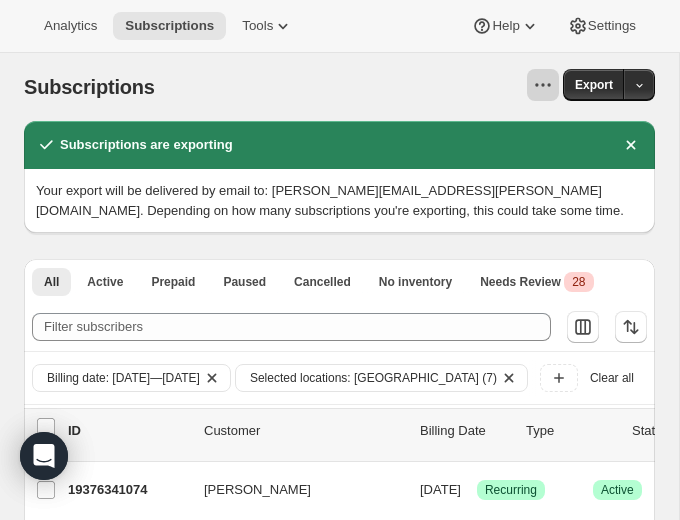 click 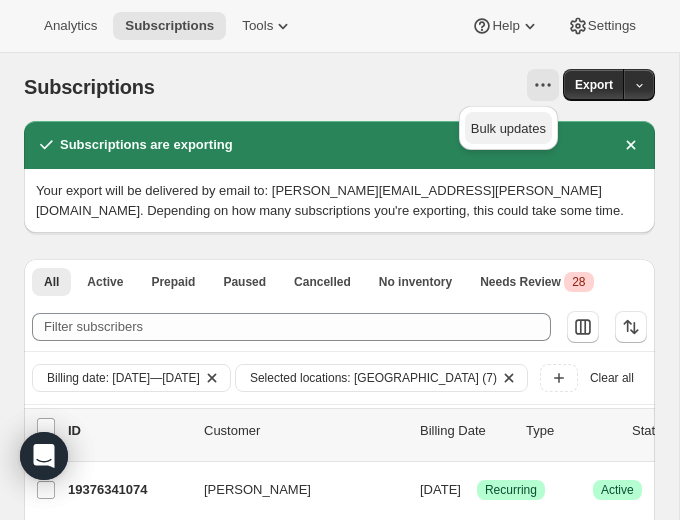 click on "Bulk updates" at bounding box center [508, 128] 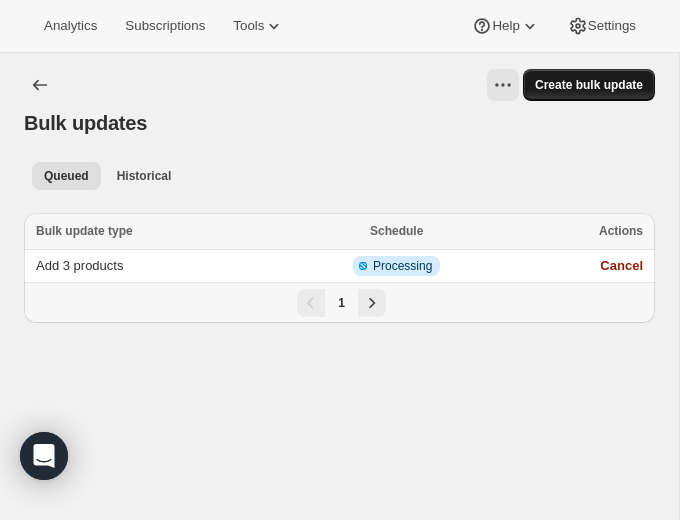click on "Create bulk update" at bounding box center (589, 85) 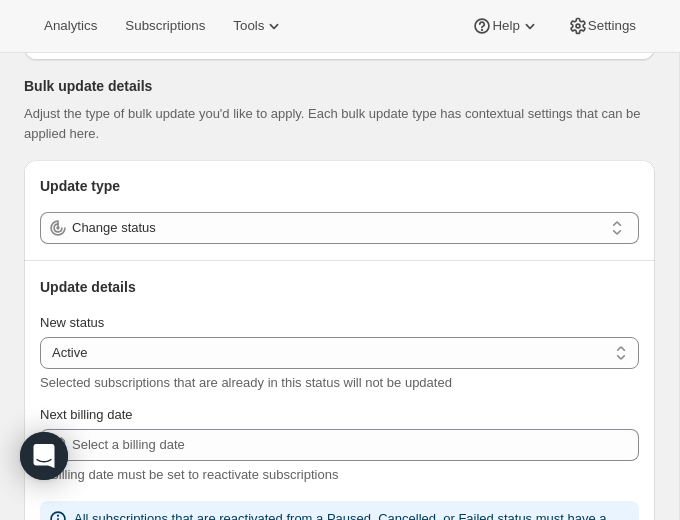 scroll, scrollTop: 385, scrollLeft: 0, axis: vertical 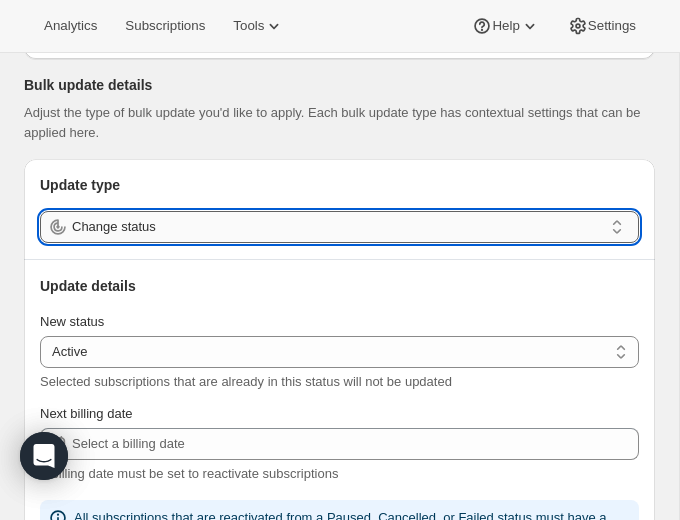 click on "Change status" at bounding box center (337, 227) 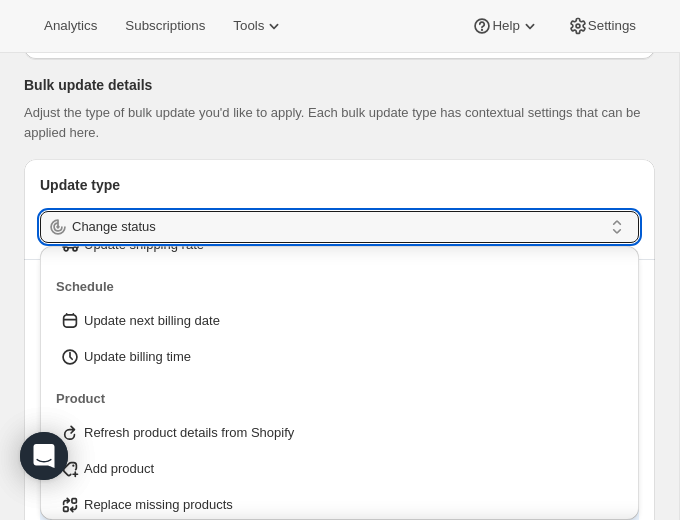 scroll, scrollTop: 107, scrollLeft: 0, axis: vertical 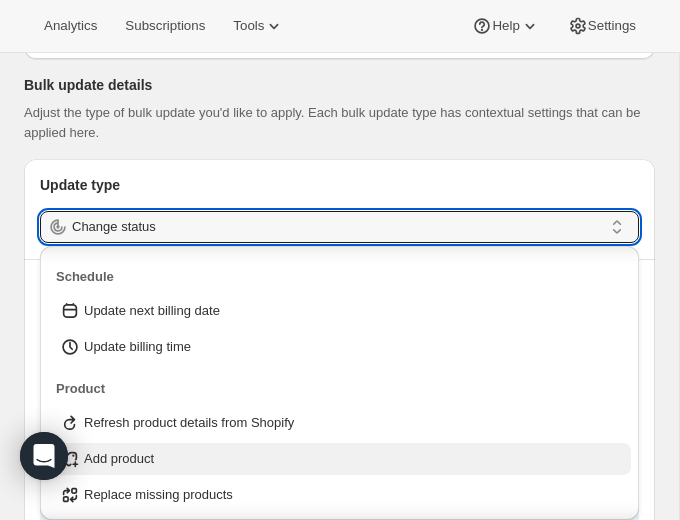 click on "Add product" at bounding box center [339, 459] 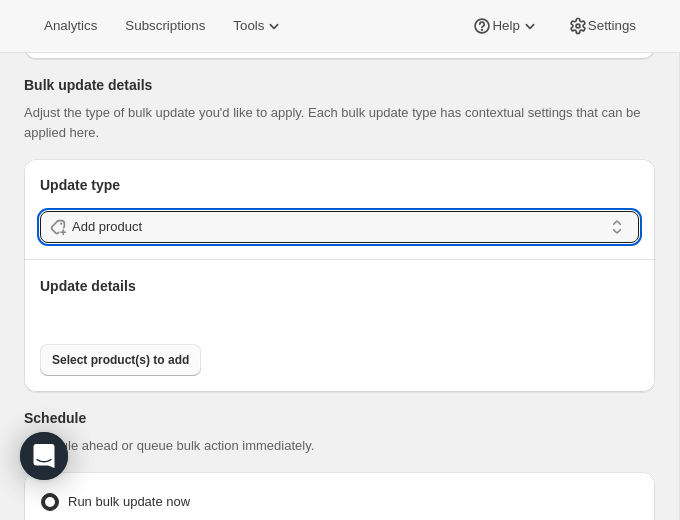 click on "Select product(s) to add" at bounding box center [120, 360] 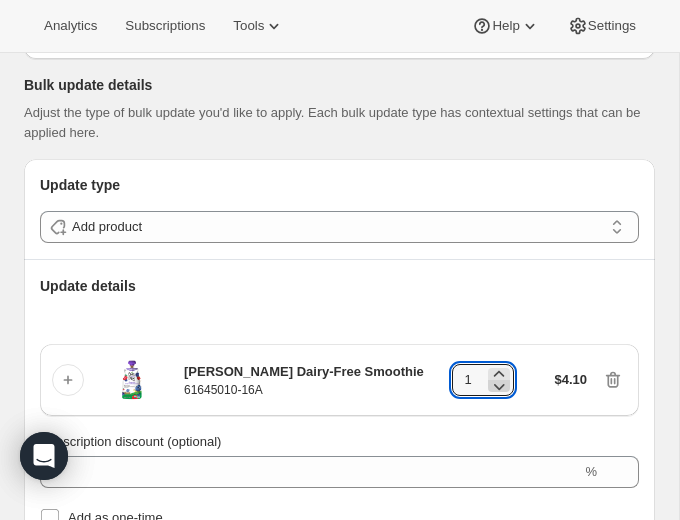 click 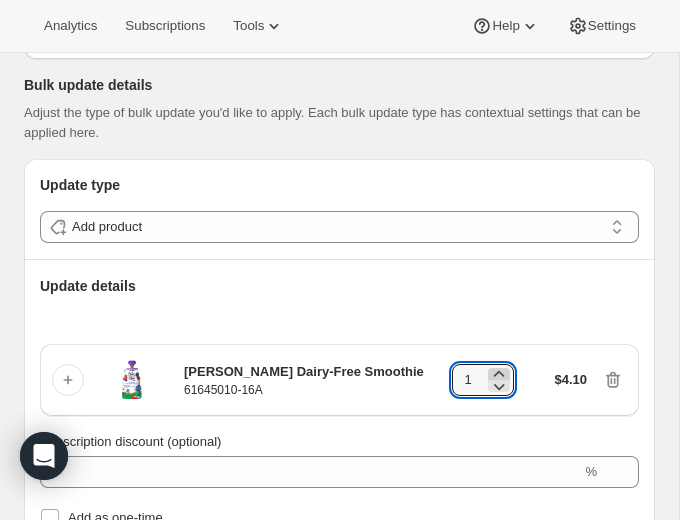 click 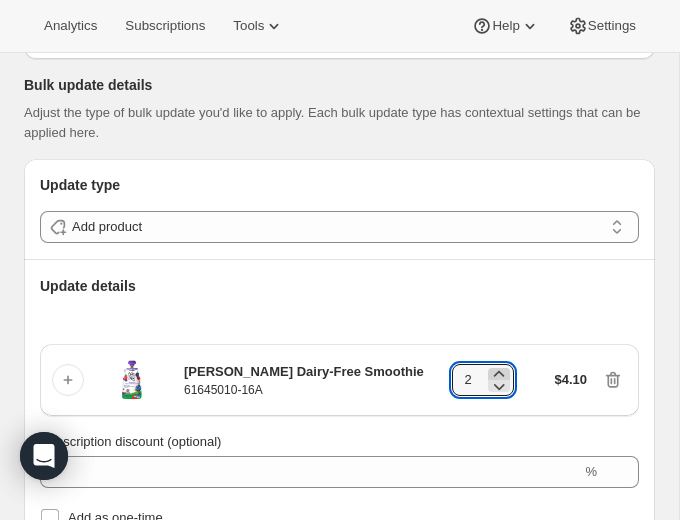 click 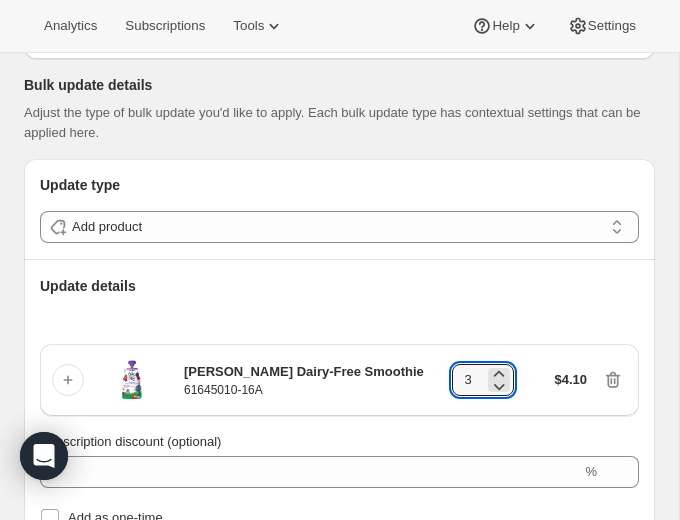 click on "Berry Berry Dairy-Free Smoothie 61645010-16A 3 $4.10 Subscription discount (optional) 0 % Add as one-time Select additional products to add Recalculate shipping" at bounding box center [339, 468] 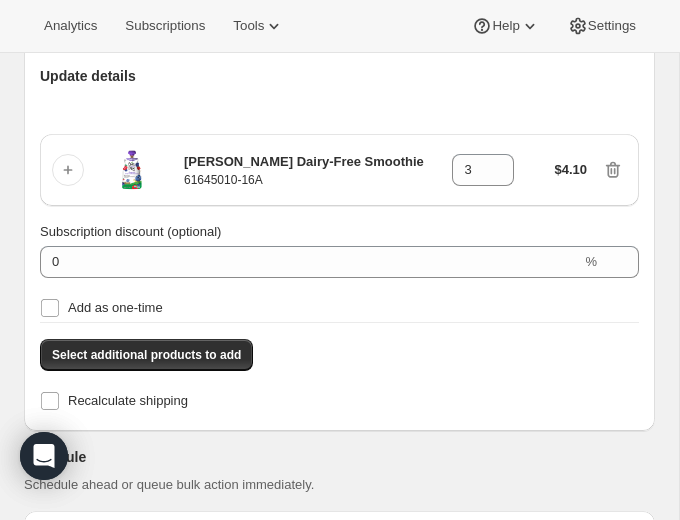 scroll, scrollTop: 602, scrollLeft: 0, axis: vertical 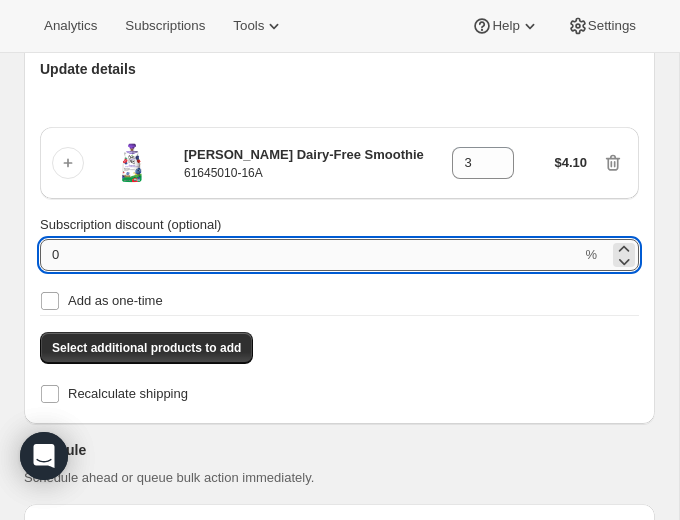 click on "0" at bounding box center (310, 255) 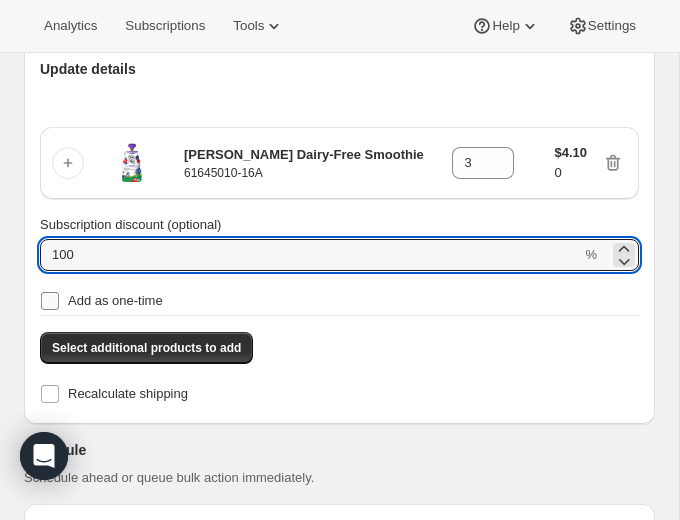 type on "100" 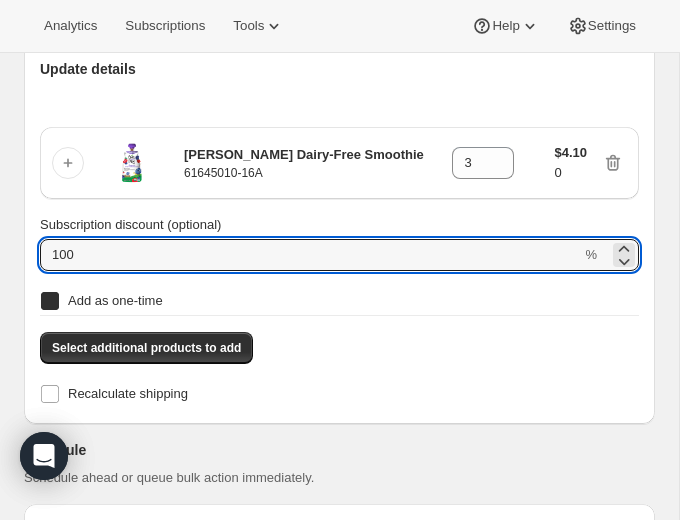 checkbox on "true" 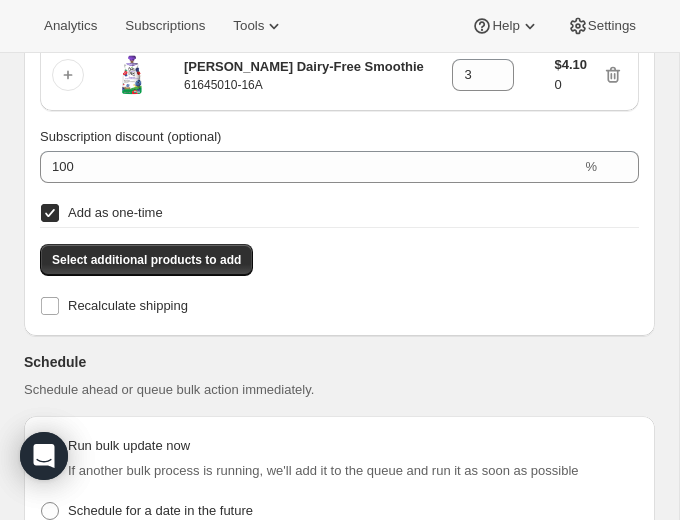 scroll, scrollTop: 692, scrollLeft: 0, axis: vertical 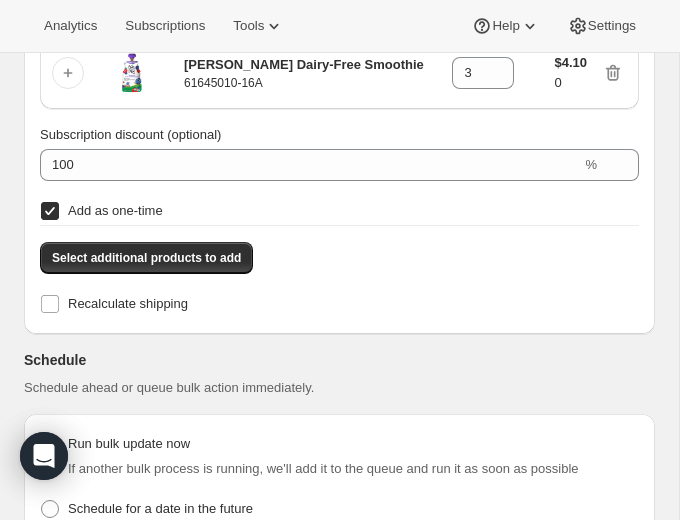 click on "Update type Add product Update details Berry Berry Dairy-Free Smoothie 61645010-16A 3 $4.10 0 Subscription discount (optional) 100 % Add as one-time Select additional products to add Recalculate shipping" at bounding box center [339, 93] 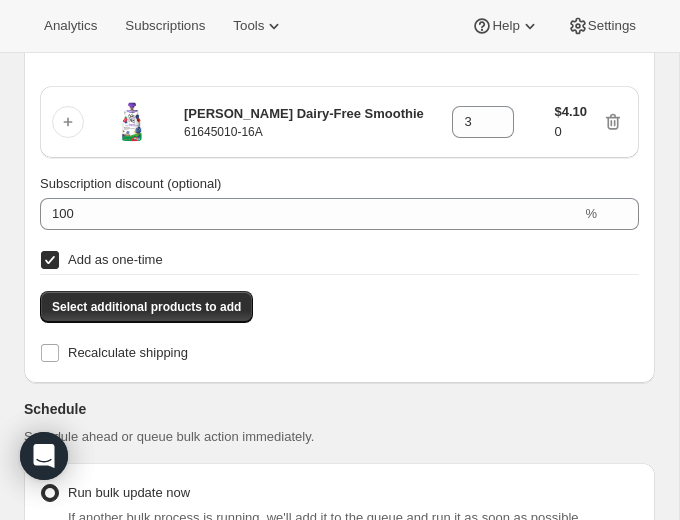 scroll, scrollTop: 639, scrollLeft: 0, axis: vertical 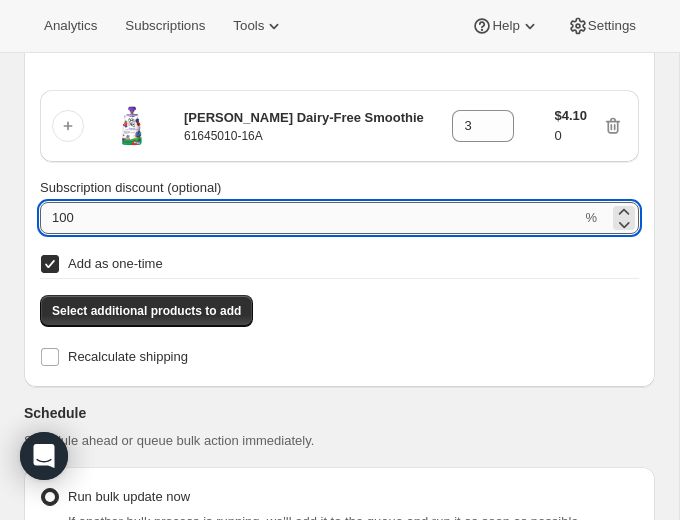 click on "100" at bounding box center [310, 218] 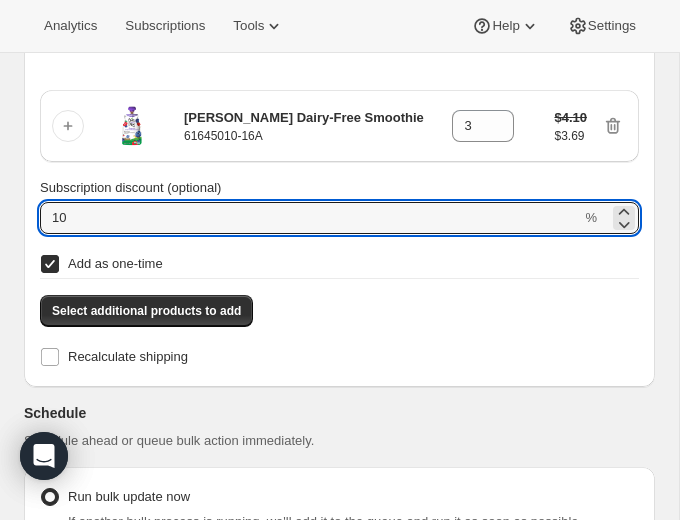 type on "100" 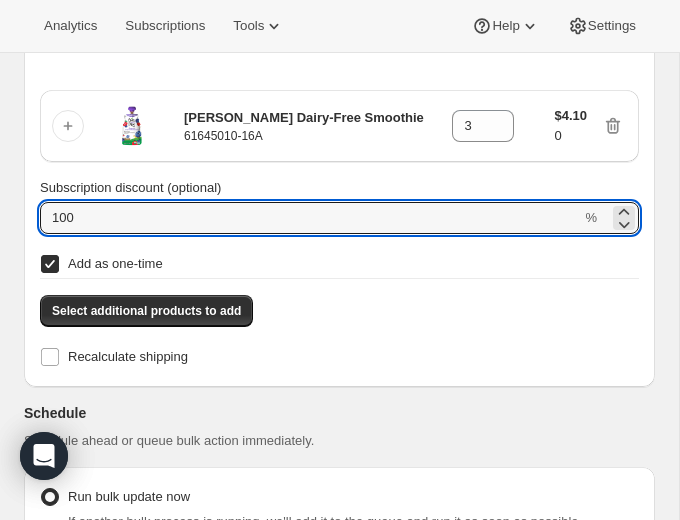 click on "Select additional products to add Recalculate shipping" at bounding box center (339, 333) 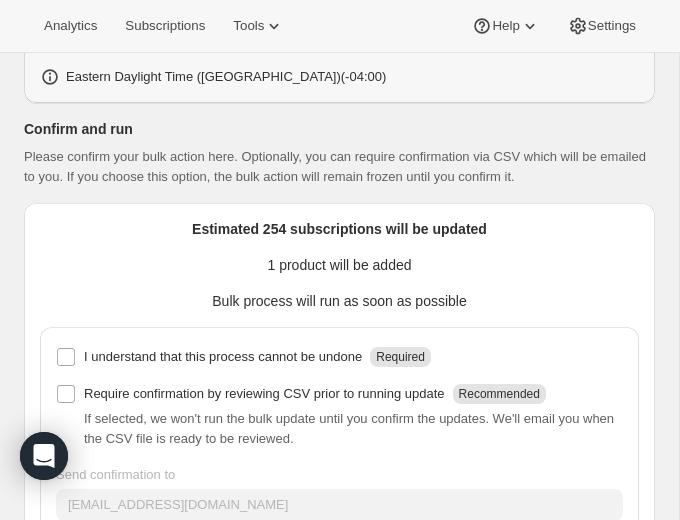 scroll, scrollTop: 1267, scrollLeft: 0, axis: vertical 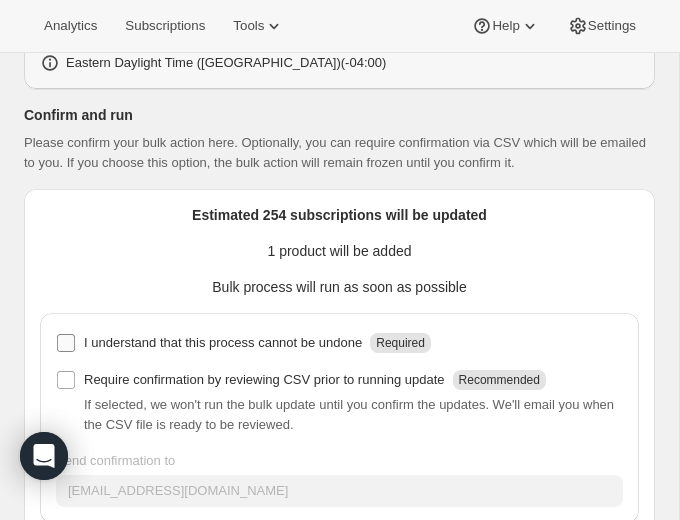 click on "I understand that this process cannot be undone Required" at bounding box center [66, 343] 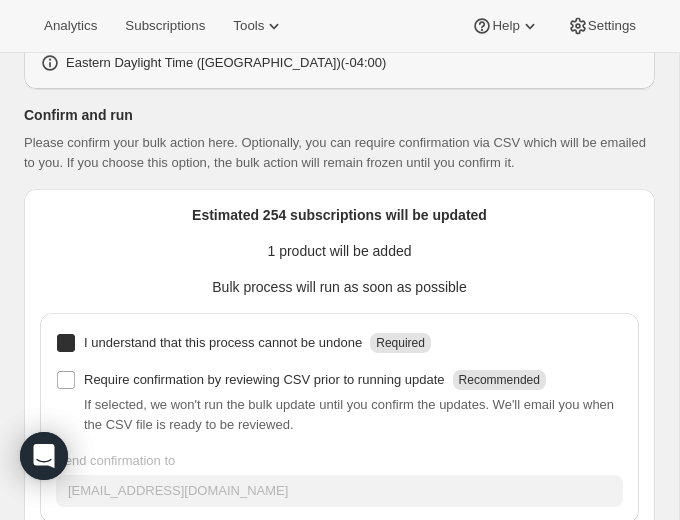 checkbox on "true" 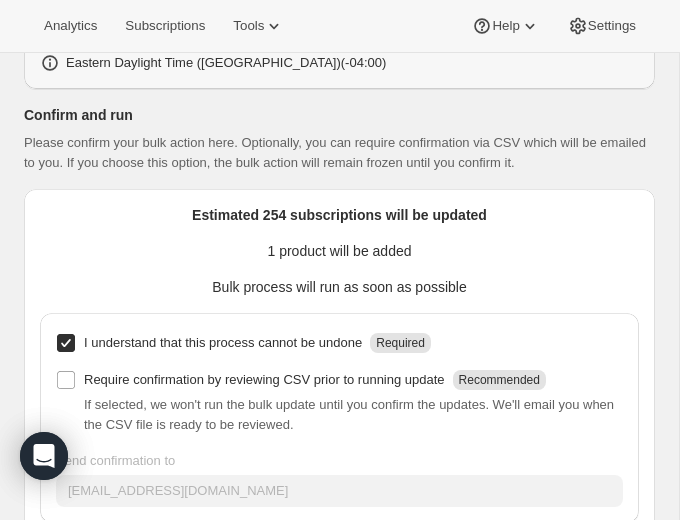 scroll, scrollTop: 1377, scrollLeft: 0, axis: vertical 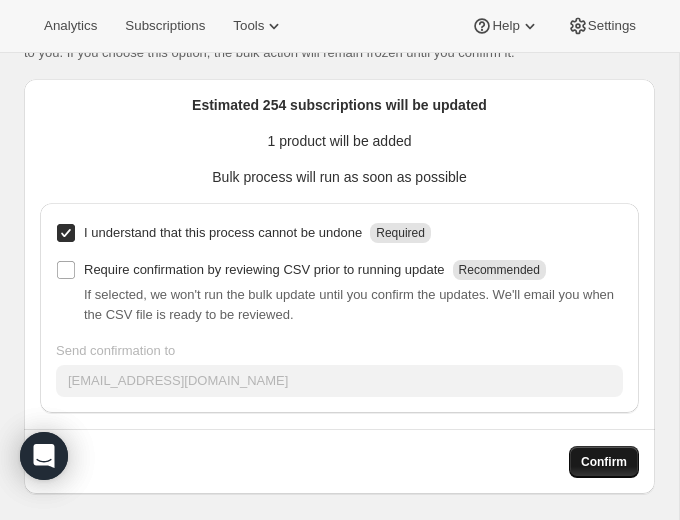 click on "Confirm" at bounding box center [604, 462] 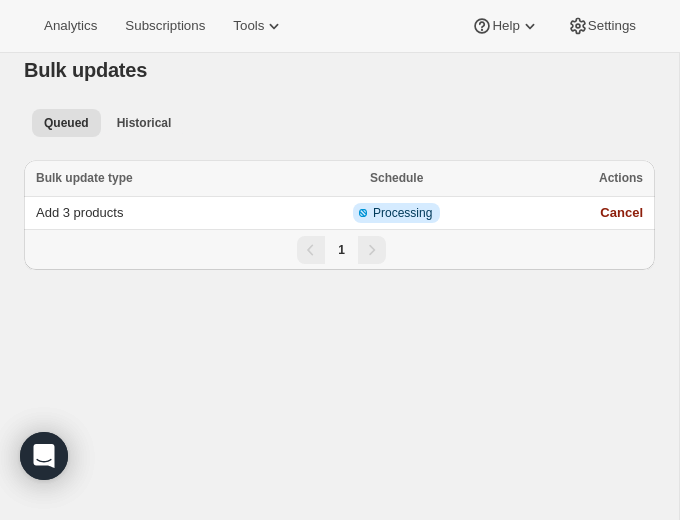 scroll, scrollTop: 0, scrollLeft: 0, axis: both 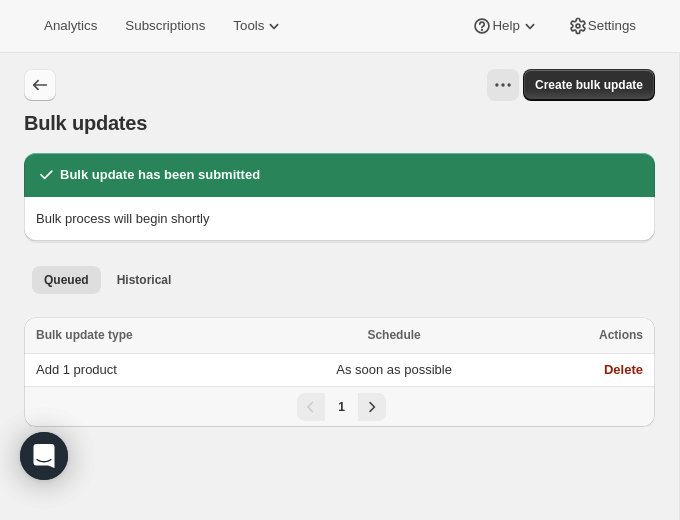 click 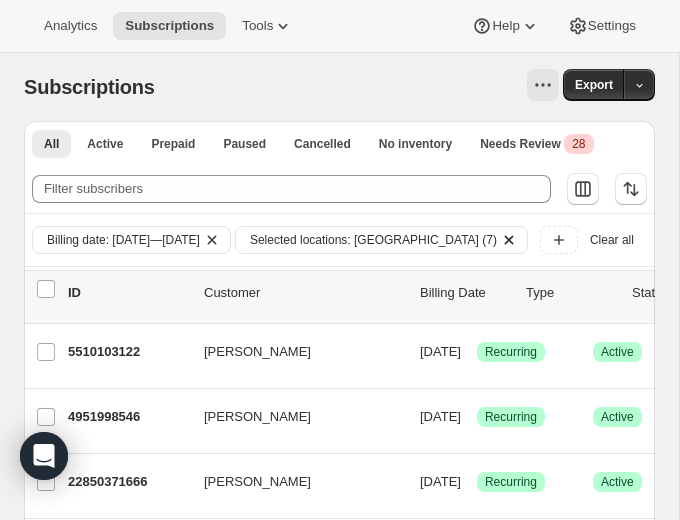 click on "Selected locations: United States (7)" at bounding box center (373, 240) 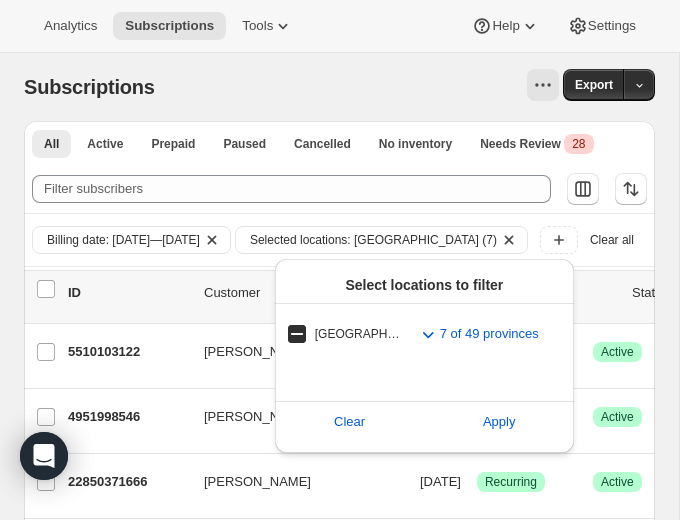 click on "United States" at bounding box center (358, 334) 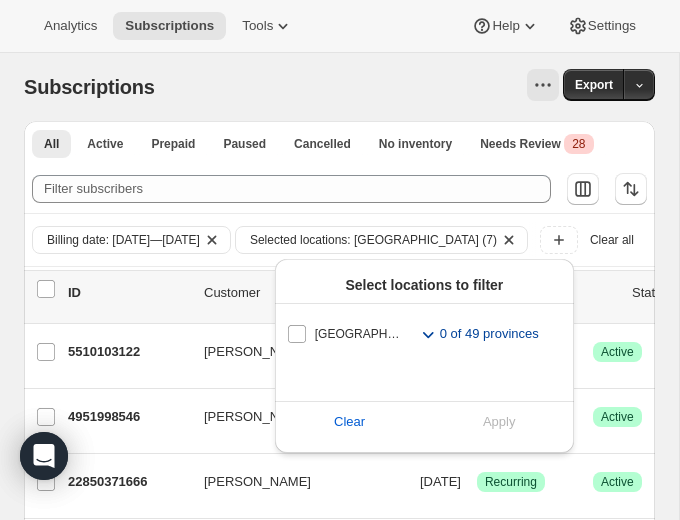 click 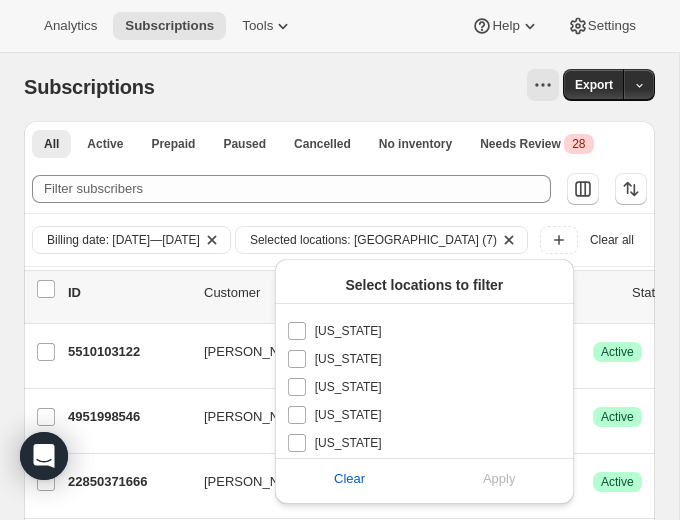 scroll, scrollTop: 145, scrollLeft: 0, axis: vertical 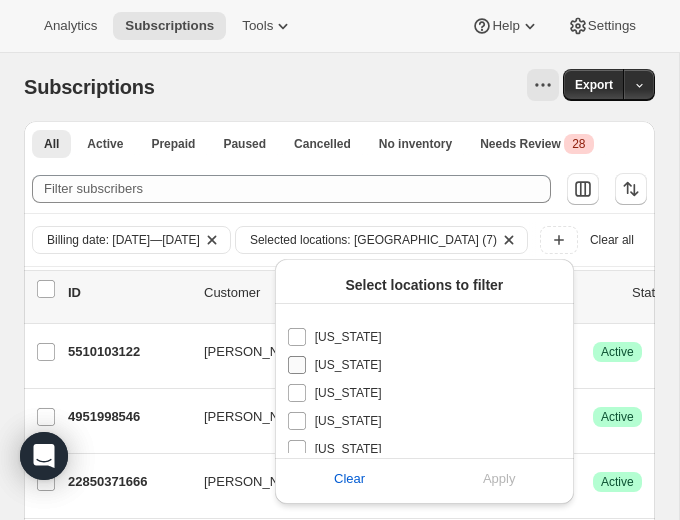 click on "Connecticut" at bounding box center (297, 365) 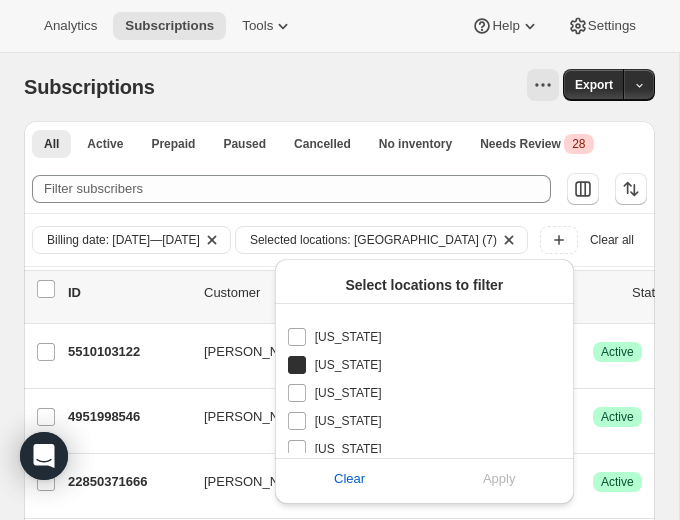 checkbox on "true" 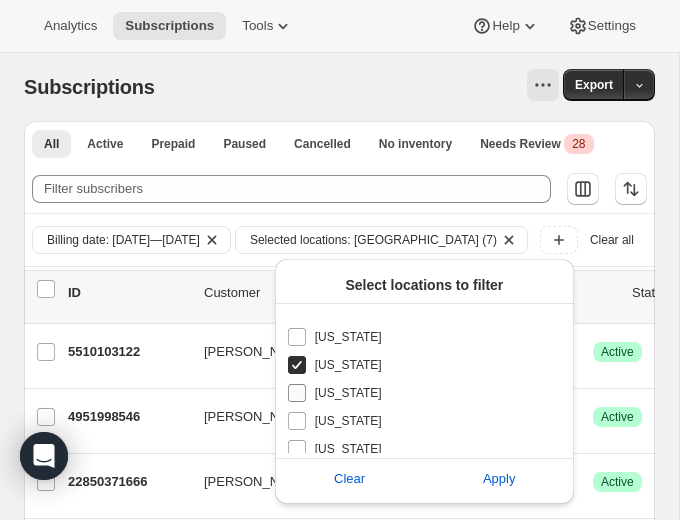click on "Delaware" at bounding box center (297, 393) 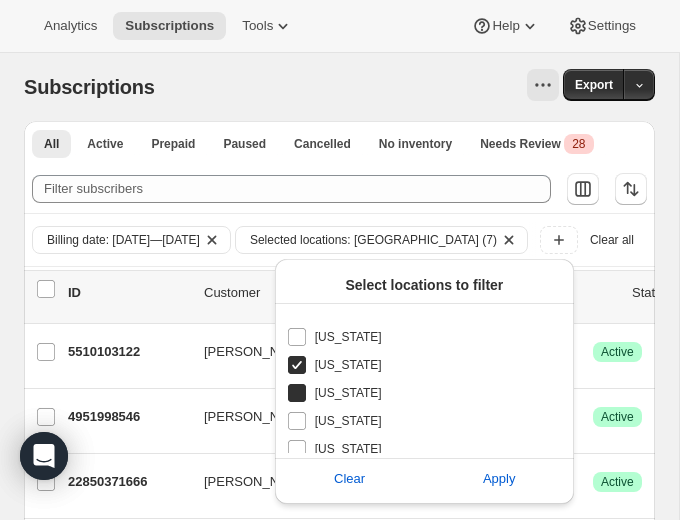 checkbox on "true" 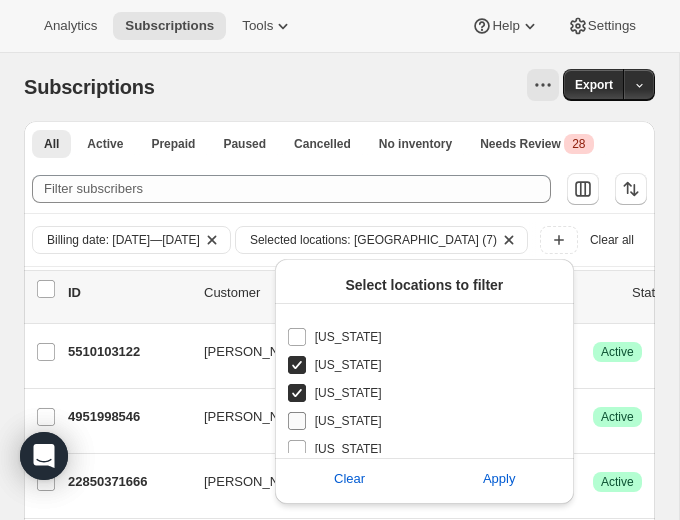 click on "District of Columbia" at bounding box center (297, 421) 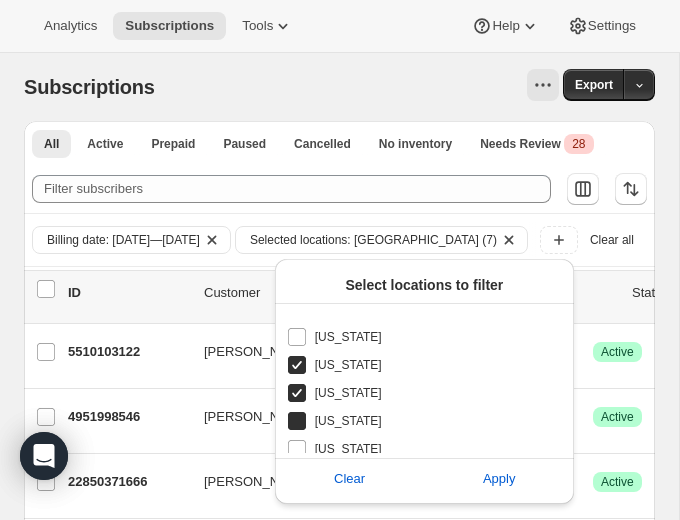 checkbox on "true" 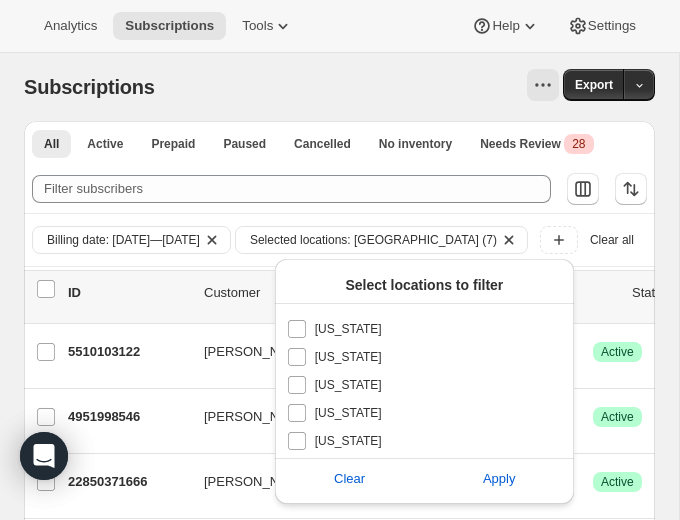 scroll, scrollTop: 462, scrollLeft: 0, axis: vertical 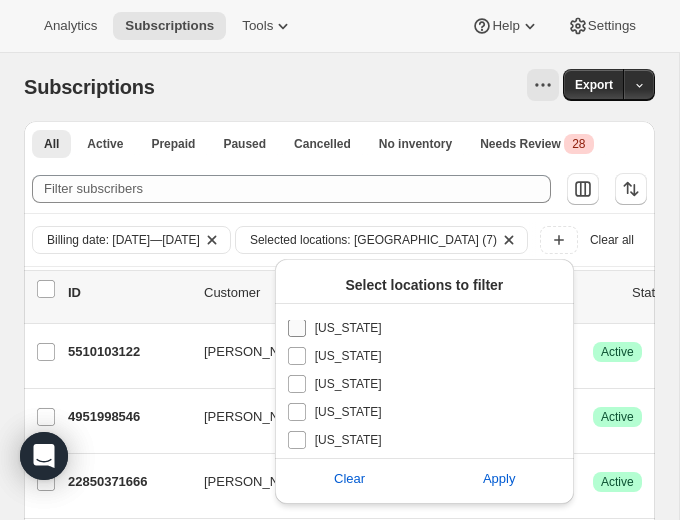 click on "Kentucky" at bounding box center [297, 328] 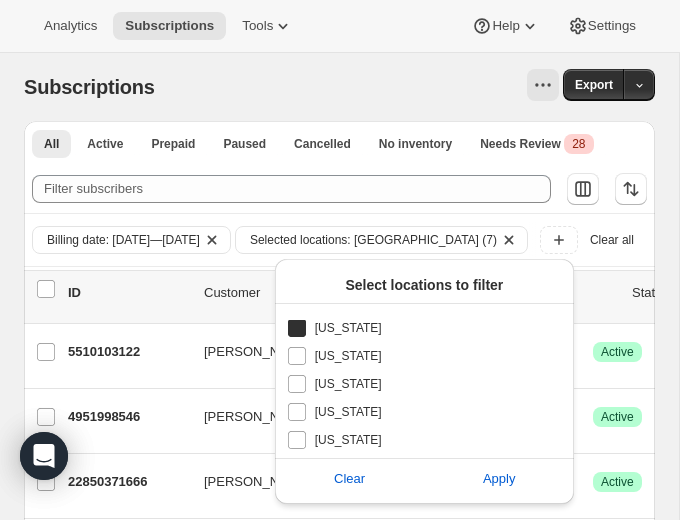checkbox on "true" 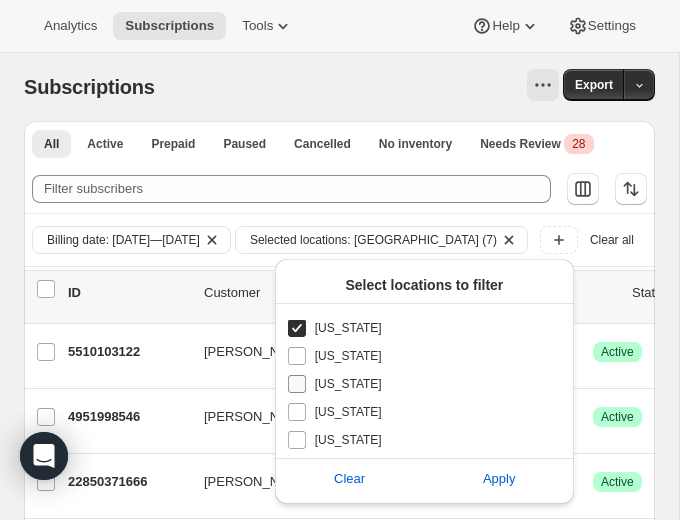 click on "Maine" at bounding box center (297, 384) 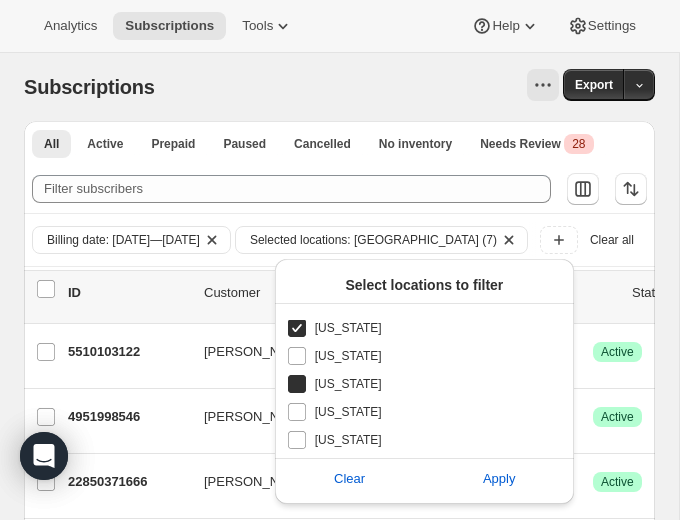 checkbox on "true" 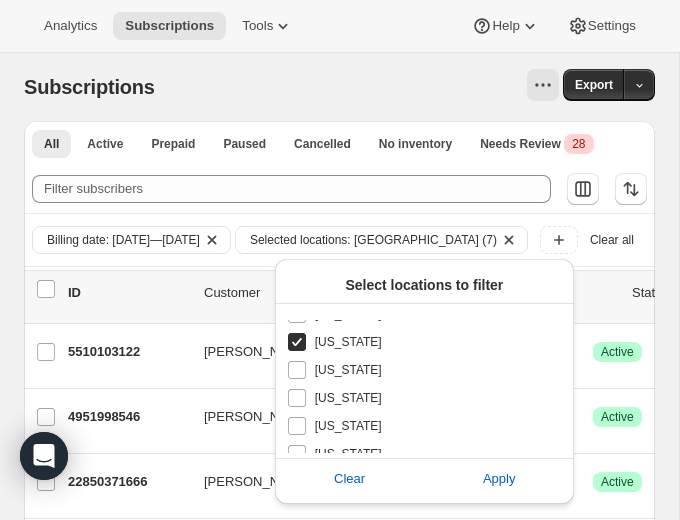 scroll, scrollTop: 509, scrollLeft: 0, axis: vertical 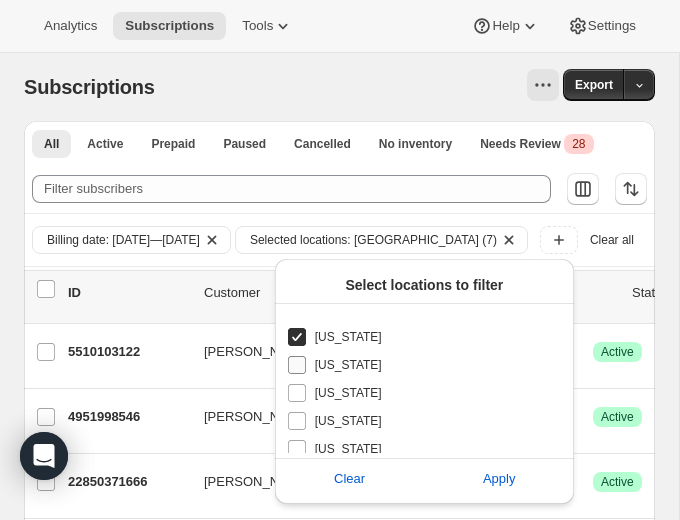 click on "Maryland" at bounding box center (413, 365) 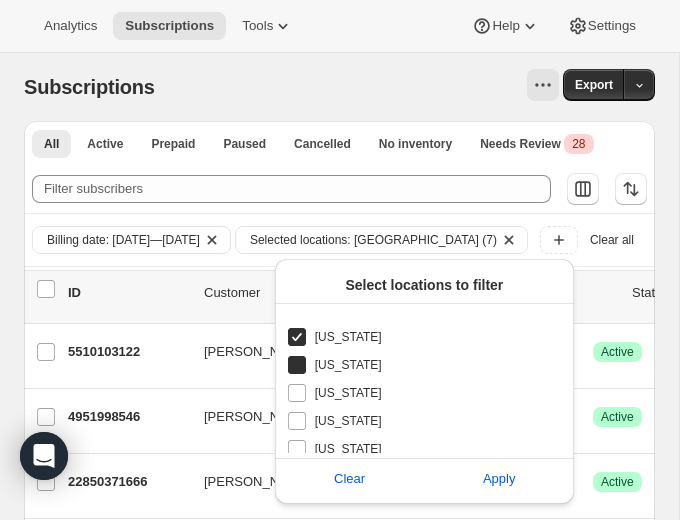 checkbox on "true" 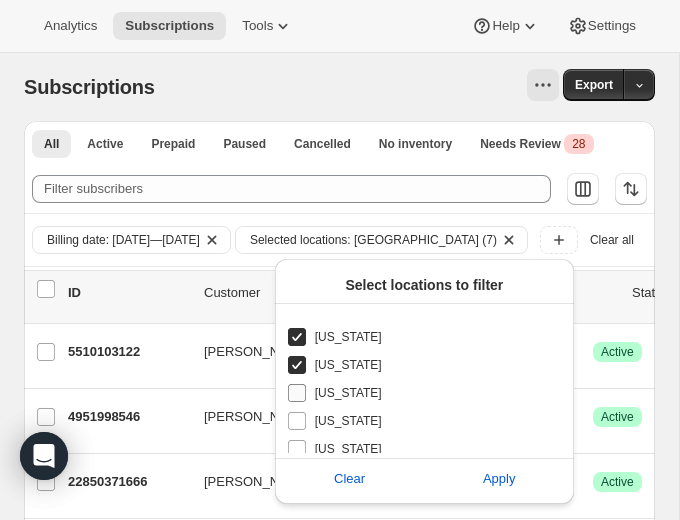 click on "Massachusetts" at bounding box center (297, 393) 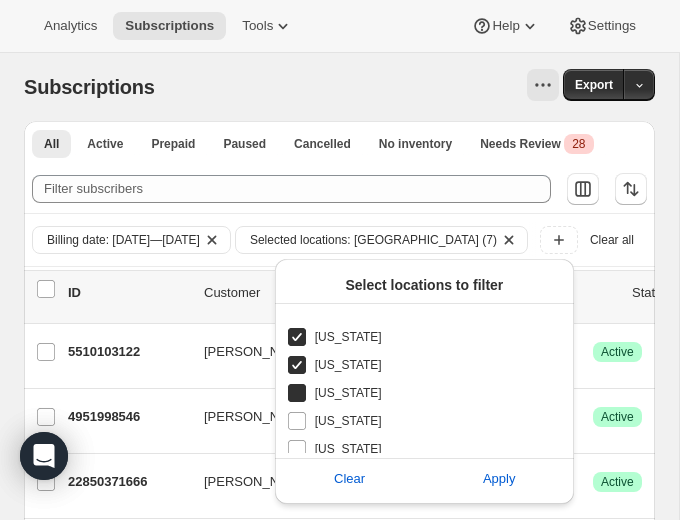 checkbox on "true" 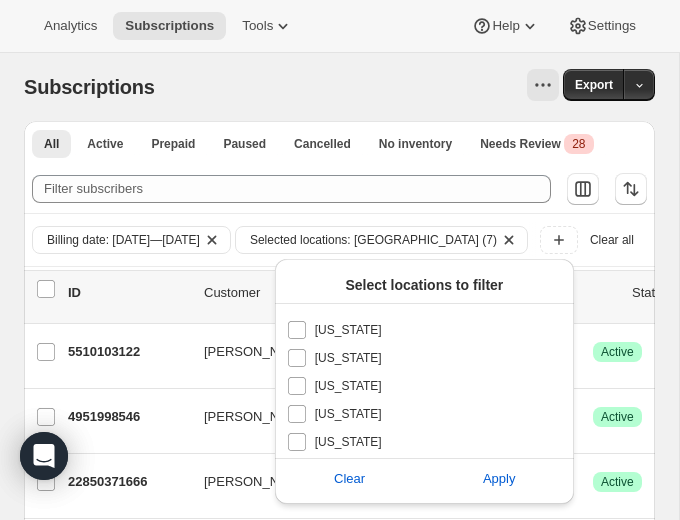 scroll, scrollTop: 743, scrollLeft: 0, axis: vertical 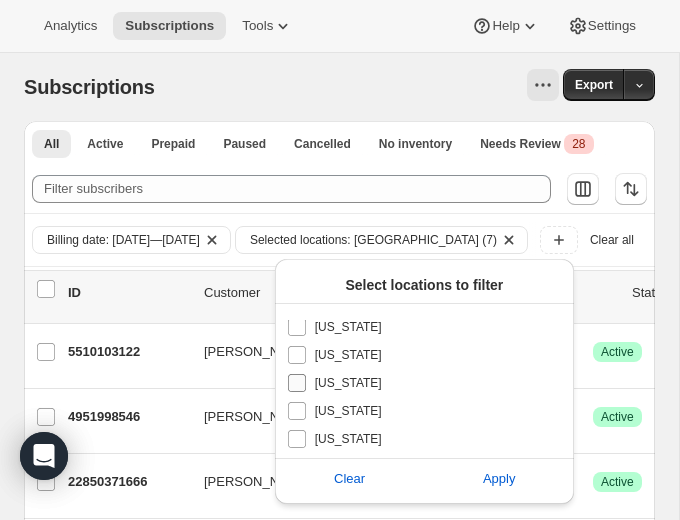 click on "New Hampshire" at bounding box center [297, 383] 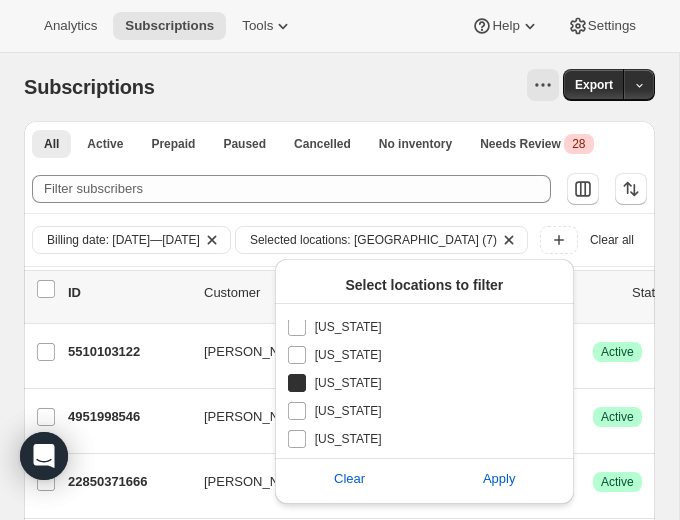 checkbox on "true" 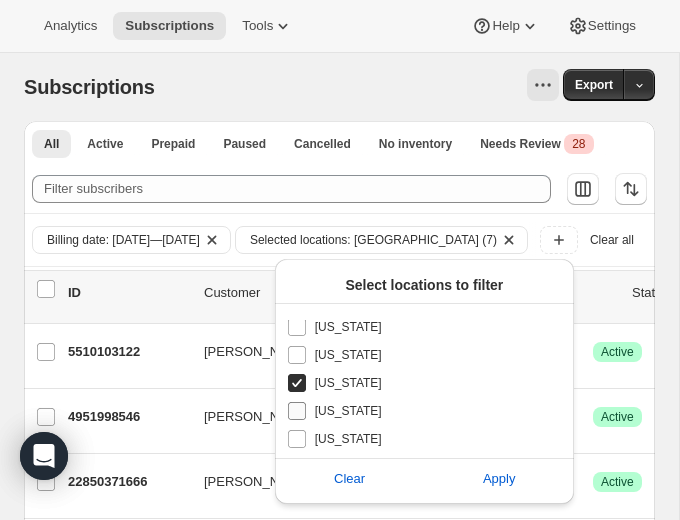 click on "New Jersey" at bounding box center (297, 411) 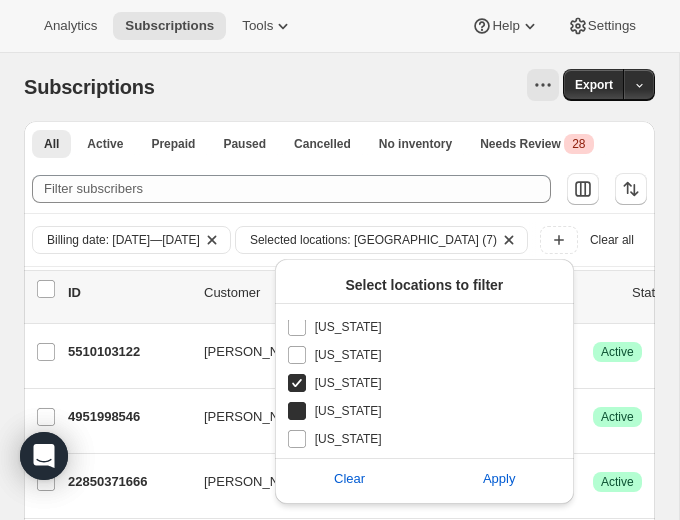 checkbox on "true" 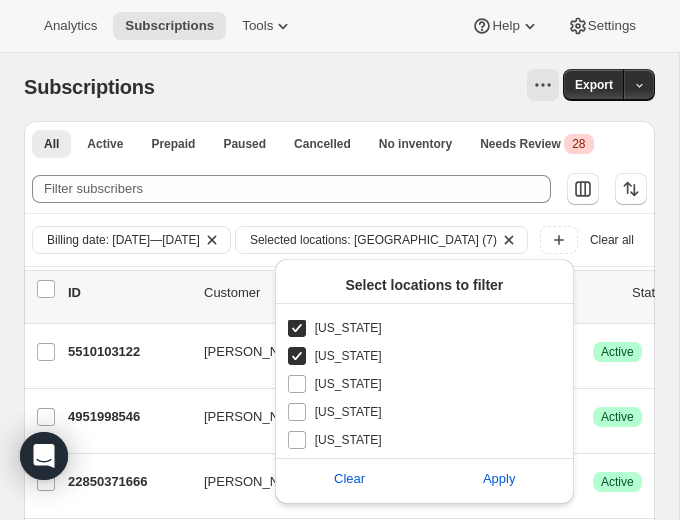 scroll, scrollTop: 800, scrollLeft: 0, axis: vertical 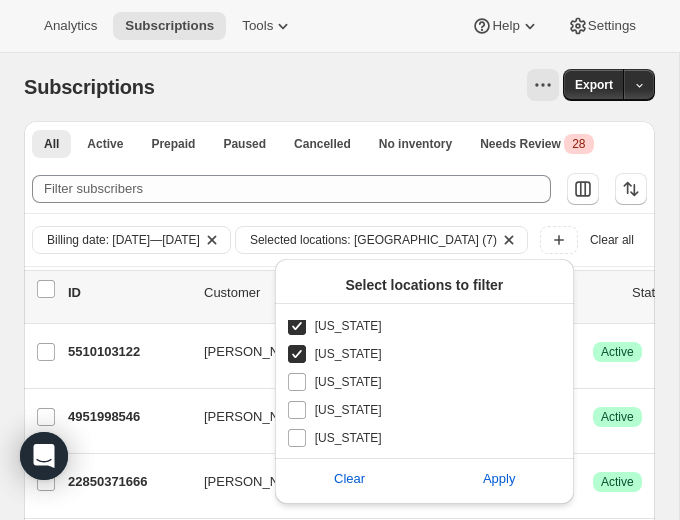 click on "New York" at bounding box center [297, 410] 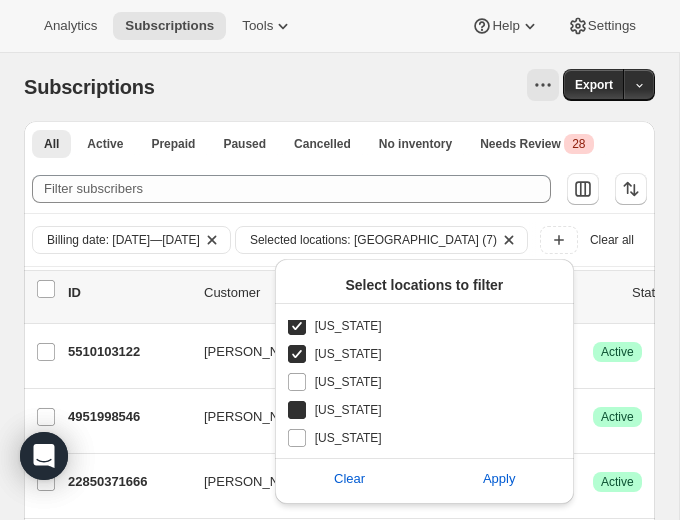 checkbox on "true" 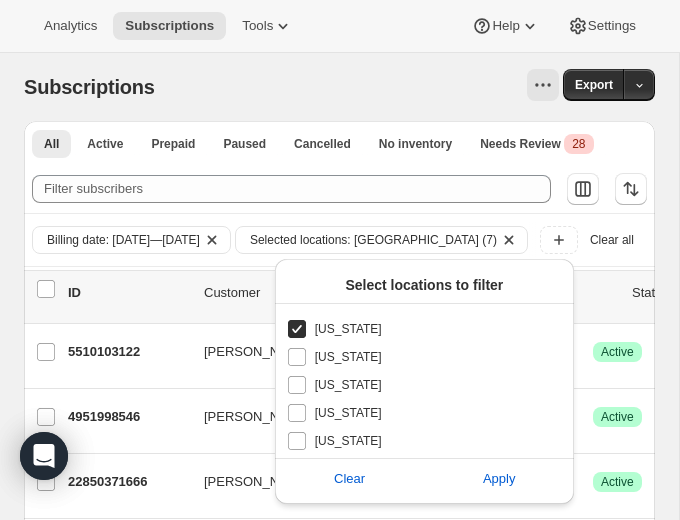 scroll, scrollTop: 886, scrollLeft: 0, axis: vertical 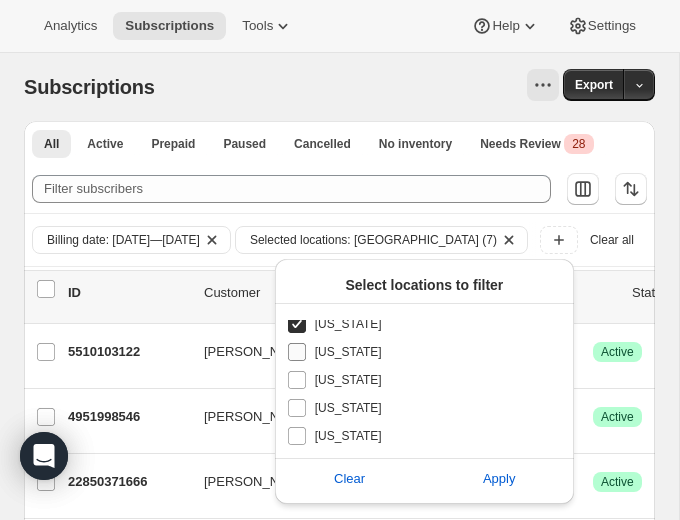 click on "North Carolina" at bounding box center (297, 352) 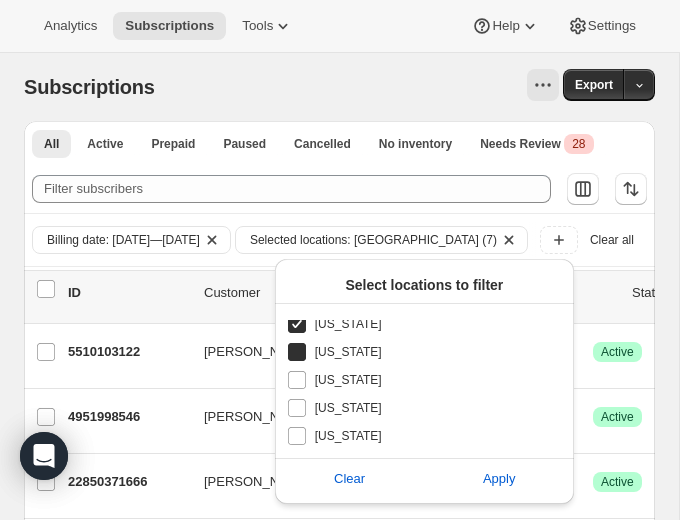 checkbox on "true" 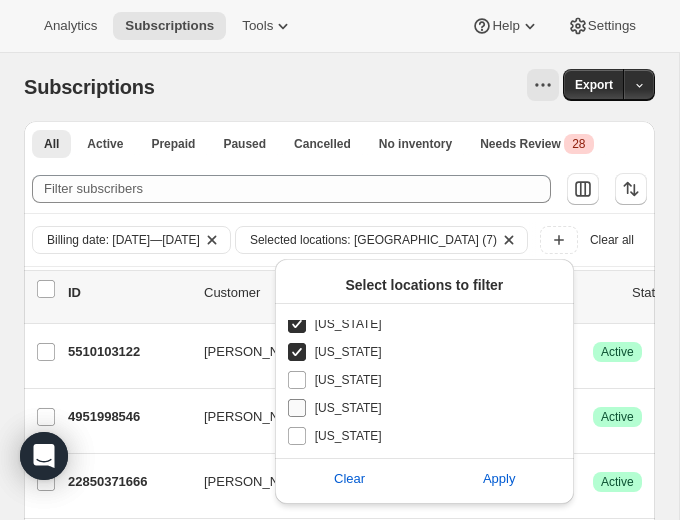 click on "Ohio" at bounding box center [297, 408] 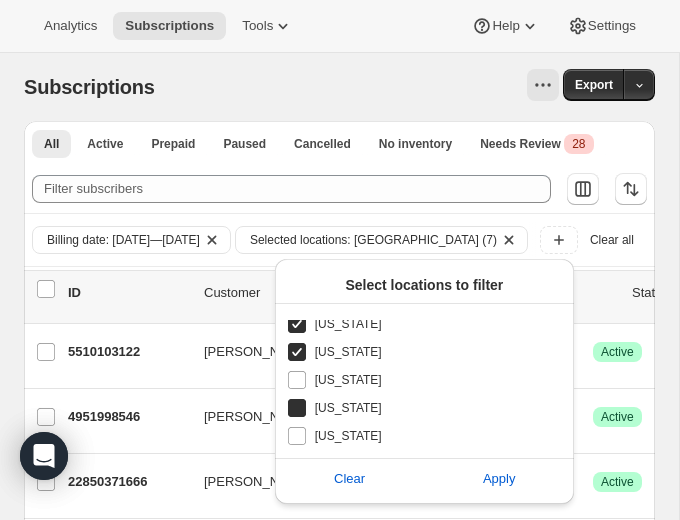 checkbox on "true" 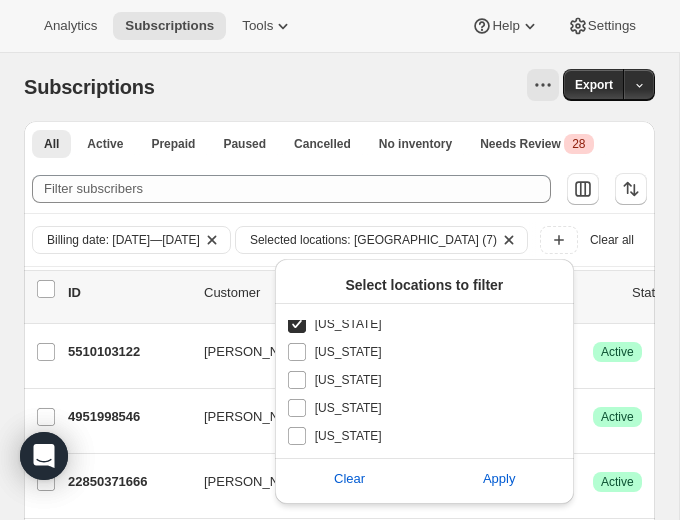 scroll, scrollTop: 972, scrollLeft: 0, axis: vertical 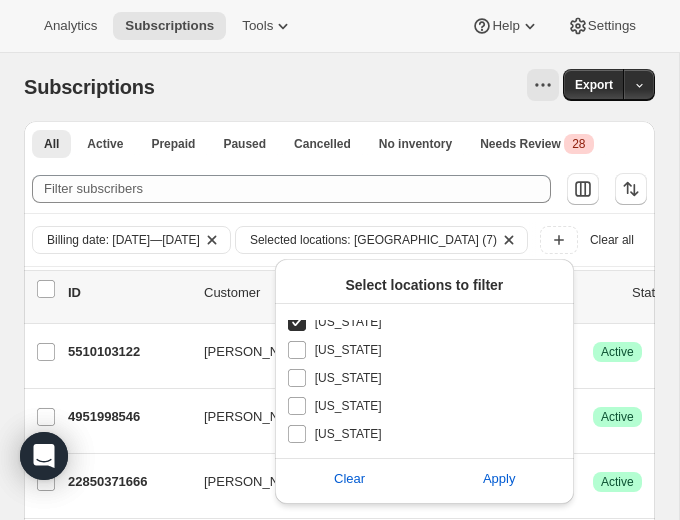 click on "Pennsylvania" at bounding box center (297, 406) 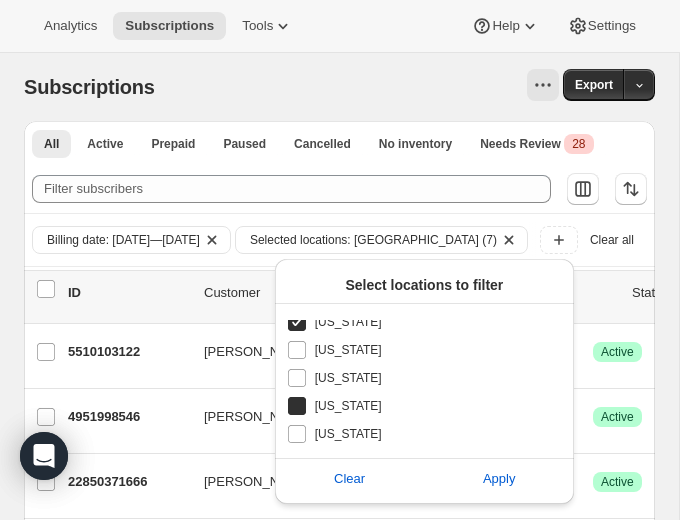 checkbox on "true" 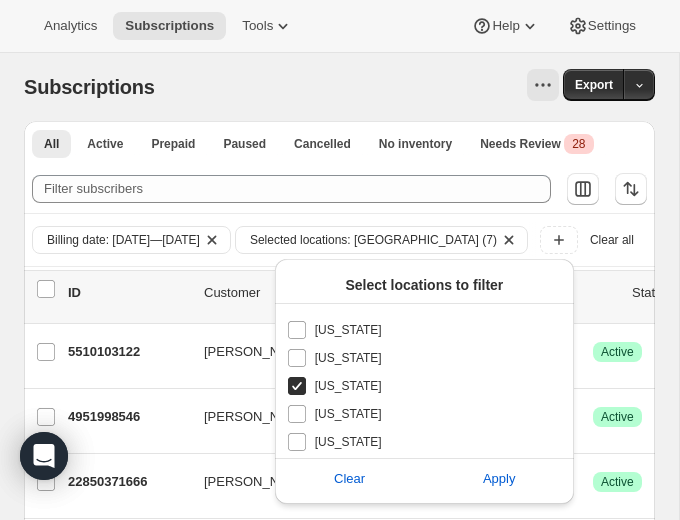 scroll, scrollTop: 1000, scrollLeft: 0, axis: vertical 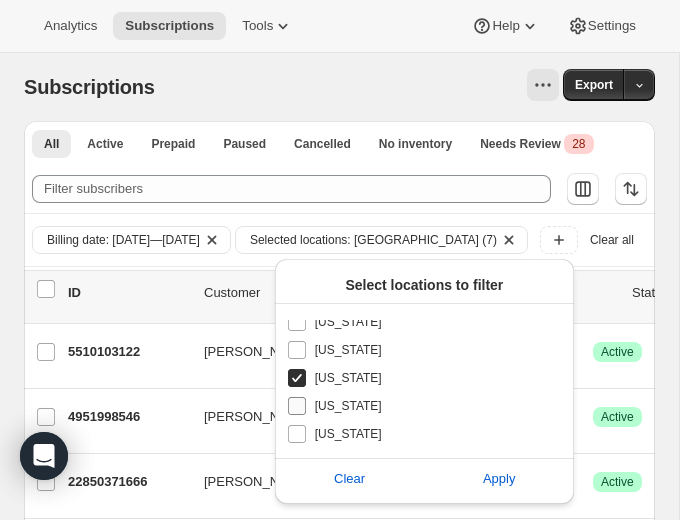 click on "Rhode Island" at bounding box center (297, 406) 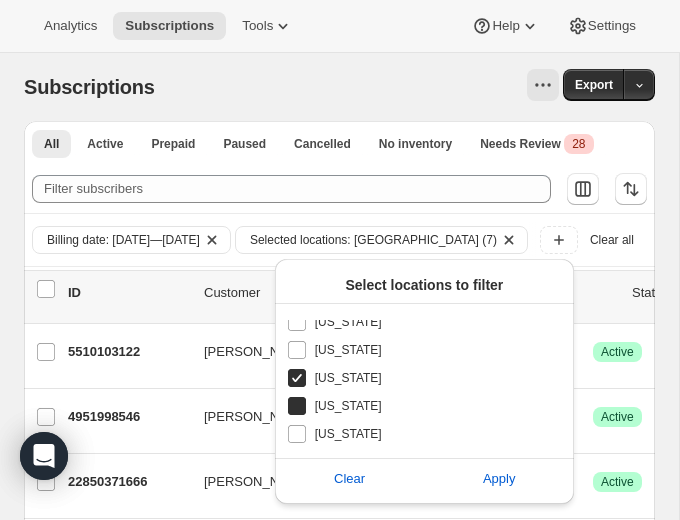 checkbox on "true" 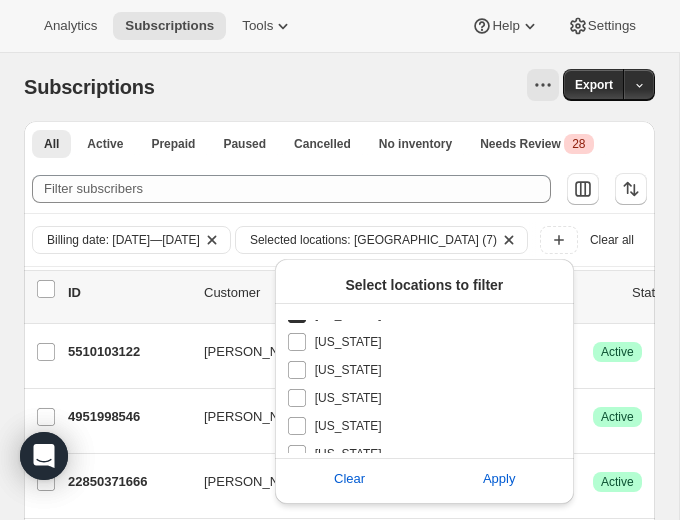 scroll, scrollTop: 1116, scrollLeft: 0, axis: vertical 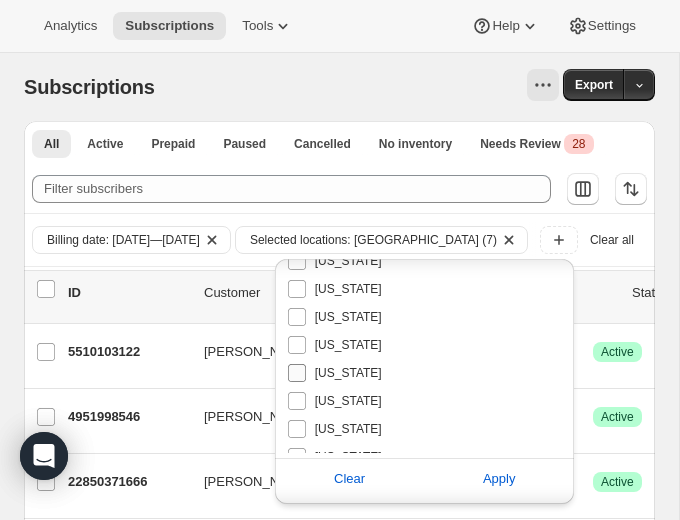 click on "Vermont" at bounding box center (297, 373) 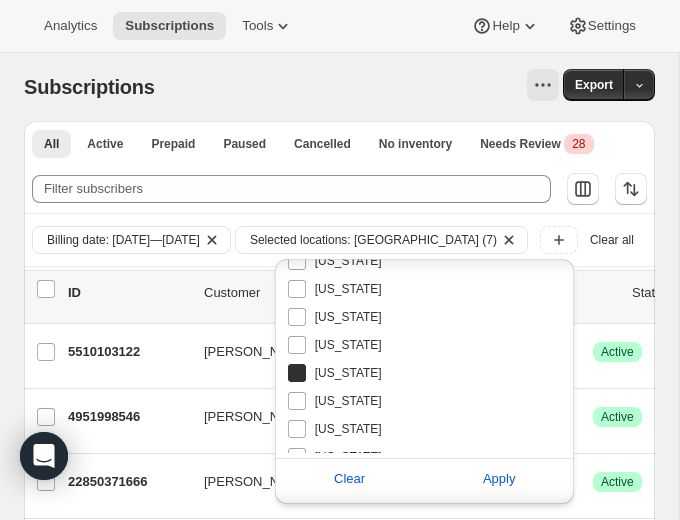 checkbox on "true" 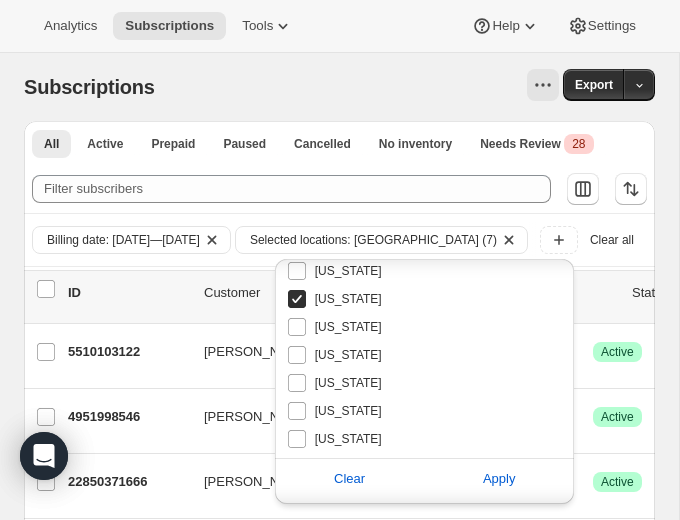 scroll, scrollTop: 189, scrollLeft: 0, axis: vertical 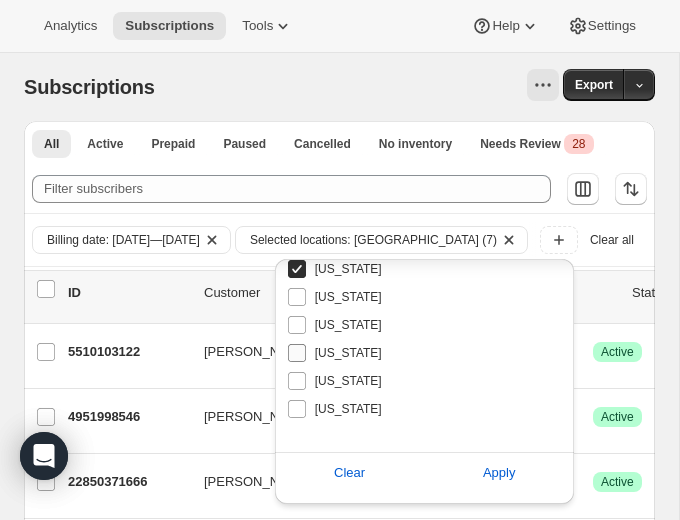click on "West Virginia" at bounding box center (297, 353) 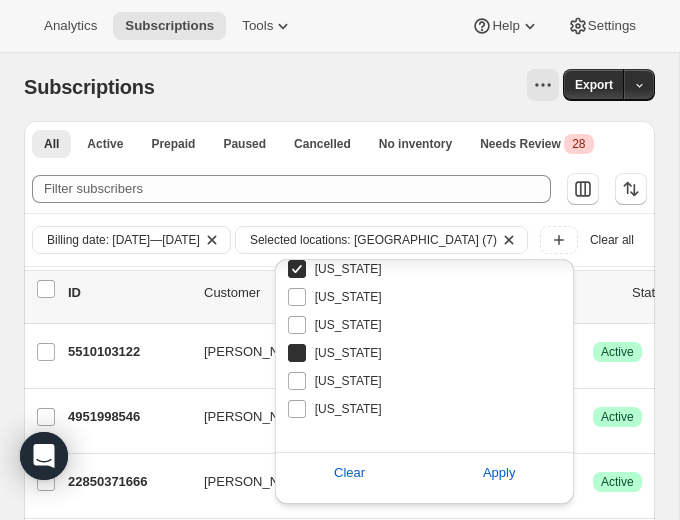 type 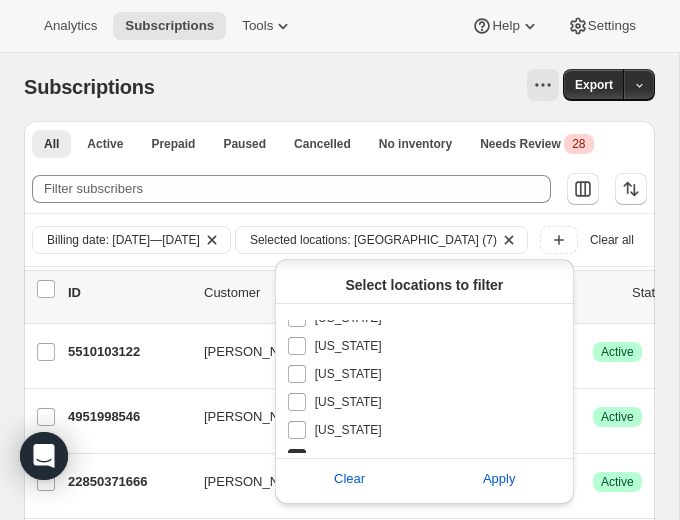 scroll, scrollTop: 189, scrollLeft: 0, axis: vertical 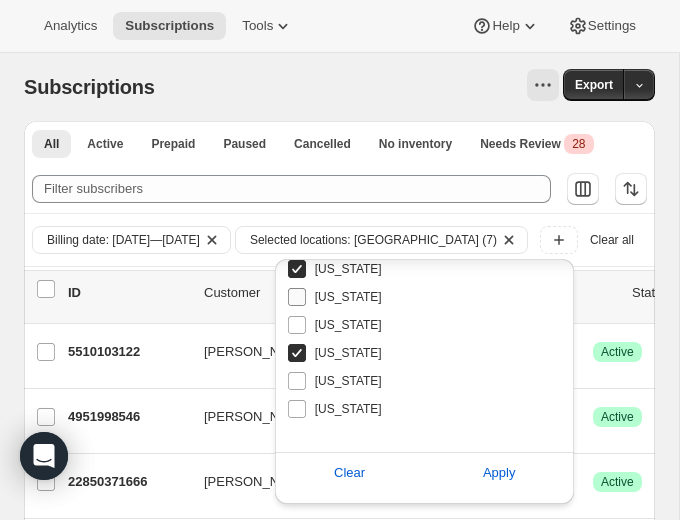 click on "Virginia" at bounding box center [297, 297] 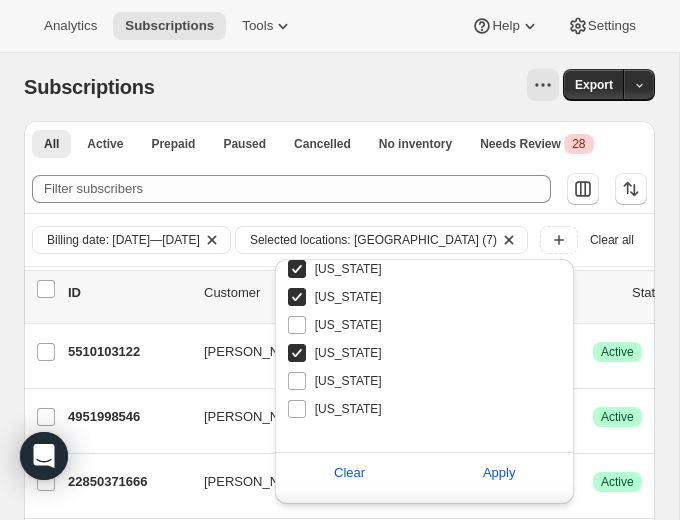 scroll, scrollTop: 0, scrollLeft: 0, axis: both 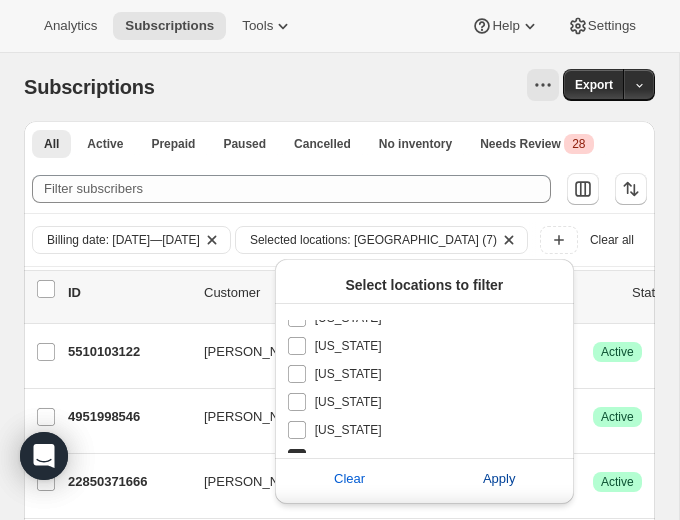 click on "Apply" at bounding box center (499, 479) 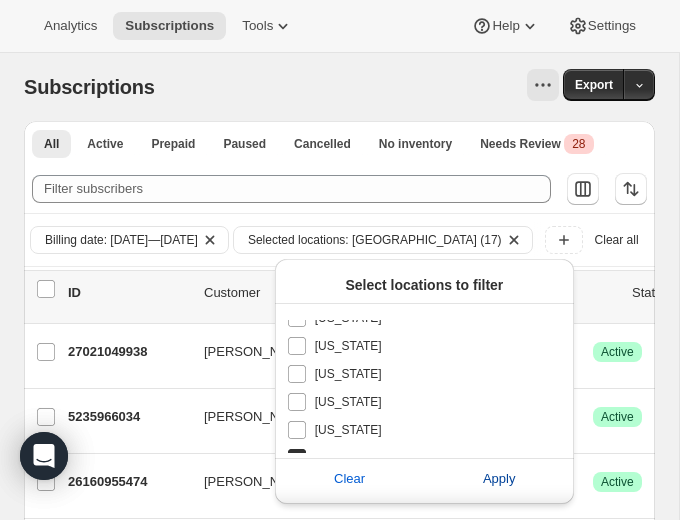 click on "Apply" at bounding box center [499, 479] 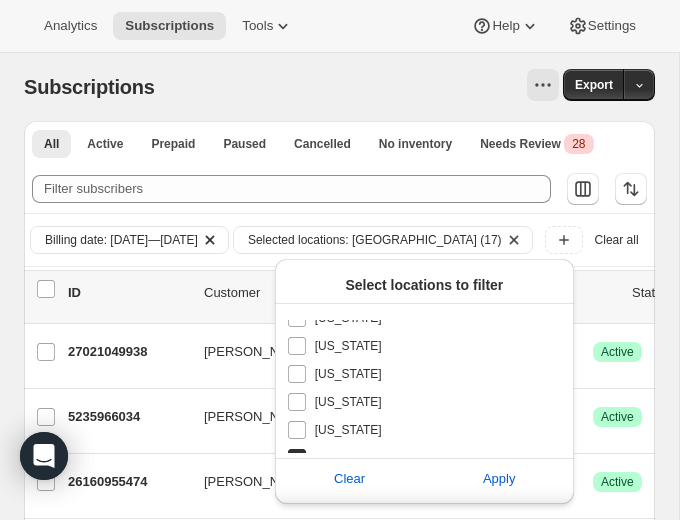click on "Billing date: Jul 12, 2025—Jul 14, 2025" at bounding box center [121, 240] 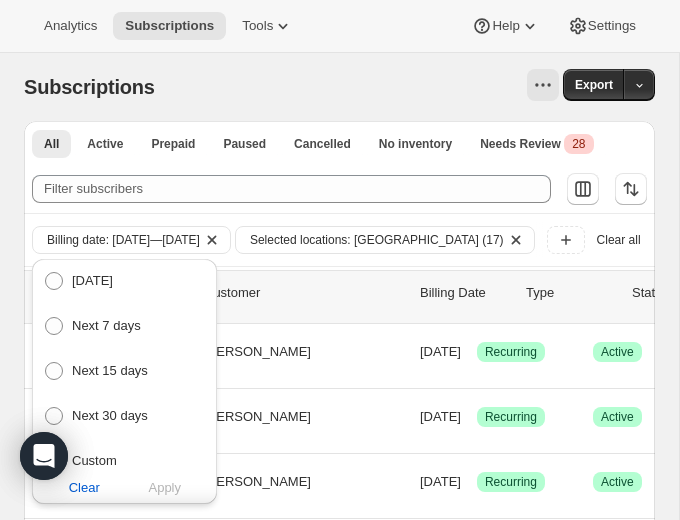 scroll, scrollTop: 27, scrollLeft: 0, axis: vertical 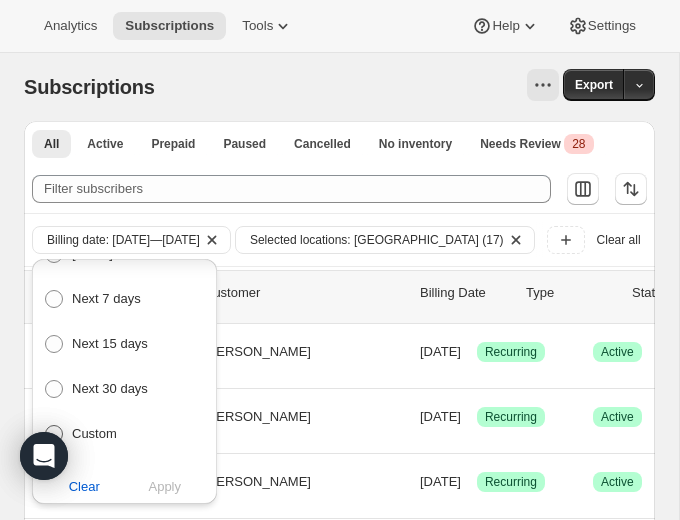 click on "Custom" at bounding box center [94, 433] 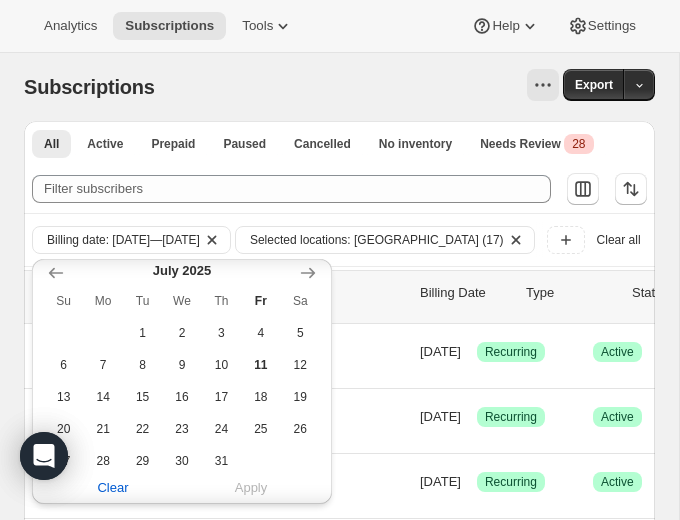 scroll, scrollTop: 334, scrollLeft: 0, axis: vertical 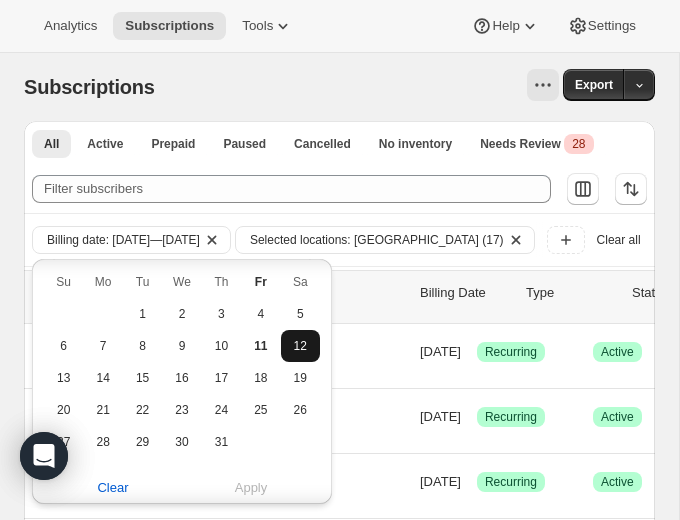 click on "12" at bounding box center (300, 346) 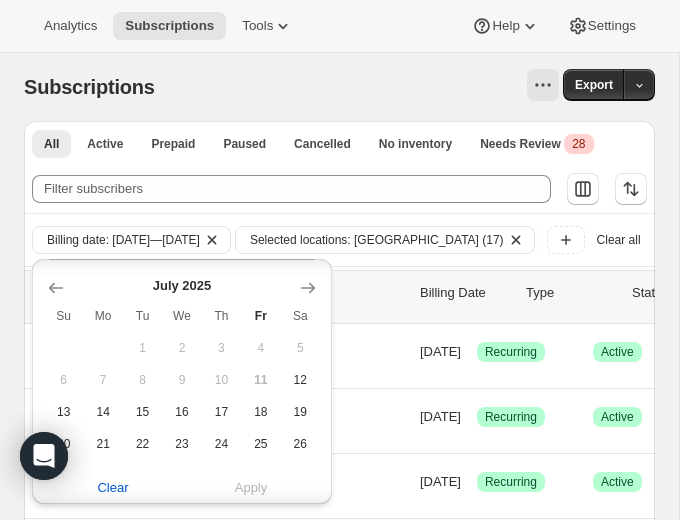 scroll, scrollTop: 610, scrollLeft: 0, axis: vertical 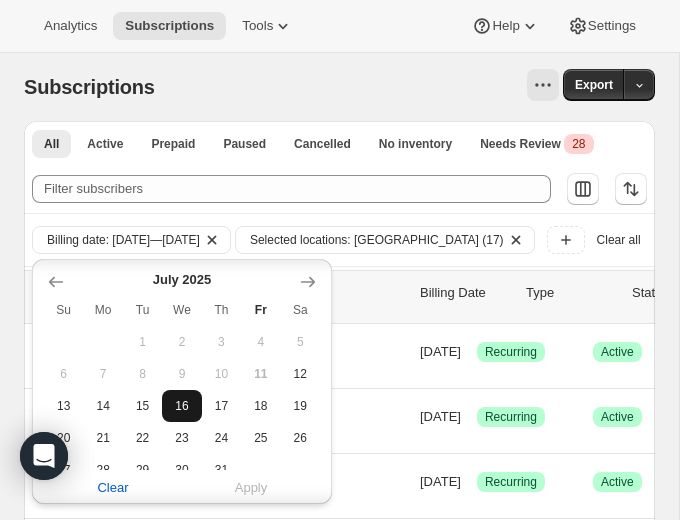 click on "16" at bounding box center (181, 406) 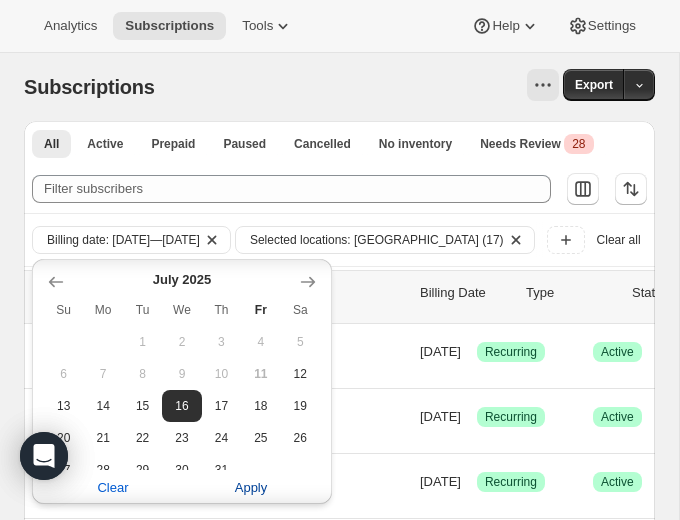 click on "Apply" at bounding box center [251, 488] 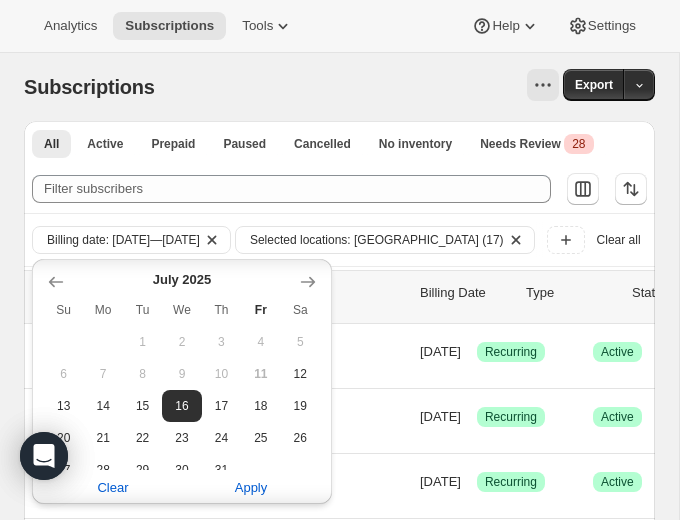 click on "Subscriptions. This page is ready Subscriptions Export All Active Prepaid Paused Cancelled No inventory Needs Review   Critical 28 More views All Active Prepaid Paused Cancelled No inventory Needs Review   Critical 28 Filter subscribers Billing date: Jul 12, 2025—Jul 16, 2025 Selected locations: United States (17) Add filter   Clear all 0 selected Update next billing date Change status Showing 51 subscriptions Select all 51 subscriptions Showing 51 subscriptions Select Select all 51 subscriptions 0 selected list header ID Customer Billing Date Type Status Items Total Grace Boston 27021049938 Grace Boston 07/12/2025 Success Recurring Success Active 10   items $82.40 Zachary Fierman 5235966034 Zachary Fierman 07/12/2025 Success Recurring Success Active 11   items $87.17 Benjamin Wright 24621547602 Benjamin Wright 07/12/2025 Success Recurring Success Active 7   items $63.39 Chris Komatick 27014299730 Chris Komatick 07/12/2025 Success Recurring Success Active 21   items $105.51 Gavin Chadwell 25641287762 Active" at bounding box center [339, 1871] 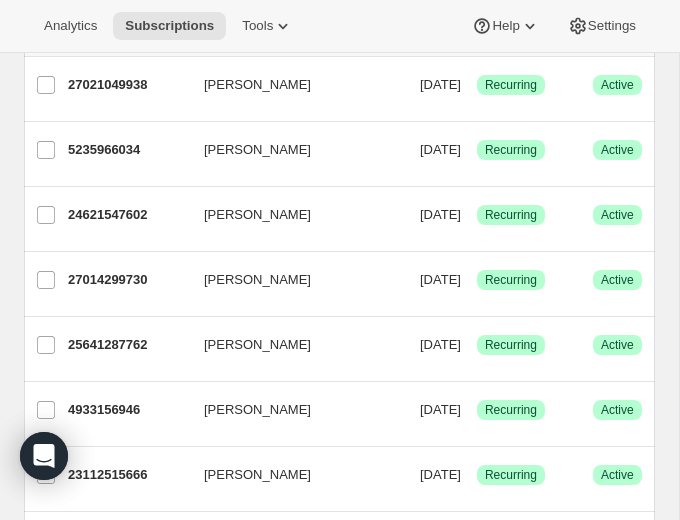 scroll, scrollTop: 0, scrollLeft: 0, axis: both 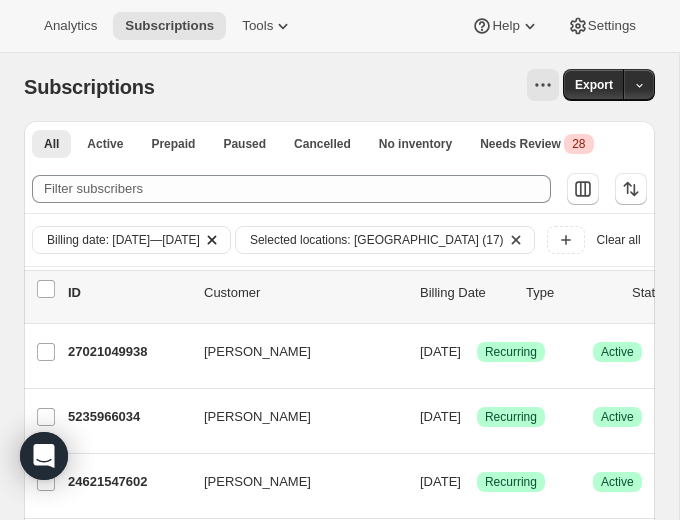 click on "Billing date: Jul 12, 2025—Jul 16, 2025" at bounding box center (123, 240) 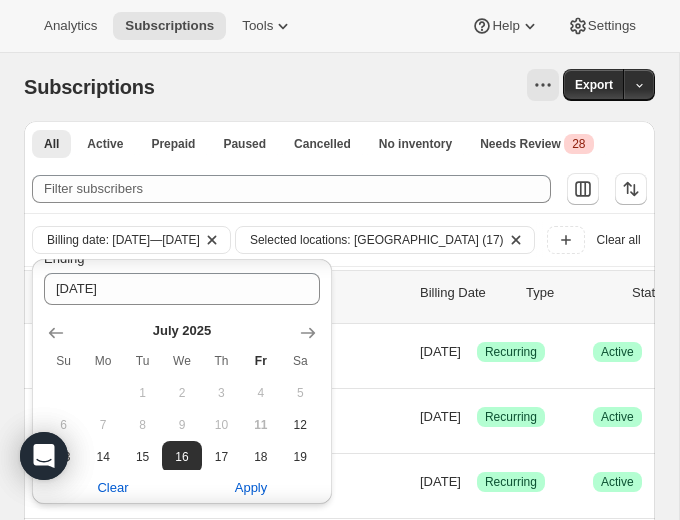scroll, scrollTop: 563, scrollLeft: 0, axis: vertical 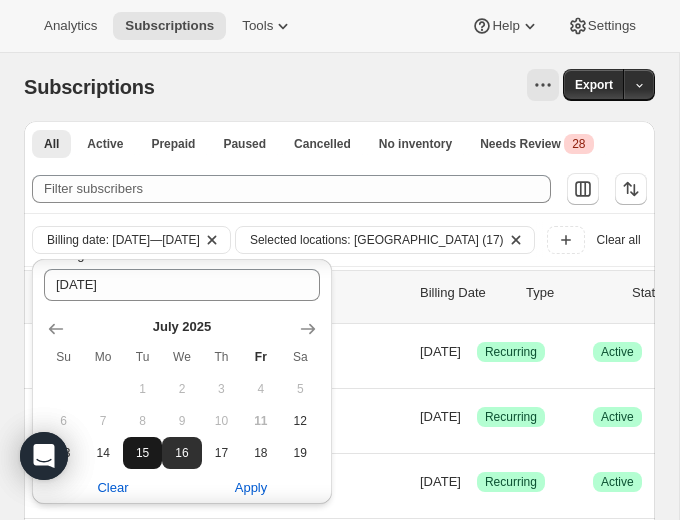 click on "15" at bounding box center [142, 453] 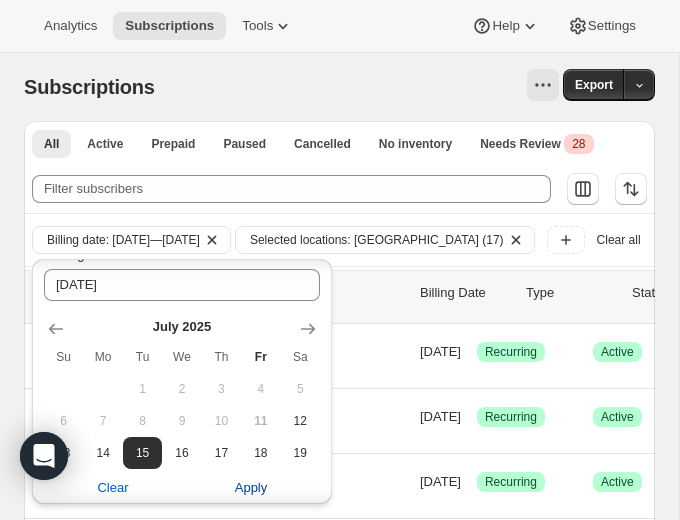 click on "Apply" at bounding box center (251, 488) 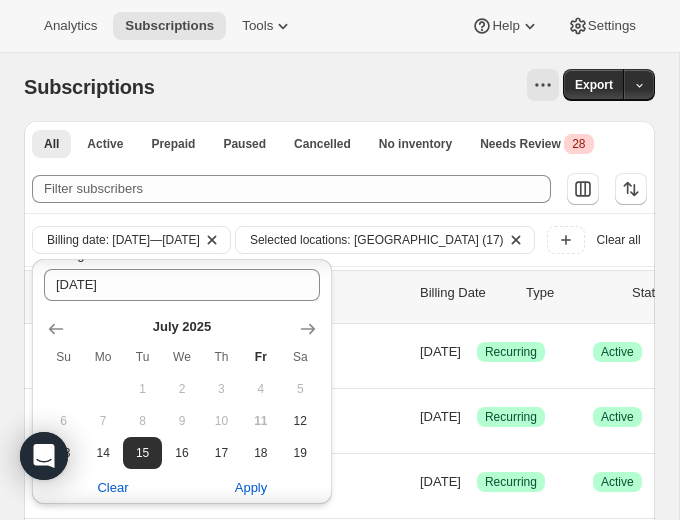 click on "All Active Prepaid Paused Cancelled No inventory Needs Review   Critical 28 More views All Active Prepaid Paused Cancelled No inventory Needs Review   Critical 28 Filter subscribers Billing date: Jul 12, 2025—Jul 15, 2025 Selected locations: United States (17) Add filter   Clear all 0 selected Update next billing date Change status Showing 51 subscriptions Select all 51 subscriptions Showing 51 subscriptions Select Select all 51 subscriptions 0 selected list header ID Customer Billing Date Type Status Items Total Gavin Chadwell 25641287762 Gavin Chadwell 07/12/2025 Success Recurring Success Active 11   items $103.95 Nan Yang 23073521746 Nan Yang 07/12/2025 Success Recurring Success Active 3   items $92.27 Nicole Lapone 27014529106 Nicole Lapone 07/12/2025 Success Recurring Success Active 11   items $109.15 Shannon Winter 4797530194 Shannon Winter 07/12/2025 Success Recurring Success Active 5   items $85.05 Maria Evans 4962287698 Maria Evans 07/12/2025 Success Recurring Success Active 6   items $81.87 Active" at bounding box center [331, 1897] 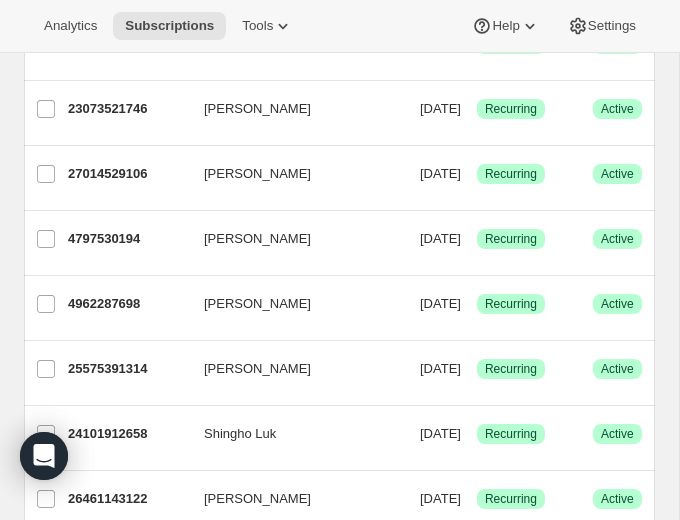 scroll, scrollTop: 0, scrollLeft: 0, axis: both 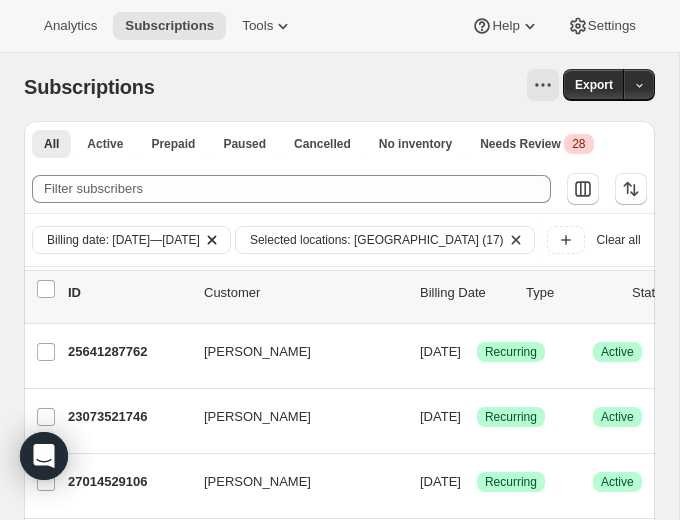 click on "Billing date: Jul 12, 2025—Jul 15, 2025" at bounding box center [123, 240] 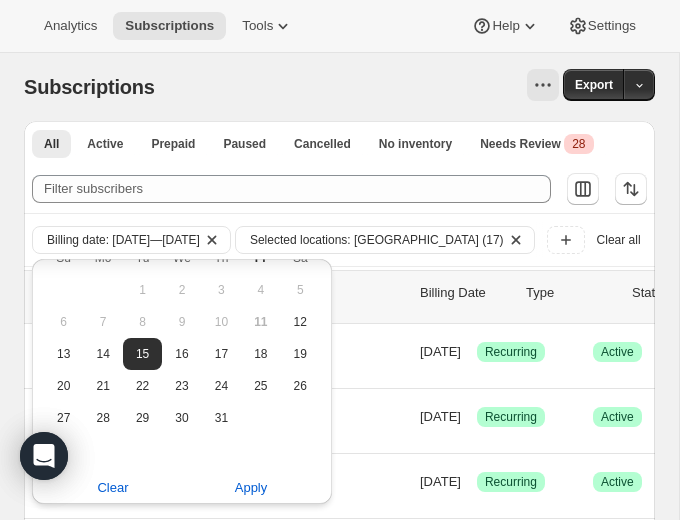 scroll, scrollTop: 658, scrollLeft: 0, axis: vertical 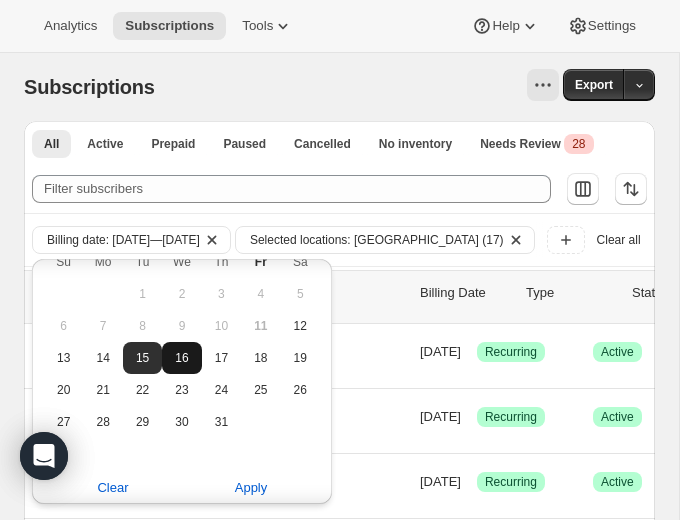 click on "16" at bounding box center [181, 358] 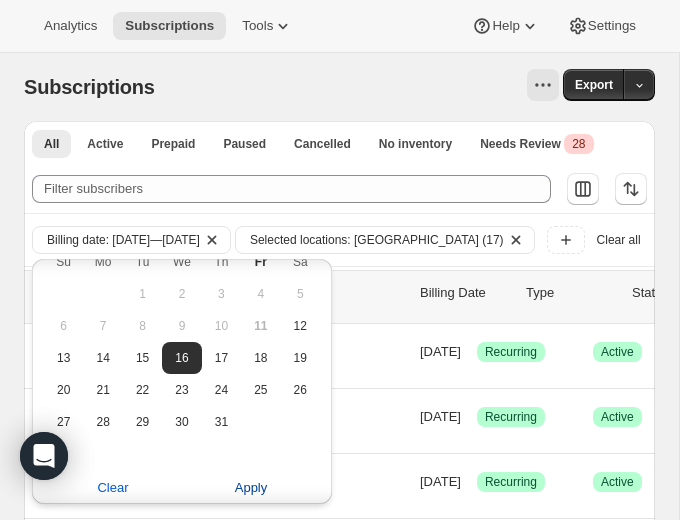 click on "Apply" at bounding box center [251, 488] 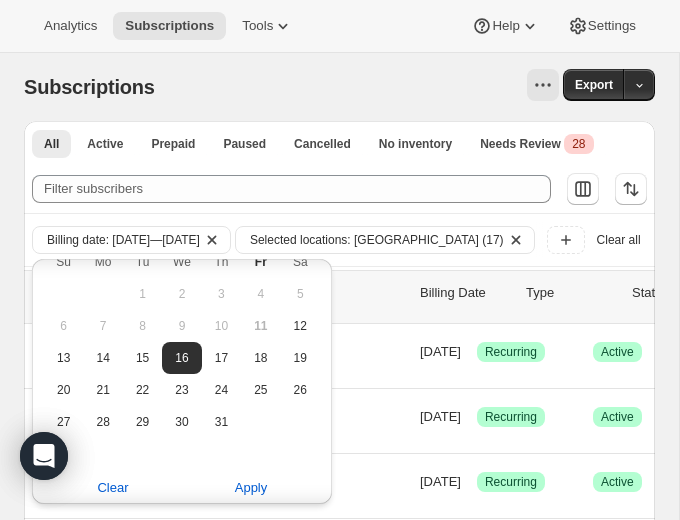 click on "All Active Prepaid Paused Cancelled No inventory Needs Review   Critical 28 More views All Active Prepaid Paused Cancelled No inventory Needs Review   Critical 28 Filter subscribers Billing date: Jul 12, 2025—Jul 16, 2025 Selected locations: United States (17) Add filter   Clear all 0 selected Update next billing date Change status Showing 51 subscriptions Select all 51 subscriptions Showing 51 subscriptions Select Select all 51 subscriptions 0 selected list header ID Customer Billing Date Type Status Items Total Megan Virga 15158345810 Megan Virga 07/12/2025 Success Recurring Success Active 3   items $65.39 Cristina DiSabatino 12222070866 Cristina DiSabatino 07/12/2025 Success Recurring Success Active 13   items $87.17 Patrizia Favire 5030608978 Patrizia Favire 07/12/2025 Success Recurring Success Active 7   items $66.90 Megan Coles 25575391314 Megan Coles 07/12/2025 Success Recurring Success Active 25   items $105.07 Nataly Mendoza 10595991634 Nataly Mendoza 07/12/2025 Success Recurring Success Active 13" at bounding box center [331, 1897] 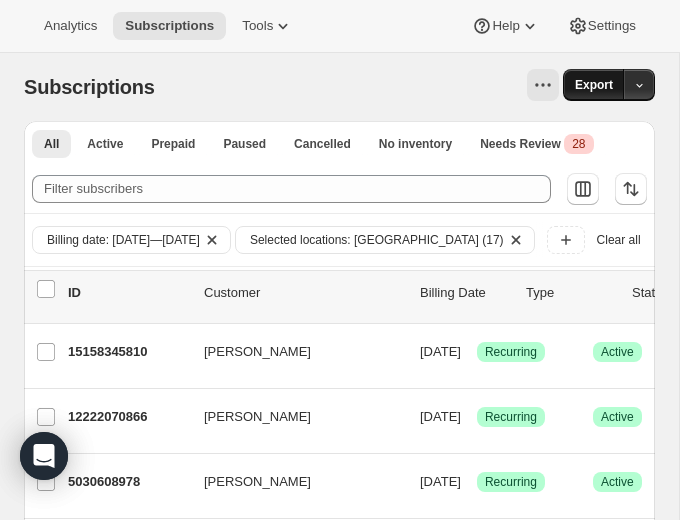 click on "Export" at bounding box center (594, 85) 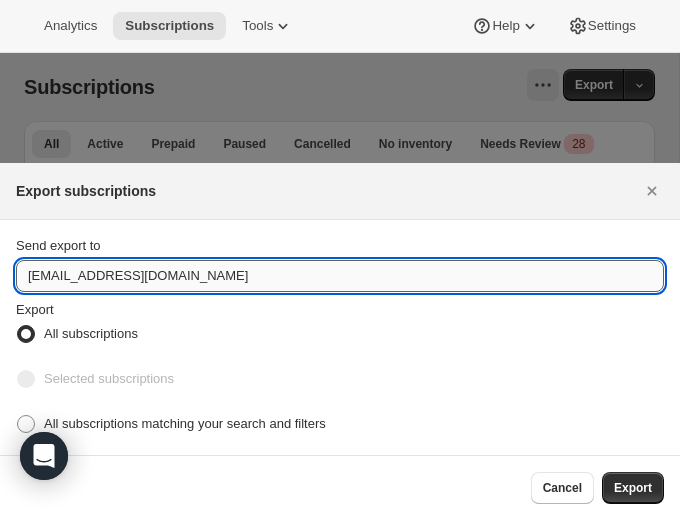 click on "care@uponafarm.com" at bounding box center [340, 276] 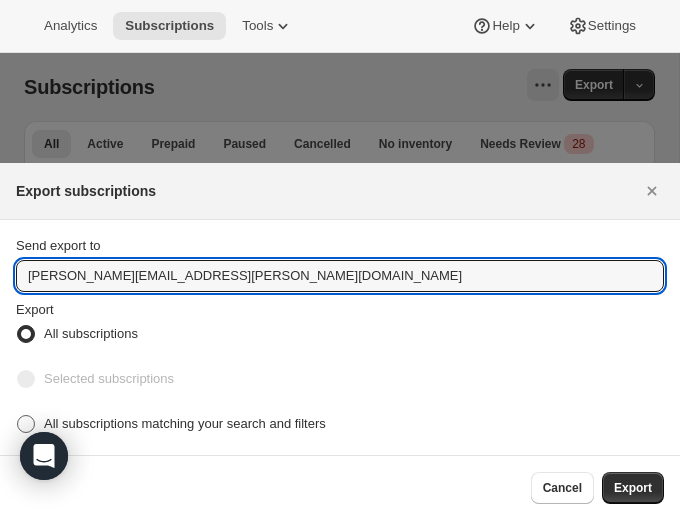 click on "All subscriptions matching your search and filters" at bounding box center [185, 423] 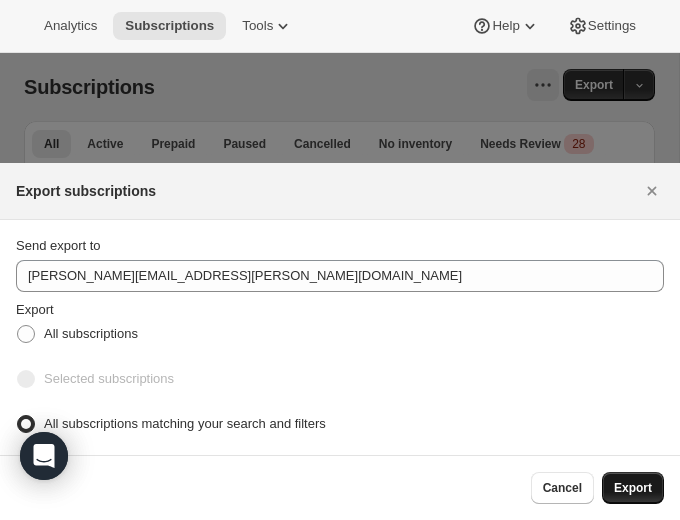 click on "Export" at bounding box center [633, 488] 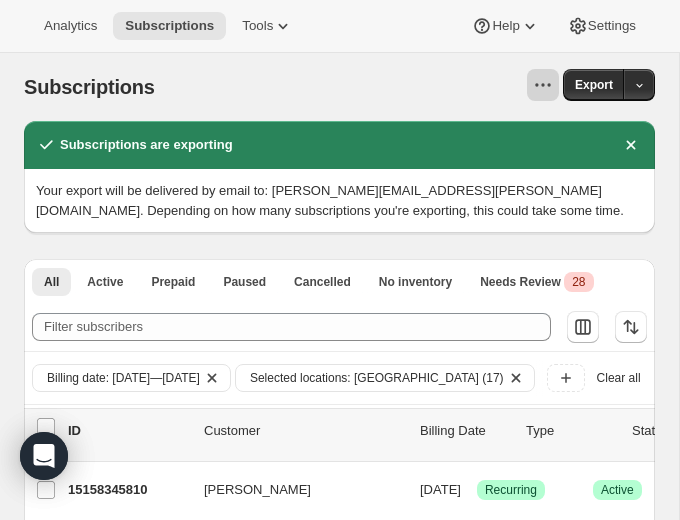 click 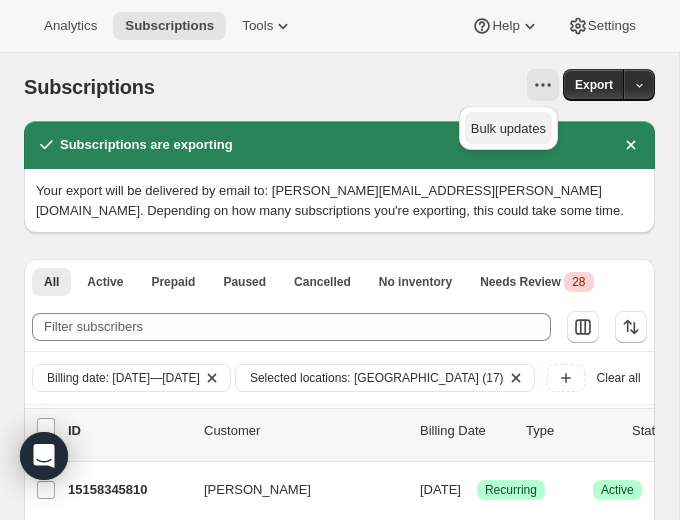 click on "Bulk updates" at bounding box center (508, 128) 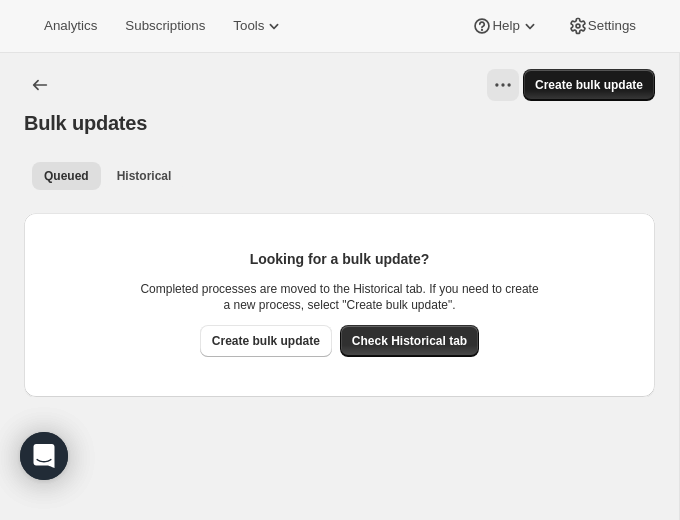 click on "Create bulk update" at bounding box center (589, 85) 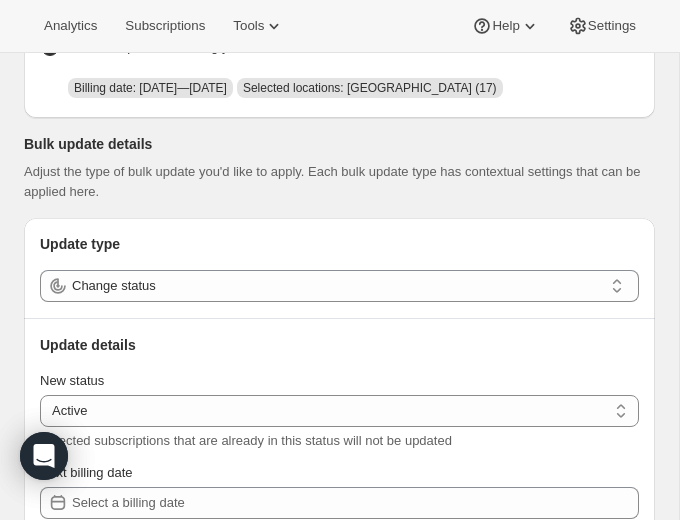 scroll, scrollTop: 328, scrollLeft: 0, axis: vertical 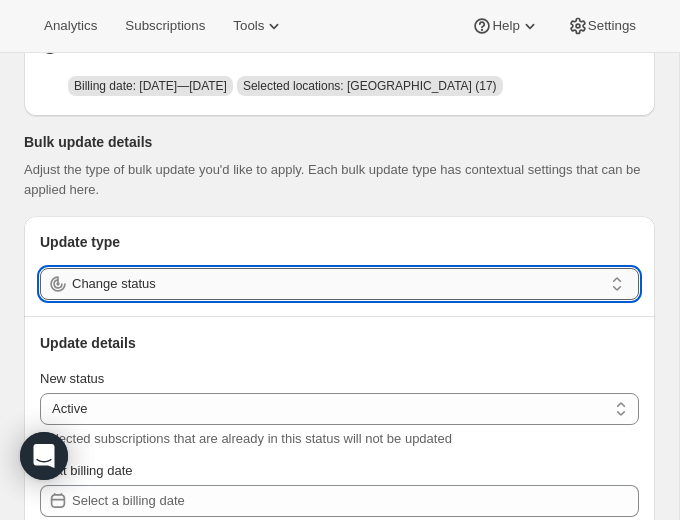 click on "Change status" at bounding box center [337, 284] 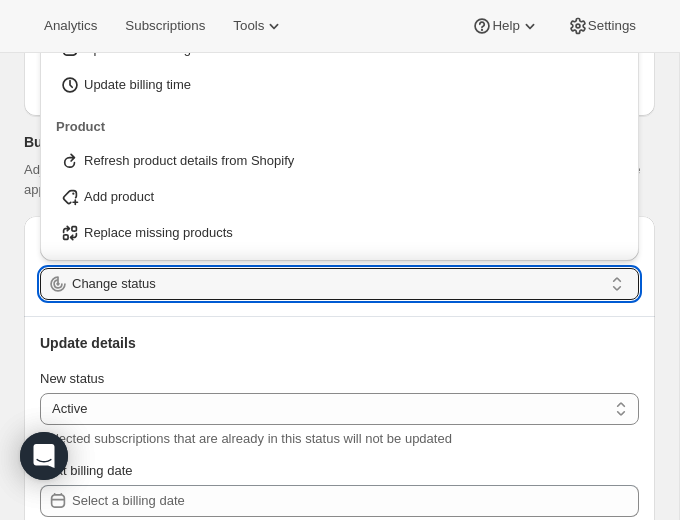 scroll, scrollTop: 149, scrollLeft: 0, axis: vertical 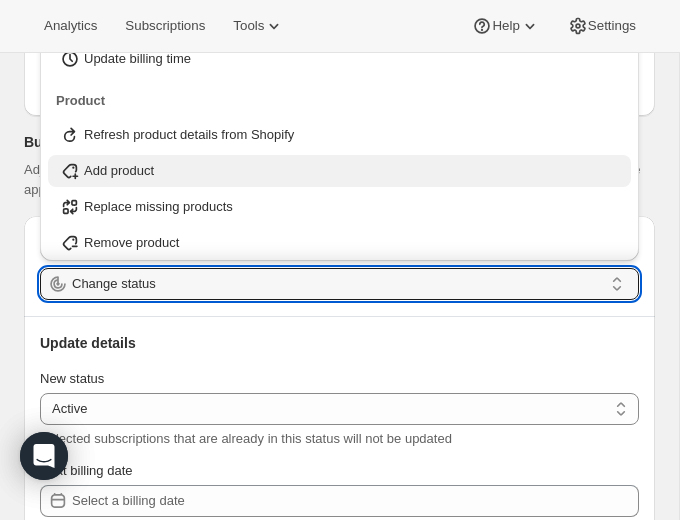 click on "Add product" at bounding box center [339, 171] 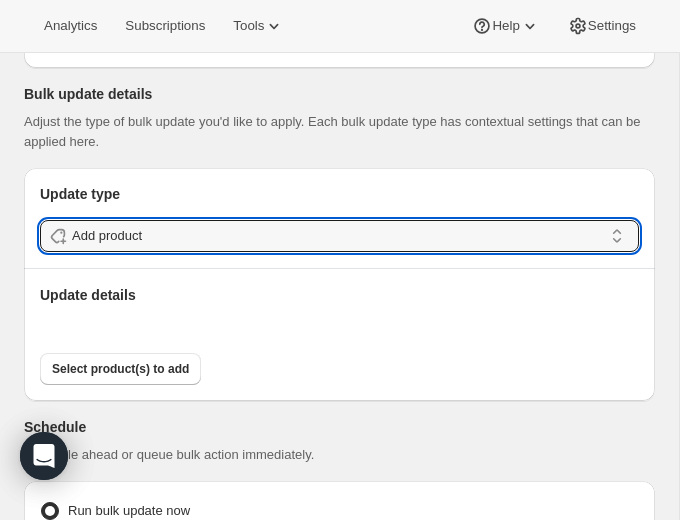 scroll, scrollTop: 380, scrollLeft: 0, axis: vertical 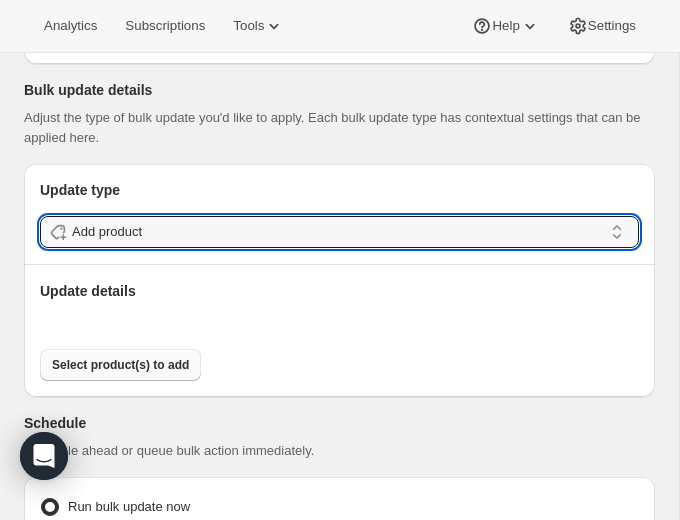 click on "Select product(s) to add" at bounding box center [120, 365] 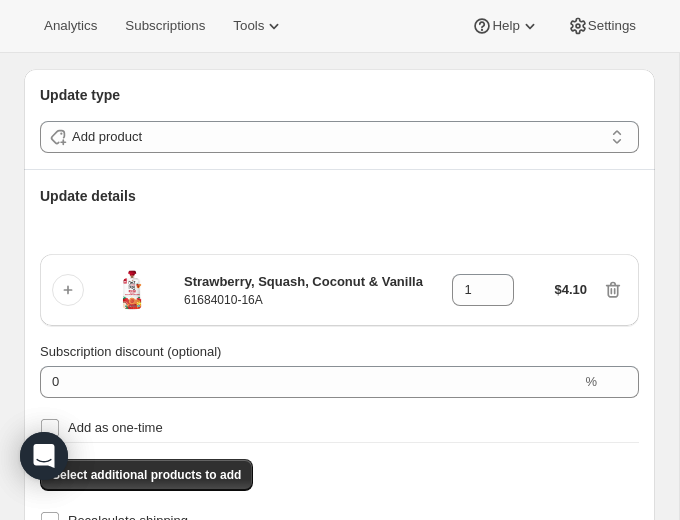 scroll, scrollTop: 480, scrollLeft: 0, axis: vertical 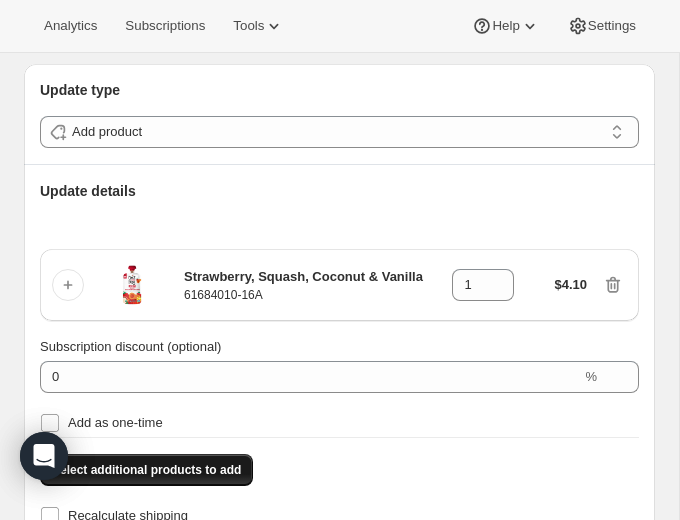 click on "Select additional products to add" at bounding box center (146, 470) 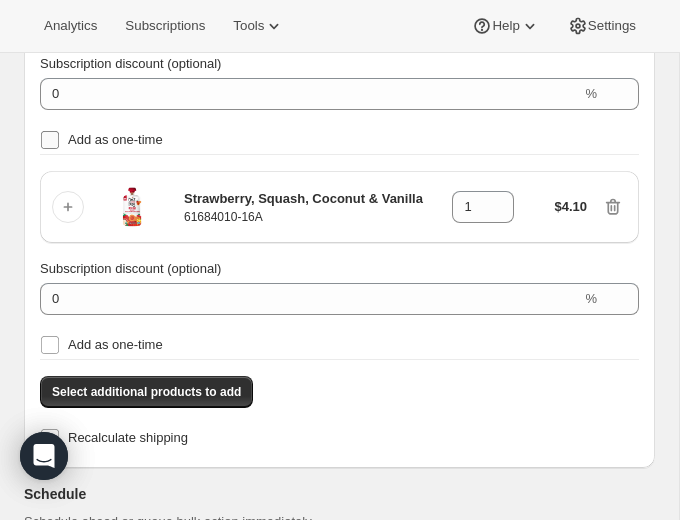 scroll, scrollTop: 765, scrollLeft: 0, axis: vertical 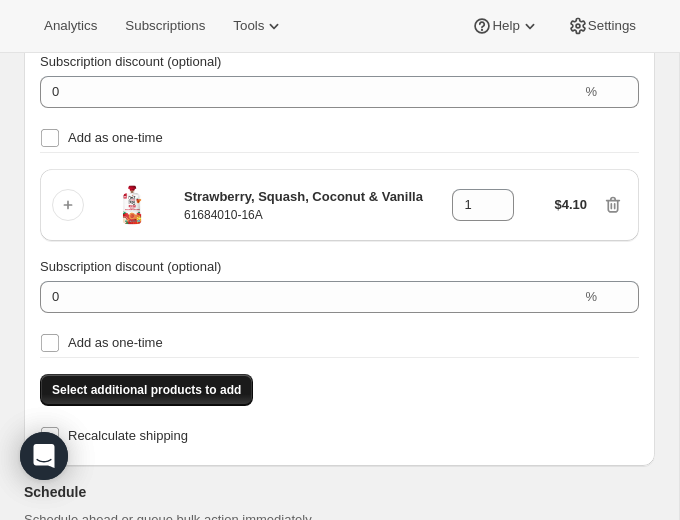 click on "Select additional products to add" at bounding box center (146, 390) 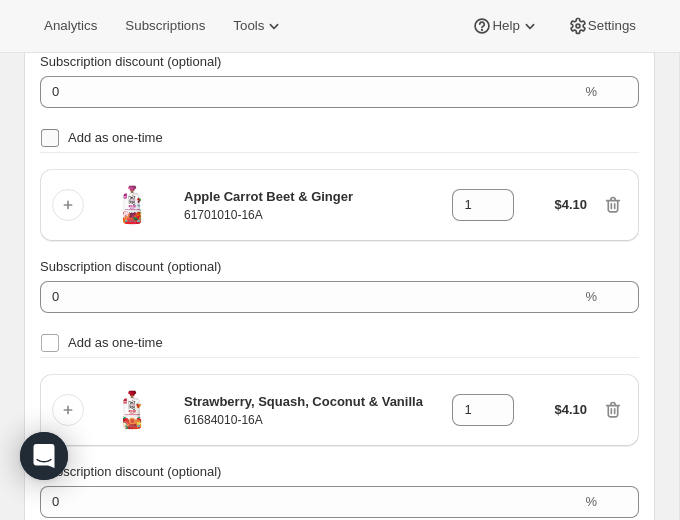 click on "Add as one-time" at bounding box center [115, 137] 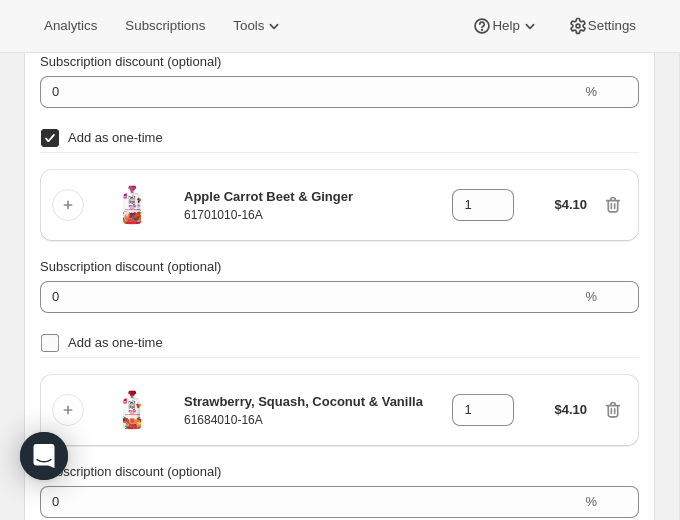 click on "Add as one-time" at bounding box center (115, 342) 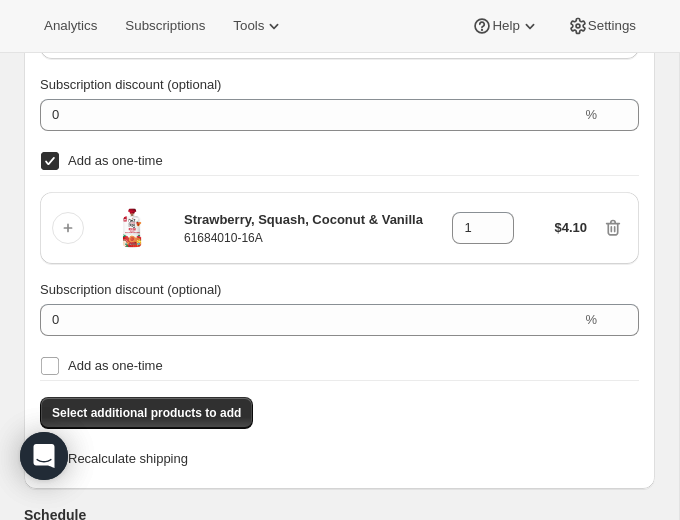 scroll, scrollTop: 950, scrollLeft: 0, axis: vertical 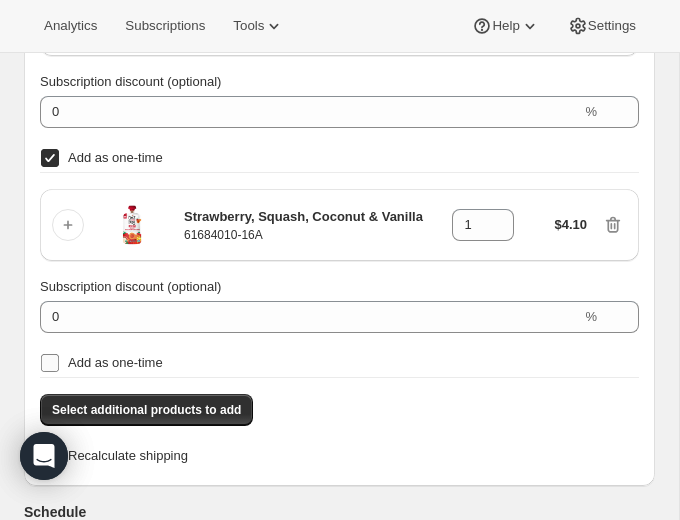 click on "Add as one-time" at bounding box center (115, 362) 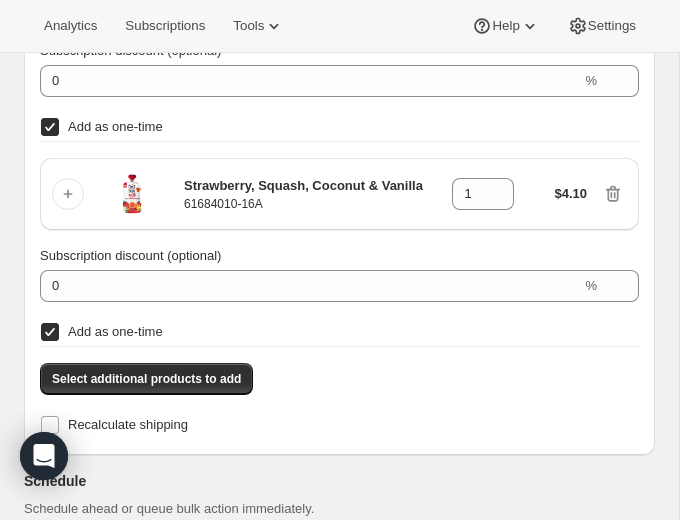 scroll, scrollTop: 990, scrollLeft: 0, axis: vertical 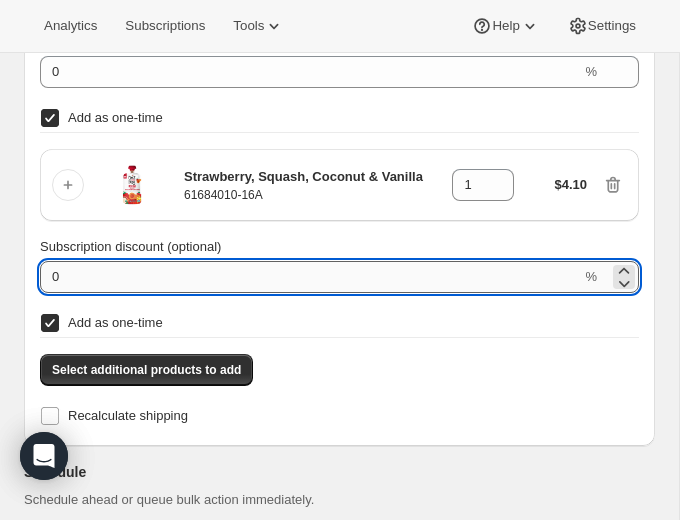 click on "0" at bounding box center (310, 277) 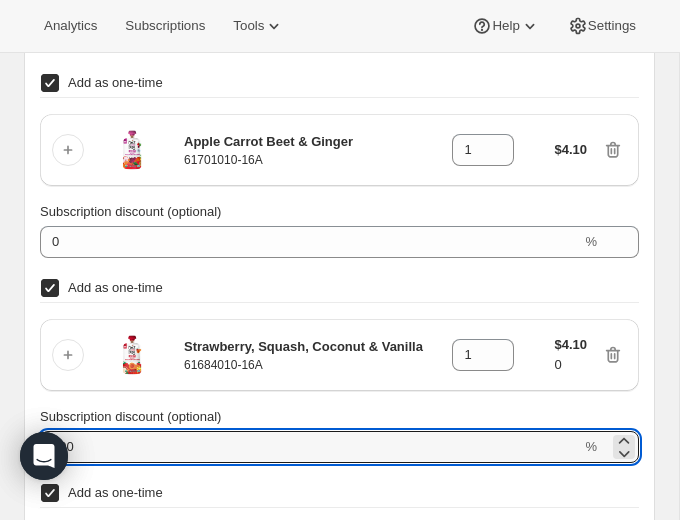 scroll, scrollTop: 818, scrollLeft: 0, axis: vertical 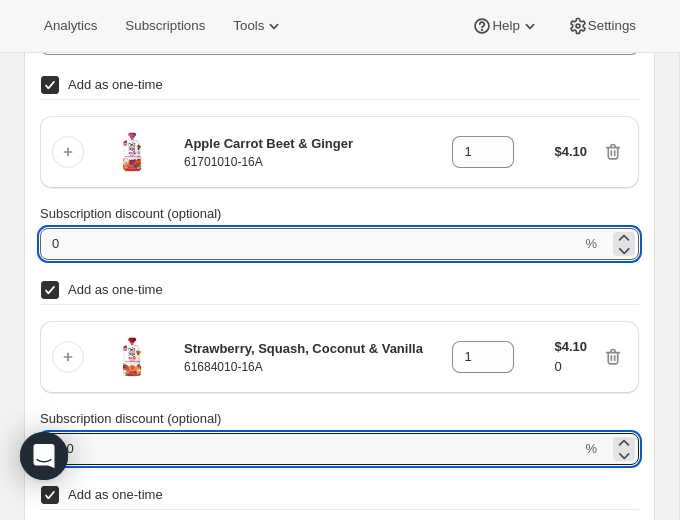 click on "0" at bounding box center [310, 244] 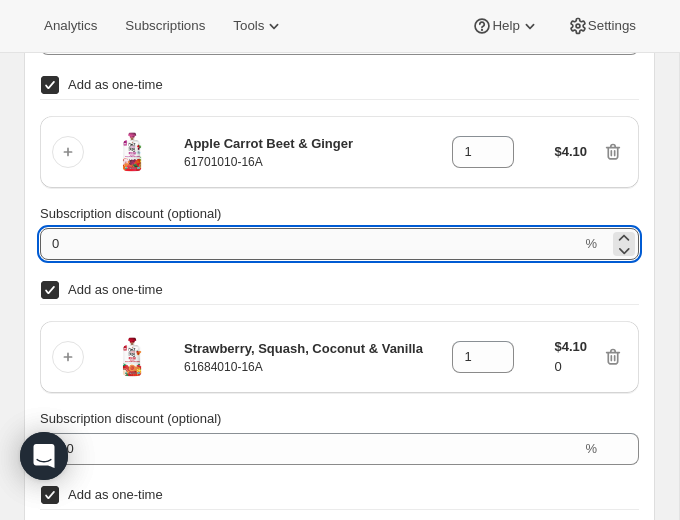 click on "0" at bounding box center [310, 244] 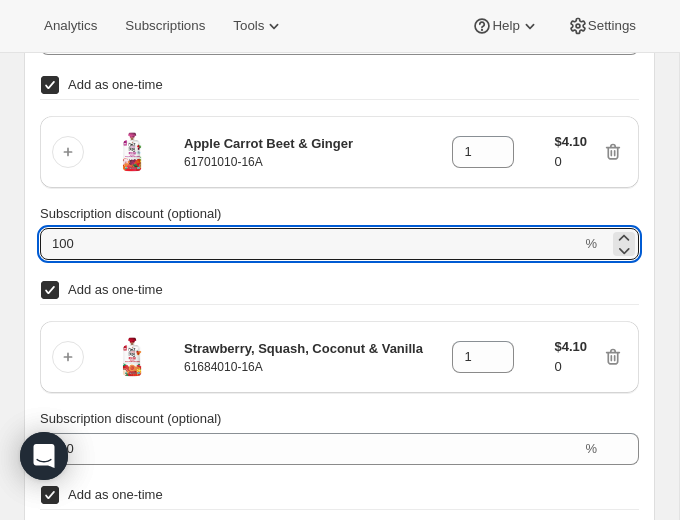 click on "Add as one-time" at bounding box center (339, 290) 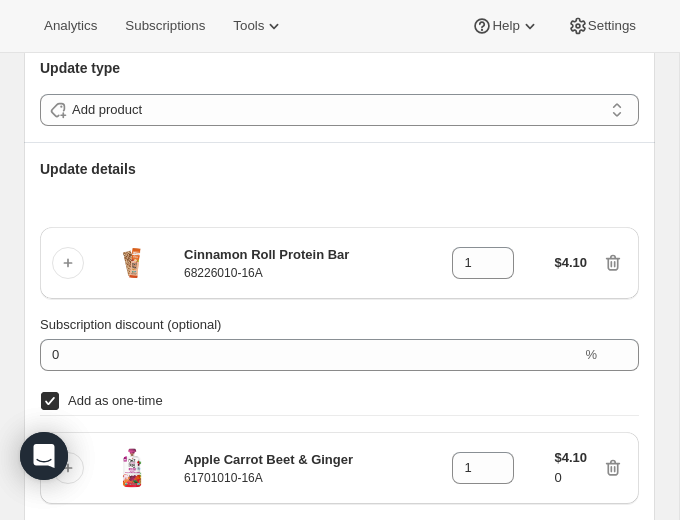 scroll, scrollTop: 499, scrollLeft: 0, axis: vertical 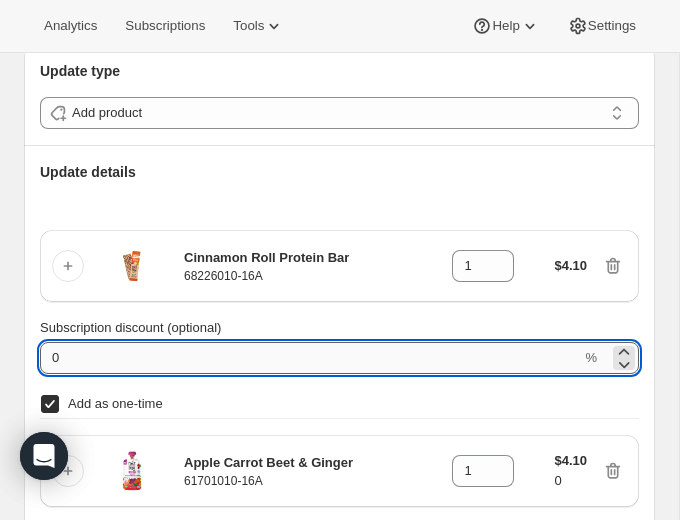 click on "0" at bounding box center (310, 358) 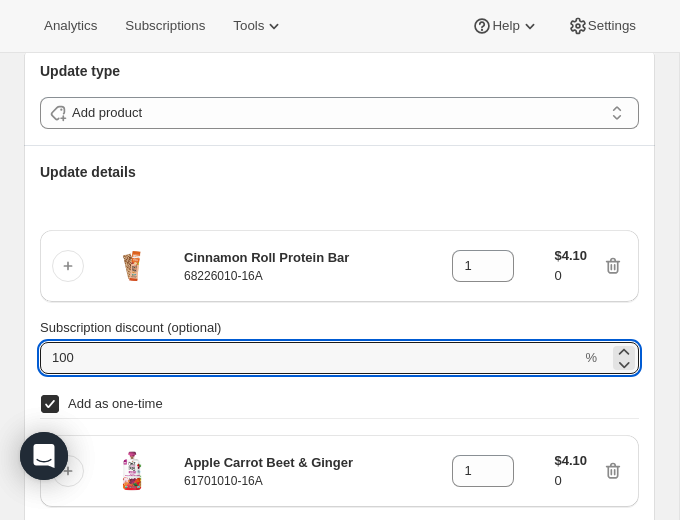 click on "Cinnamon Roll Protein Bar 68226010-16A 1 $4.10 0 Subscription discount (optional) 100 % Add as one-time Apple Carrot Beet & Ginger 61701010-16A 1 $4.10 0 Subscription discount (optional) 100 % Add as one-time Strawberry, Squash, Coconut & Vanilla 61684010-16A 1 $4.10 0 Subscription discount (optional) 100 % Add as one-time Select additional products to add Recalculate shipping" at bounding box center [339, 559] 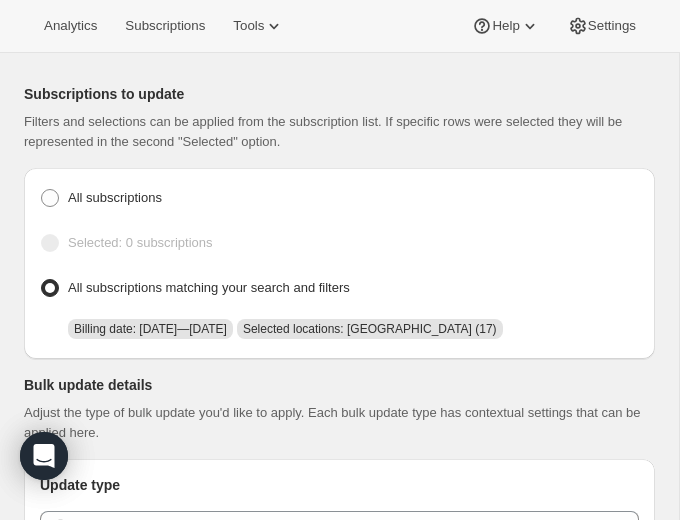 scroll, scrollTop: 0, scrollLeft: 0, axis: both 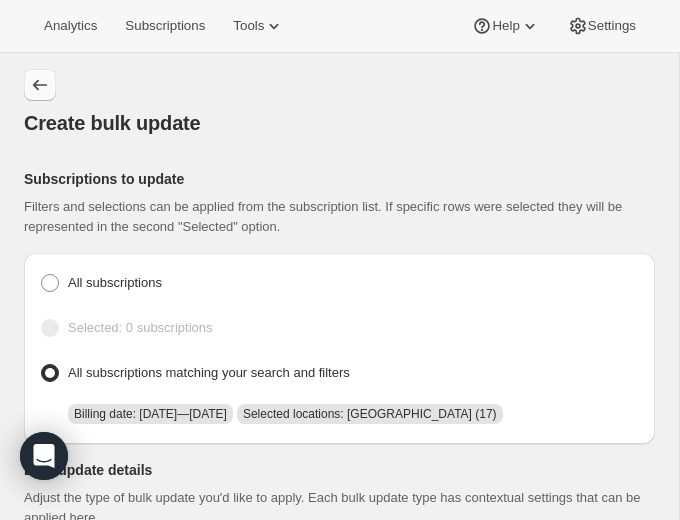 click 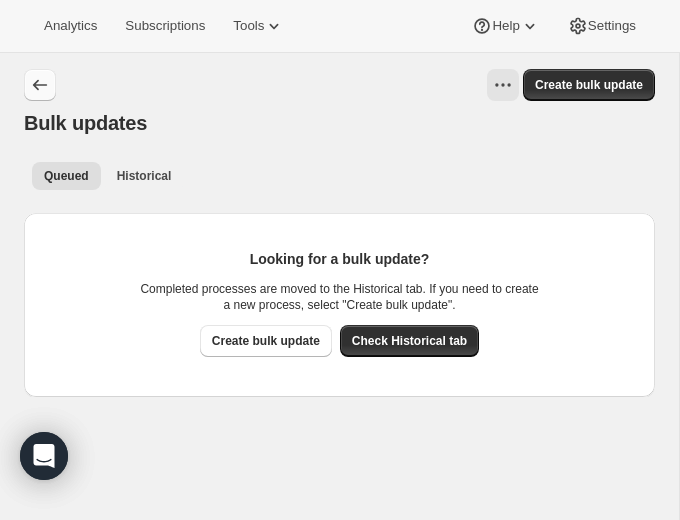 click 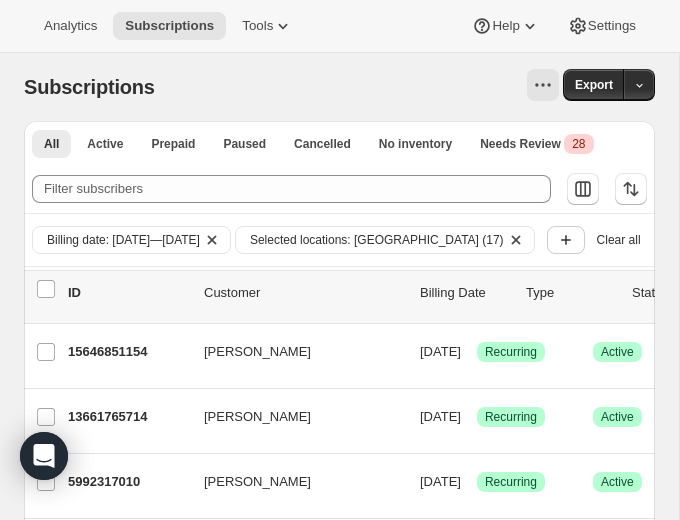 click on "Add filter" at bounding box center (566, 240) 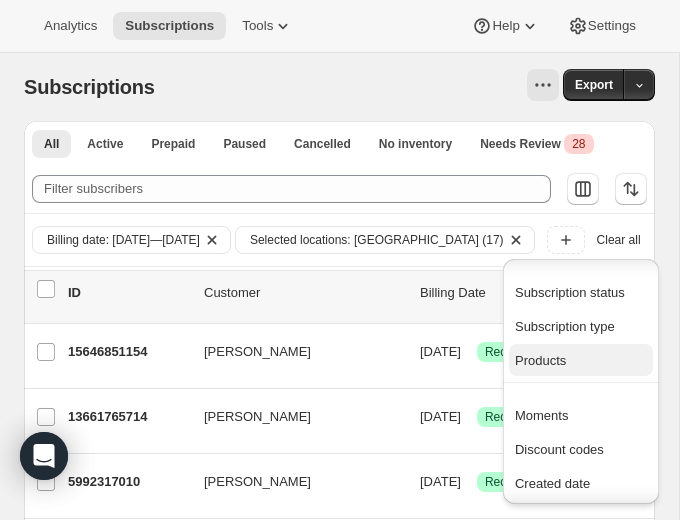 scroll, scrollTop: 38, scrollLeft: 0, axis: vertical 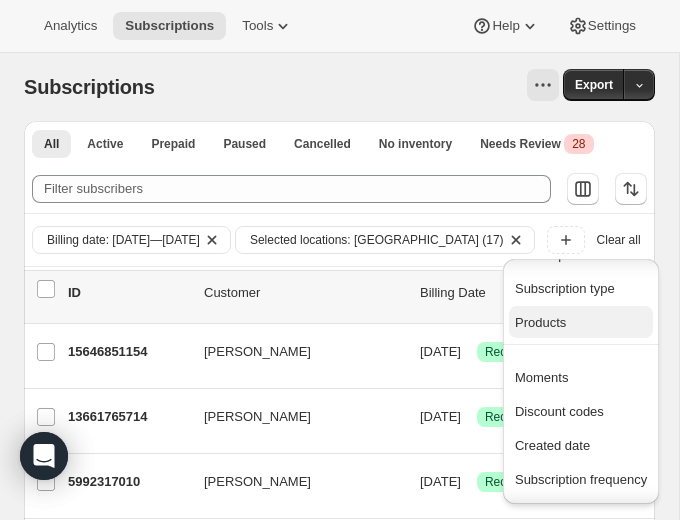 click on "Products" at bounding box center (540, 322) 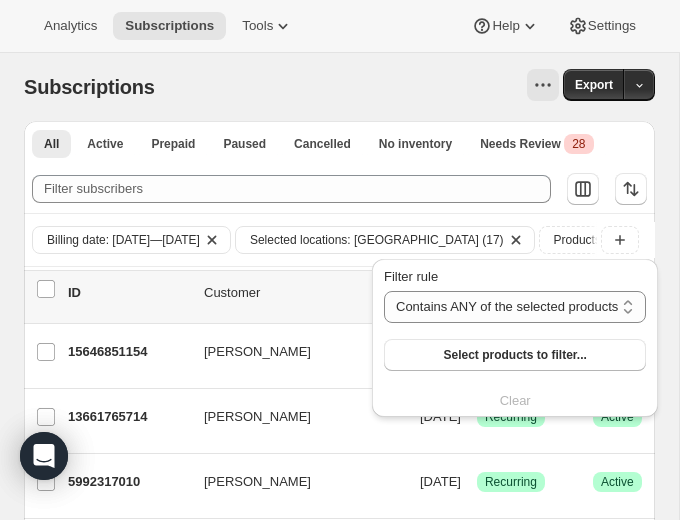 scroll, scrollTop: 0, scrollLeft: 133, axis: horizontal 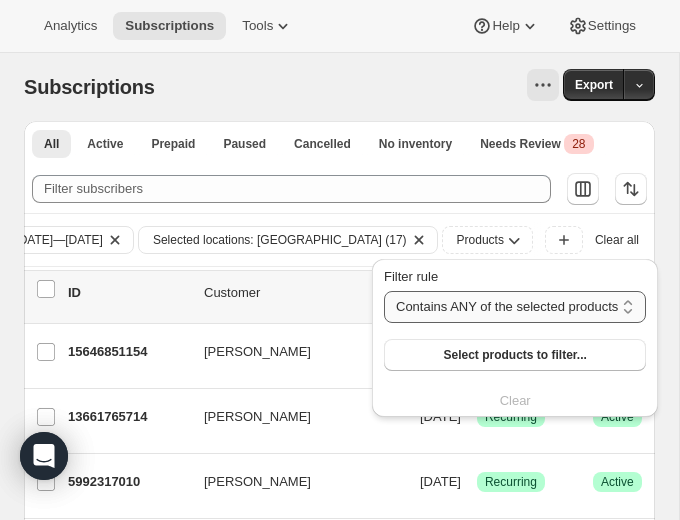 click on "Contains ANY of the selected products Contains ALL of the selected products Contains ONLY of the selected products Does NOT contain ANY of the selected products" at bounding box center [515, 307] 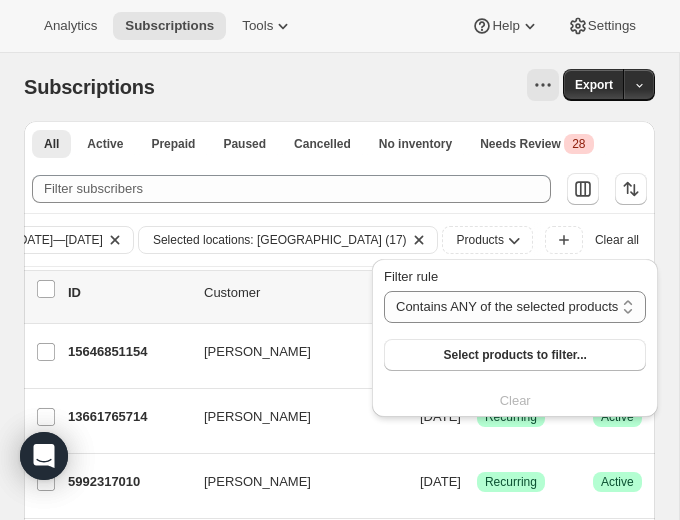 click on "Filter rule" at bounding box center [515, 277] 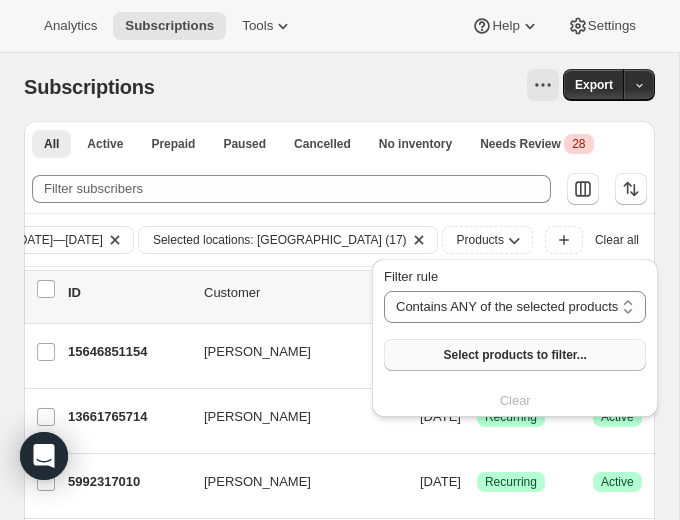 click on "Select products to filter..." at bounding box center [514, 355] 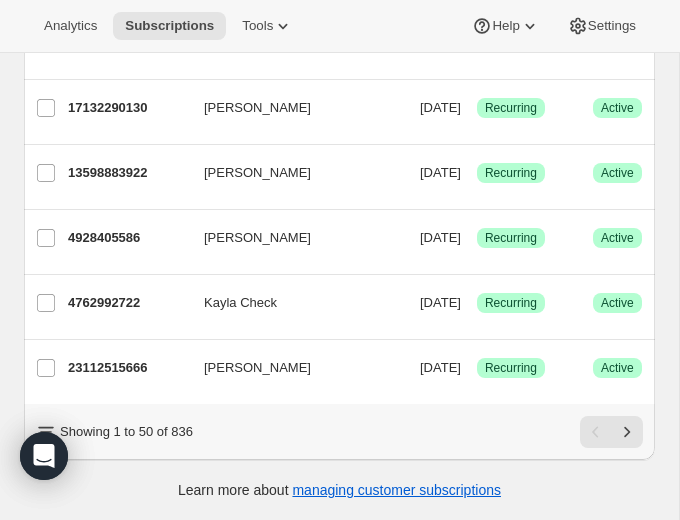 scroll, scrollTop: 0, scrollLeft: 0, axis: both 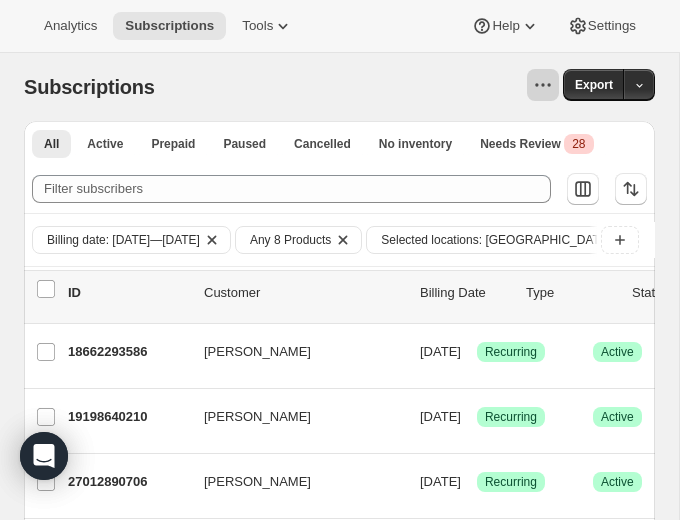 click 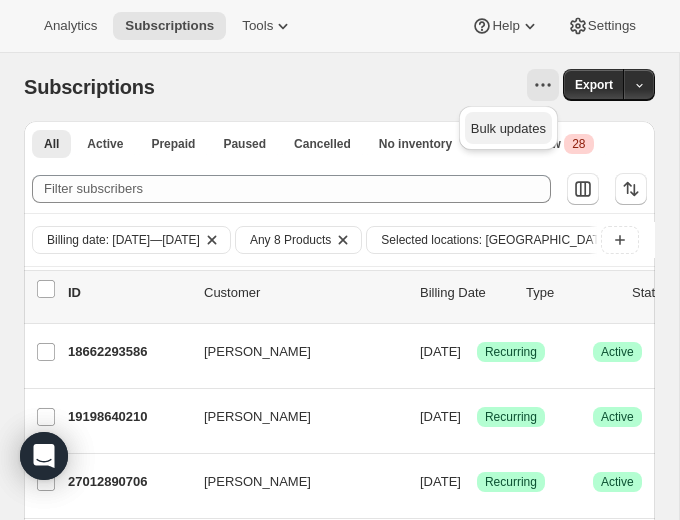 click on "Bulk updates" at bounding box center (508, 128) 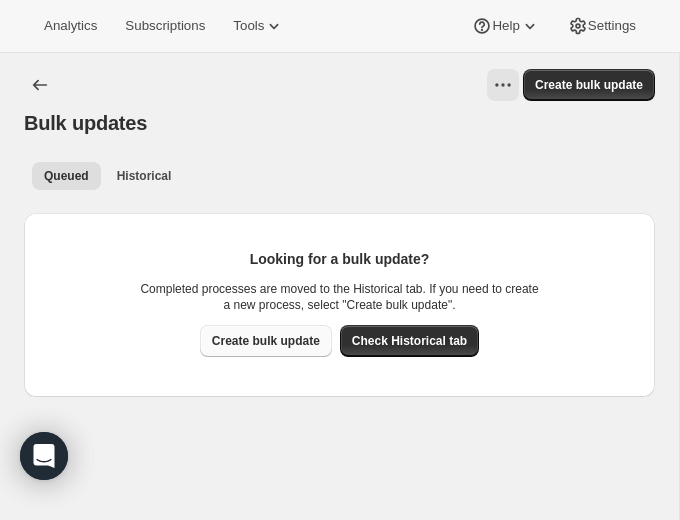 click on "Create bulk update" at bounding box center (266, 341) 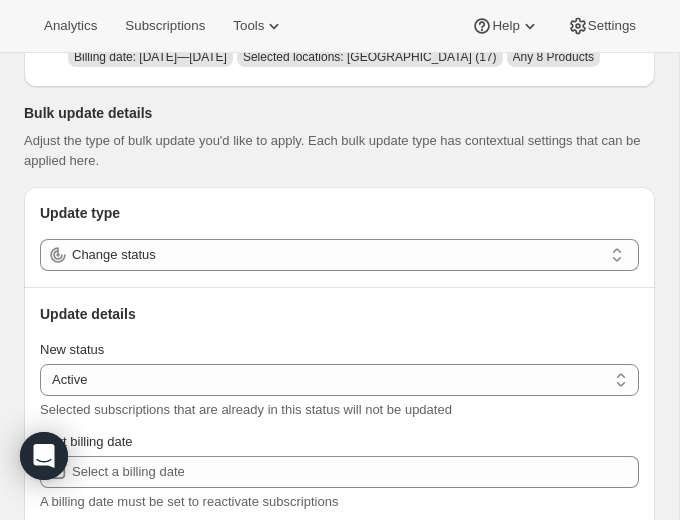 scroll, scrollTop: 380, scrollLeft: 0, axis: vertical 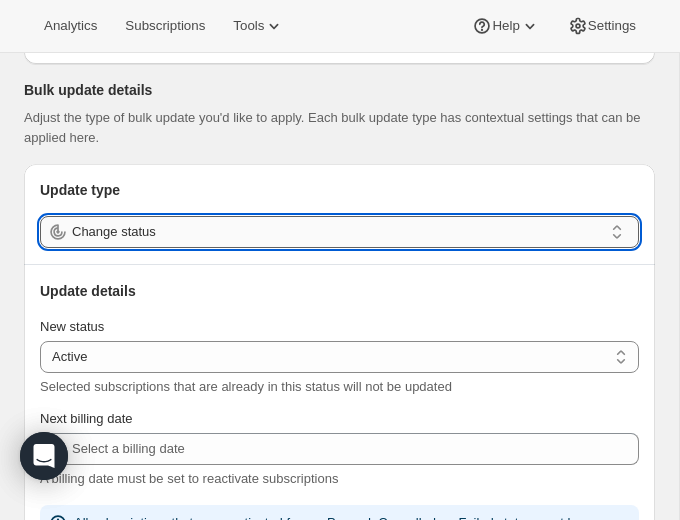 click on "Change status" at bounding box center [337, 232] 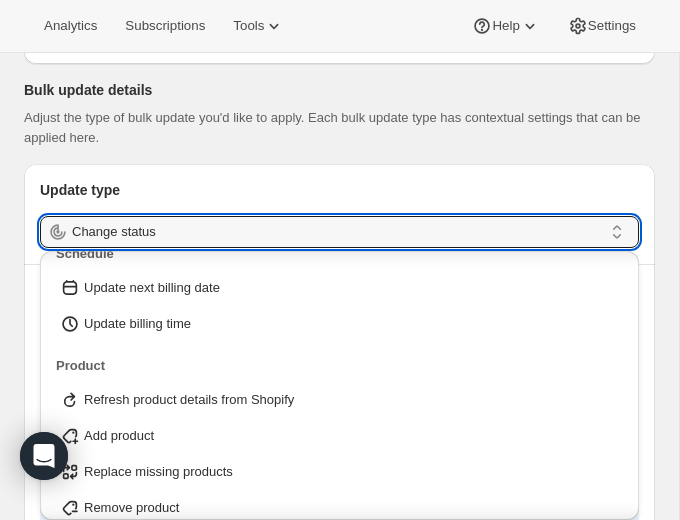 scroll, scrollTop: 152, scrollLeft: 0, axis: vertical 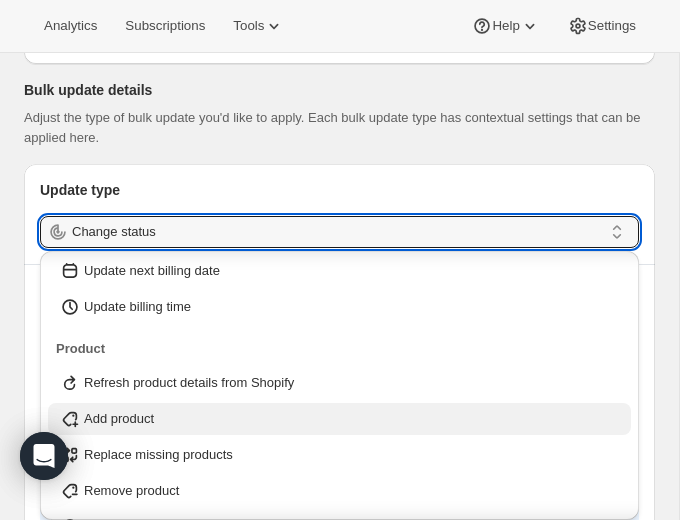 click on "Add product" at bounding box center [339, 419] 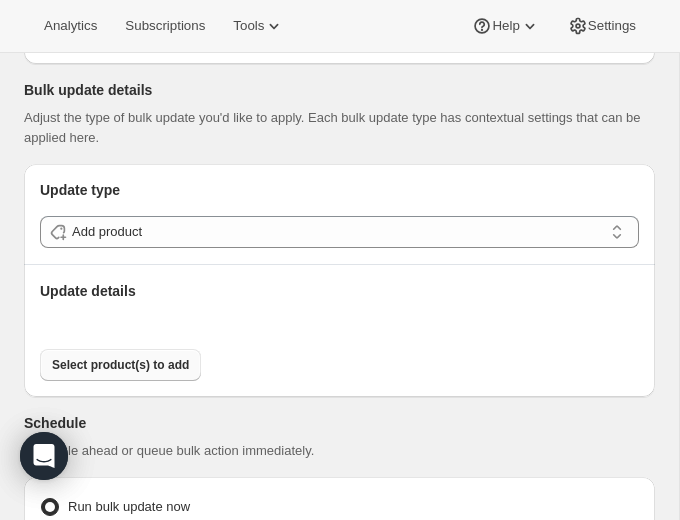 click on "Select product(s) to add" at bounding box center (120, 365) 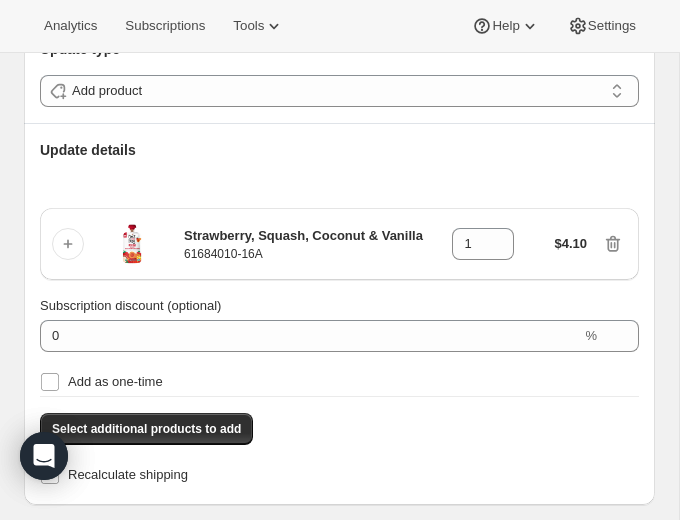 scroll, scrollTop: 523, scrollLeft: 0, axis: vertical 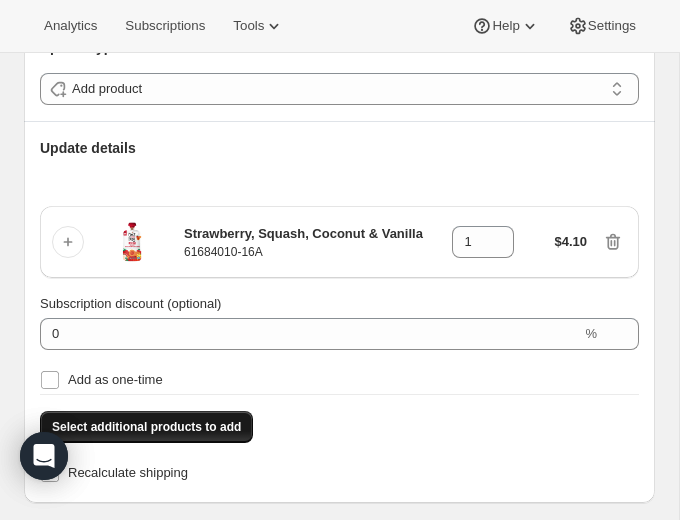 click on "Select additional products to add" at bounding box center [146, 427] 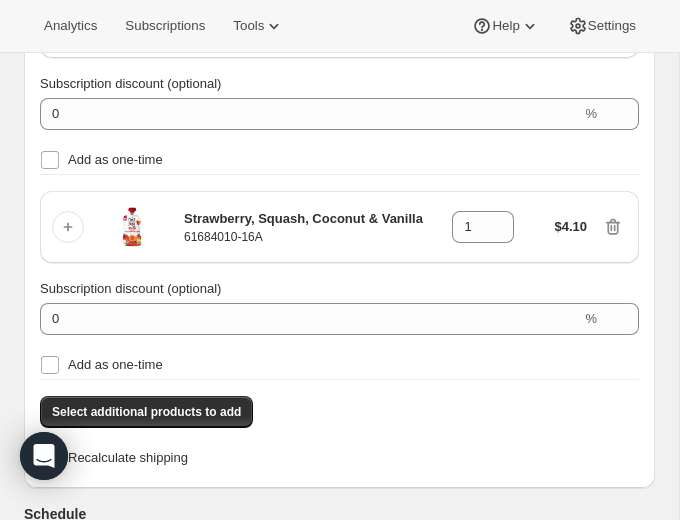 scroll, scrollTop: 754, scrollLeft: 0, axis: vertical 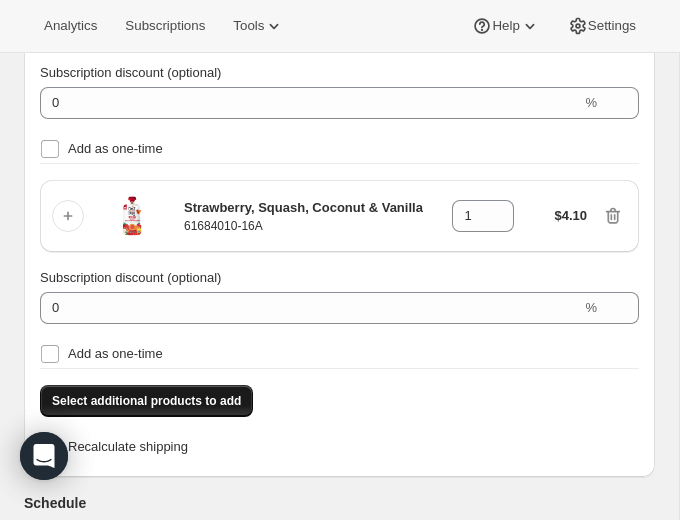 click on "Select additional products to add" at bounding box center [146, 401] 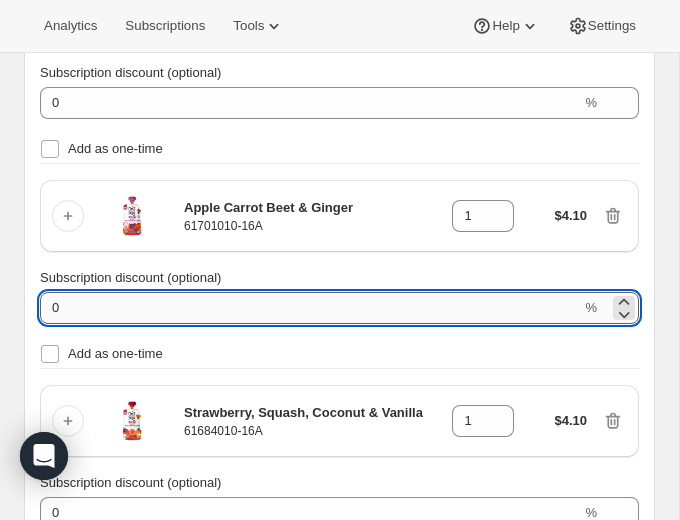click on "0" at bounding box center [310, 308] 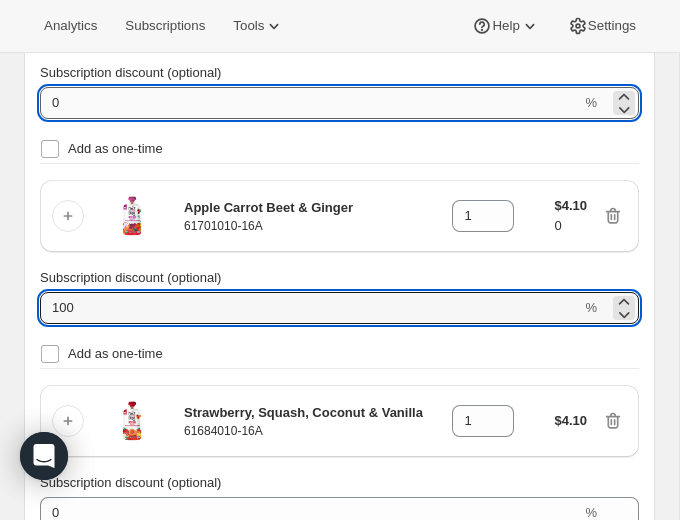 click on "0" at bounding box center [310, 103] 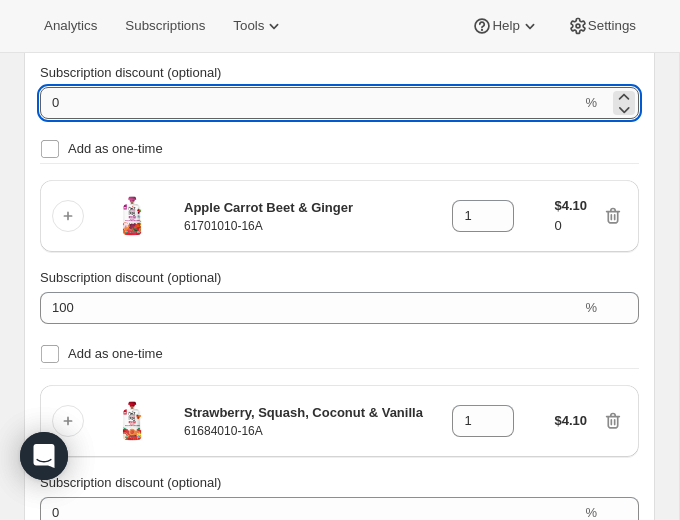 click on "0" at bounding box center [310, 103] 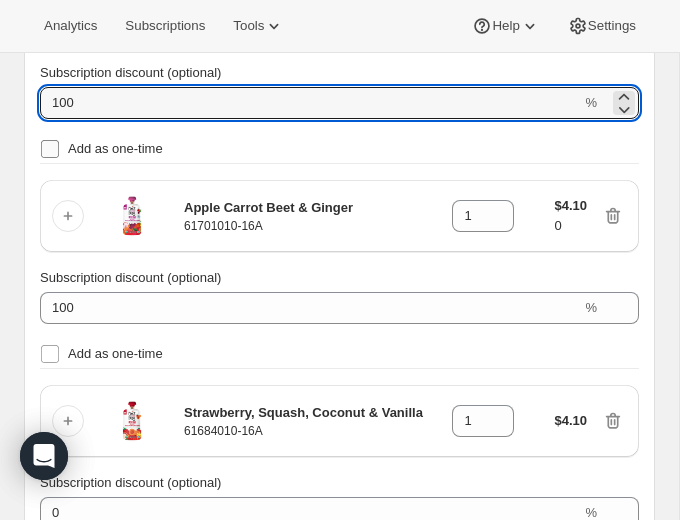 click on "Add as one-time" at bounding box center (50, 149) 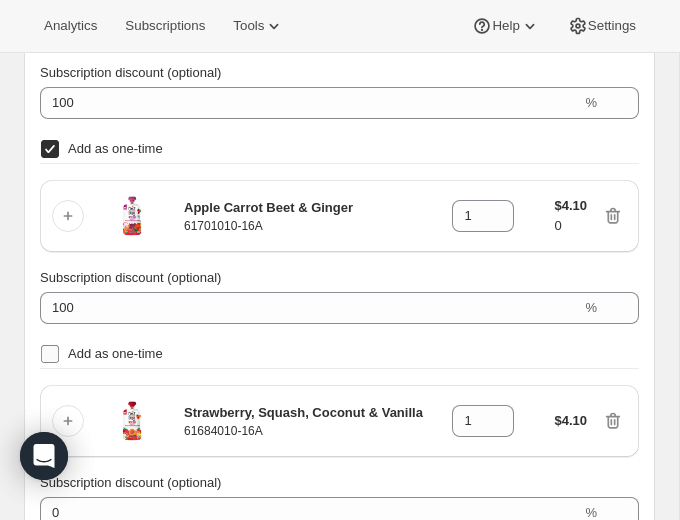 click on "Add as one-time" at bounding box center (50, 354) 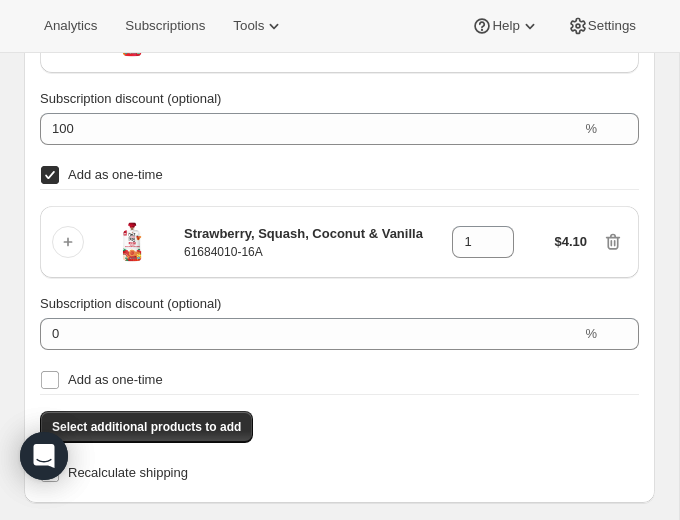 scroll, scrollTop: 935, scrollLeft: 0, axis: vertical 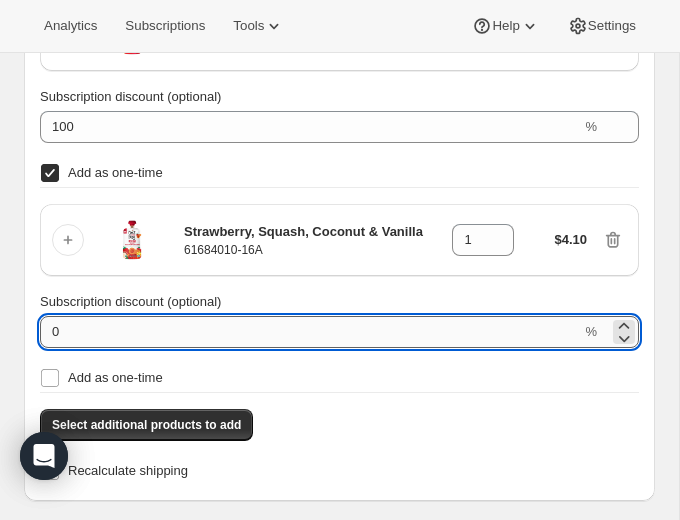 click on "0" at bounding box center (310, 332) 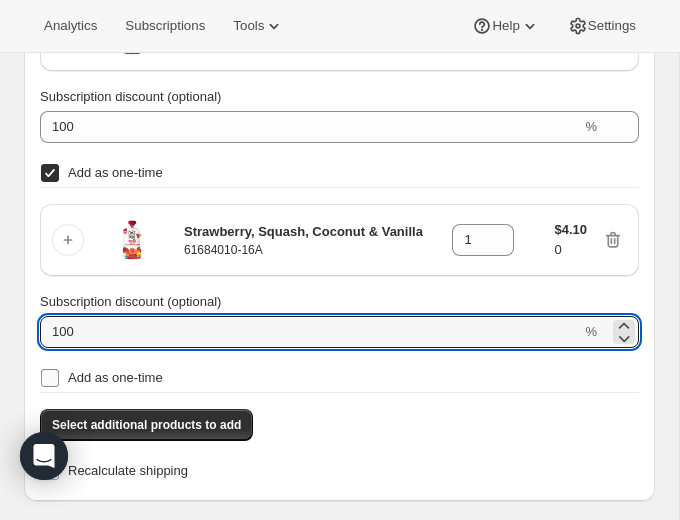 click on "Add as one-time" at bounding box center [50, 378] 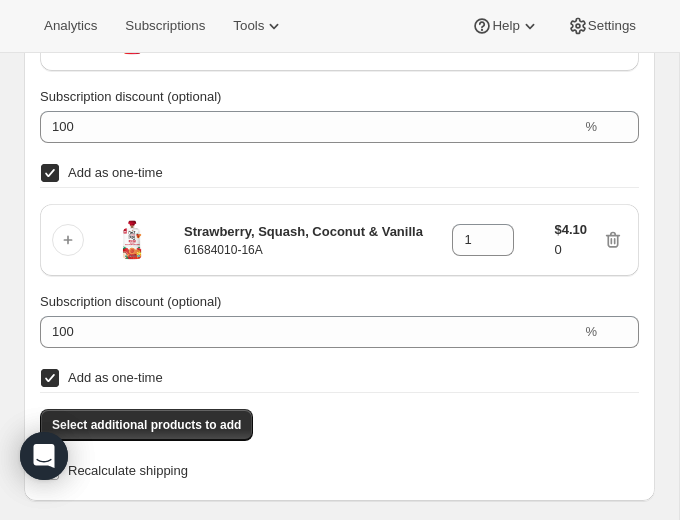 click on "Add as one-time" at bounding box center (339, 378) 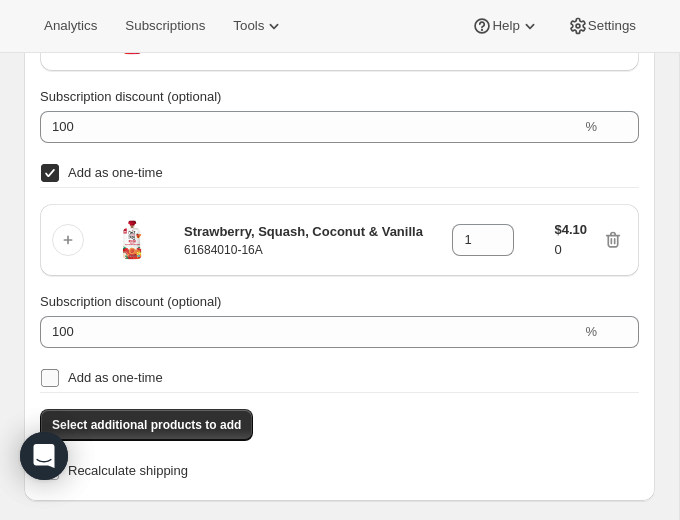 click on "Add as one-time" at bounding box center (115, 377) 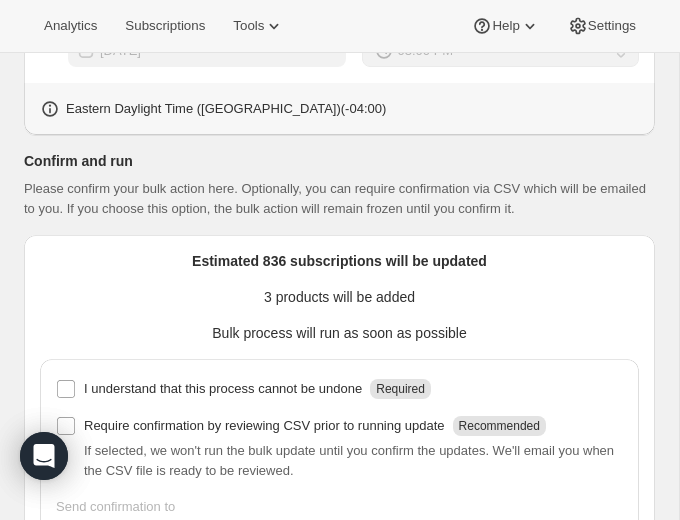scroll, scrollTop: 1659, scrollLeft: 0, axis: vertical 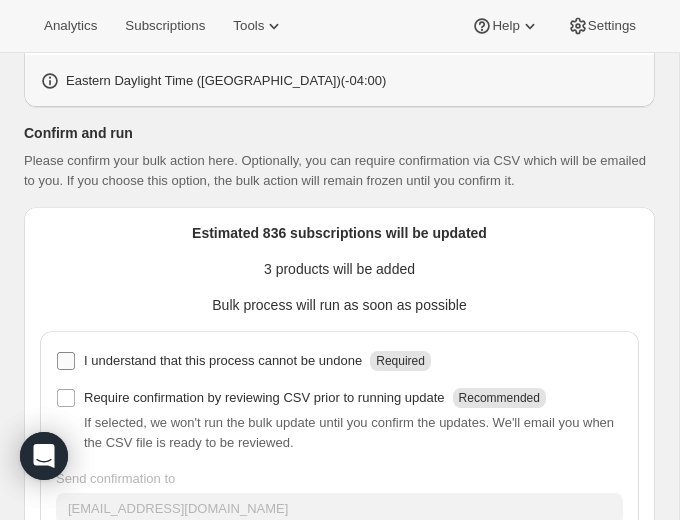 click on "I understand that this process cannot be undone Required" at bounding box center [66, 361] 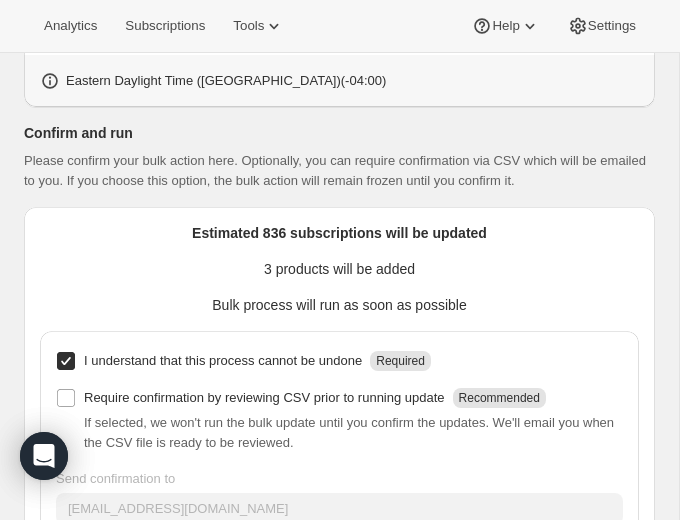 scroll, scrollTop: 1787, scrollLeft: 0, axis: vertical 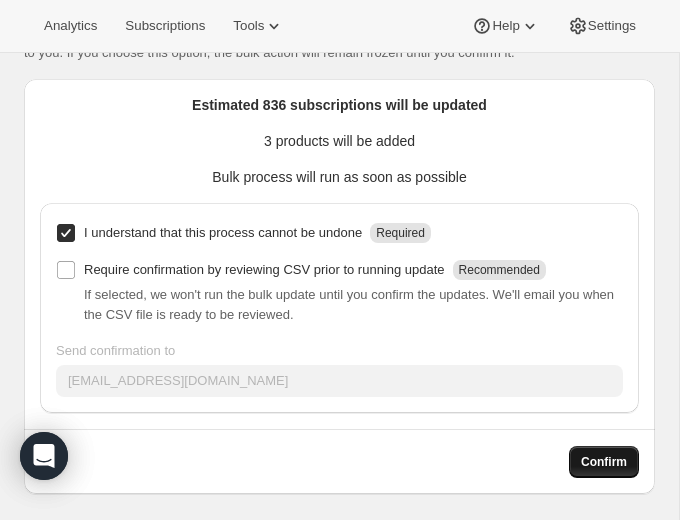 click on "Confirm" at bounding box center [604, 462] 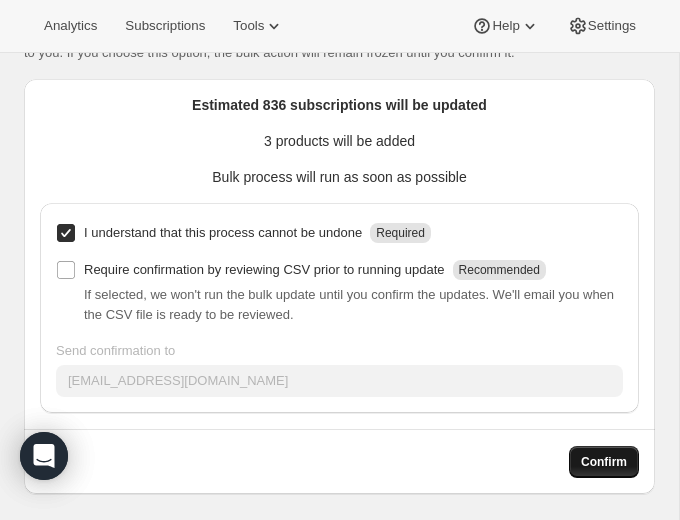 scroll, scrollTop: 0, scrollLeft: 0, axis: both 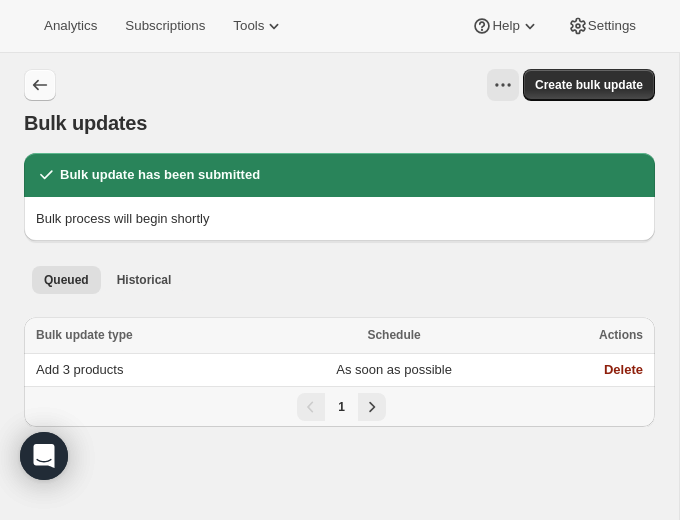 click 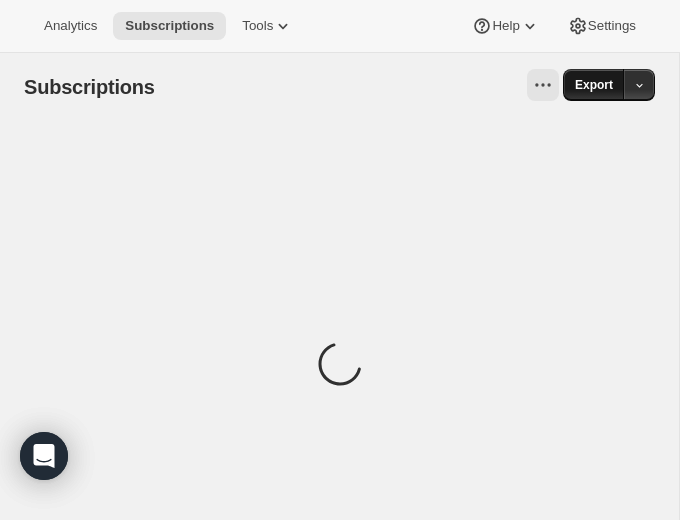 click on "Export" at bounding box center [594, 85] 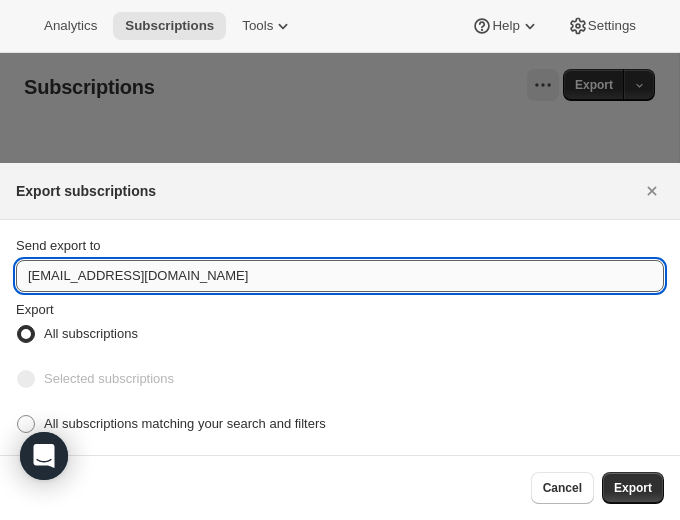 click on "care@uponafarm.com" at bounding box center (340, 276) 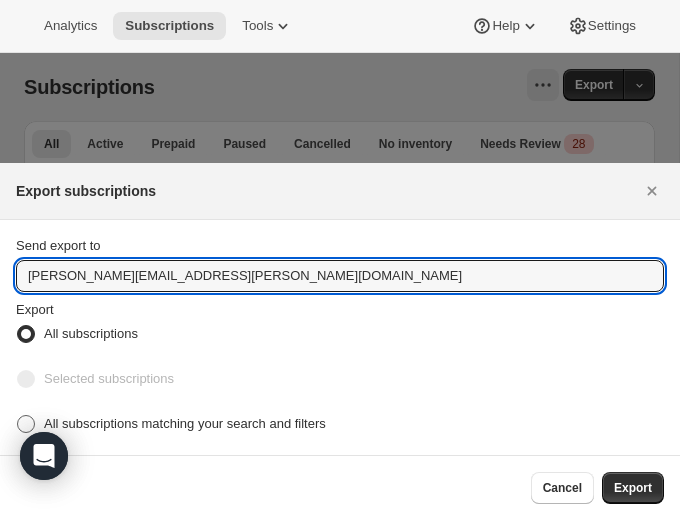 click on "All subscriptions matching your search and filters" at bounding box center (185, 423) 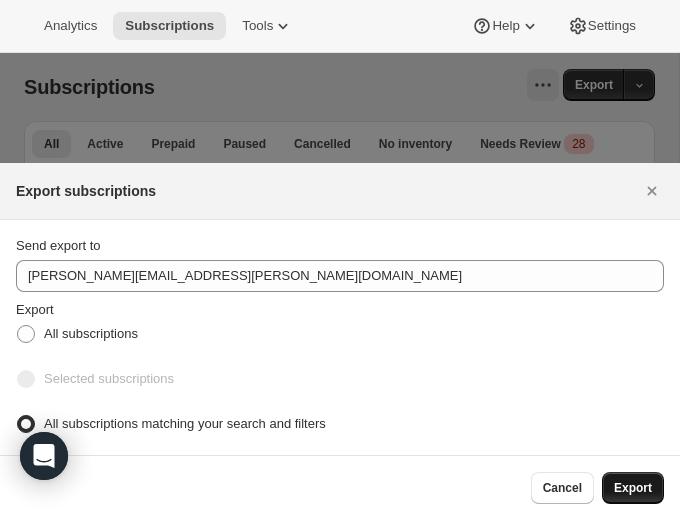 click on "Export" at bounding box center (633, 488) 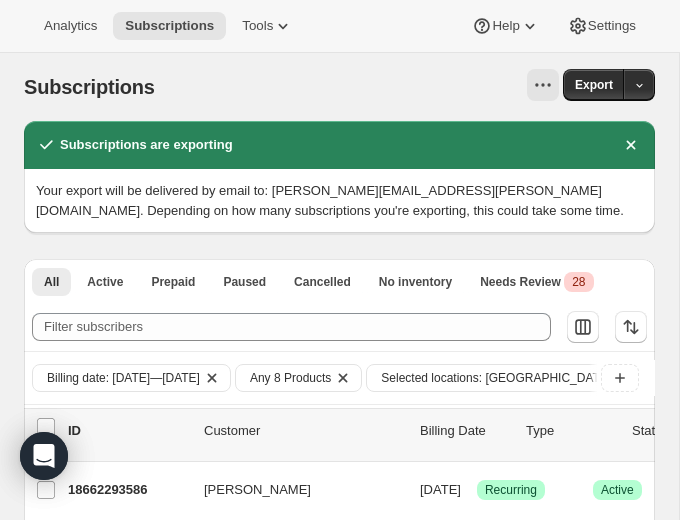 click on "Selected locations: United States (17)" at bounding box center [502, 378] 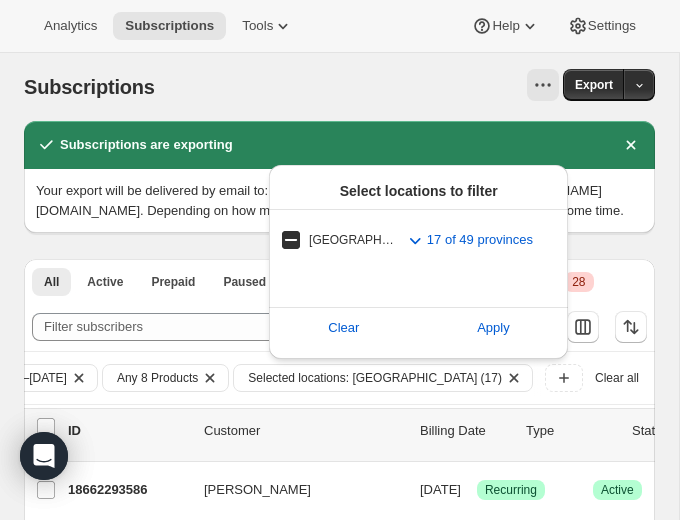 click on "United States" at bounding box center (352, 240) 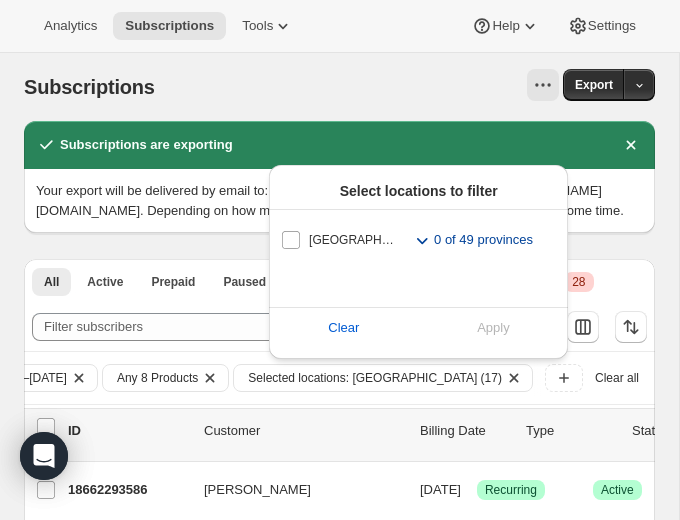 click on "0 of 49 provinces" at bounding box center [483, 240] 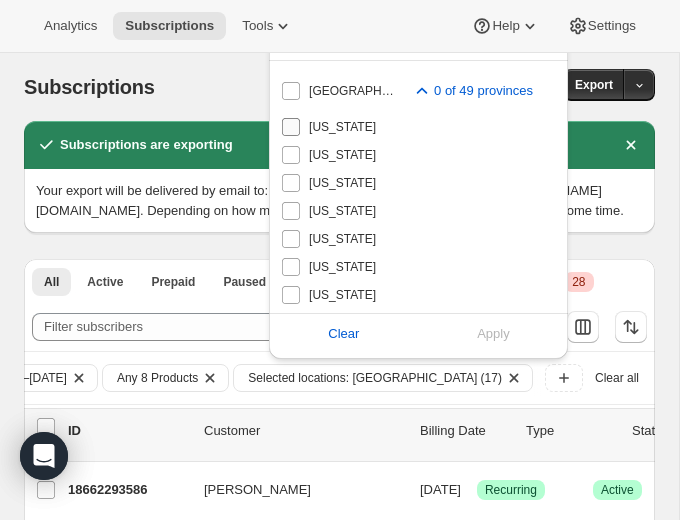 click on "Alabama" at bounding box center [291, 127] 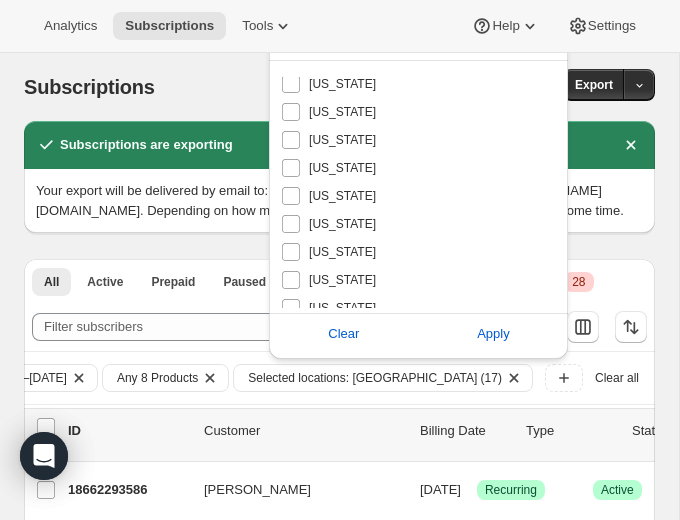 scroll, scrollTop: 141, scrollLeft: 0, axis: vertical 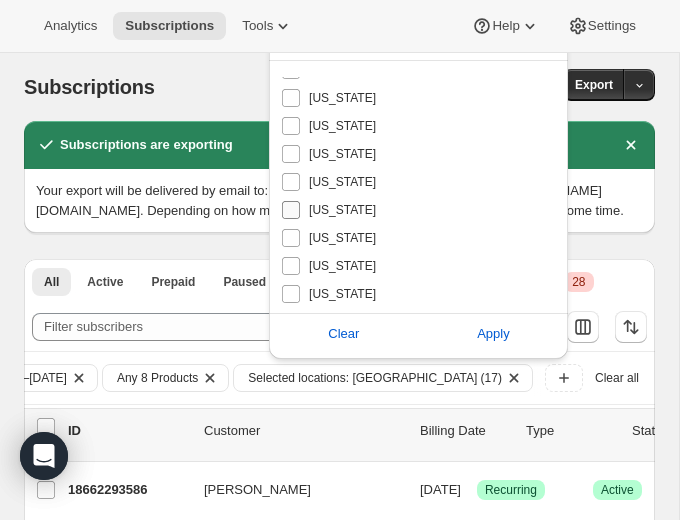 click on "Florida" at bounding box center (291, 210) 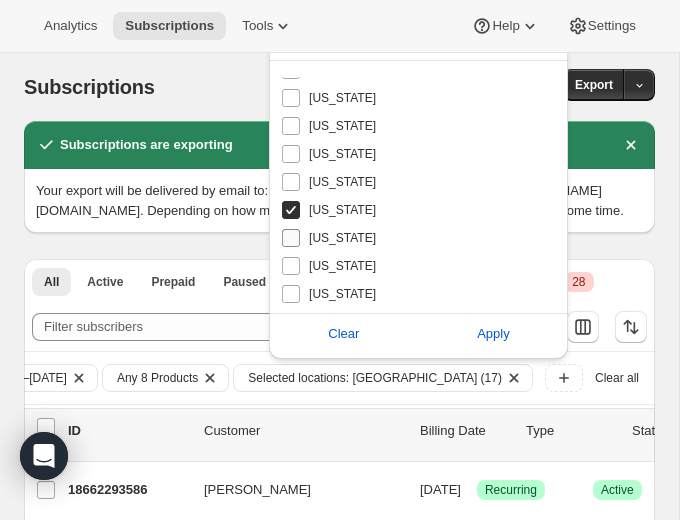 click on "Georgia" at bounding box center [291, 238] 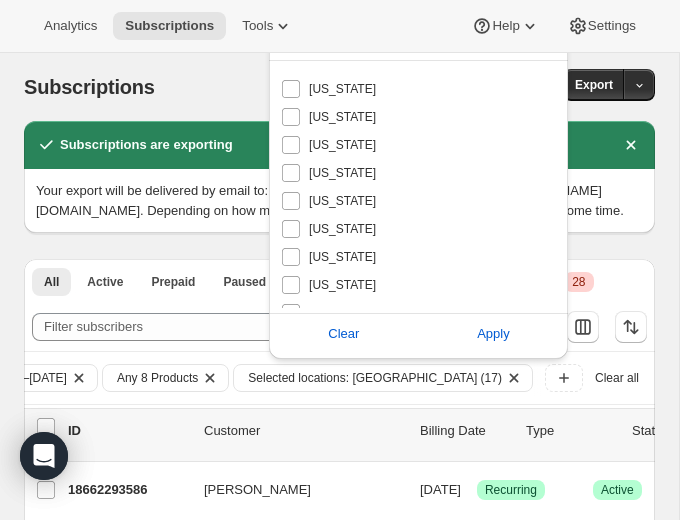 scroll, scrollTop: 1057, scrollLeft: 0, axis: vertical 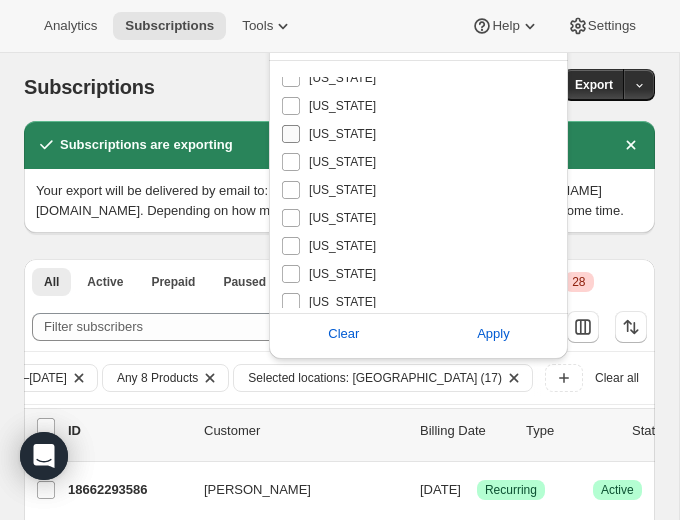 click on "South Carolina" at bounding box center (291, 134) 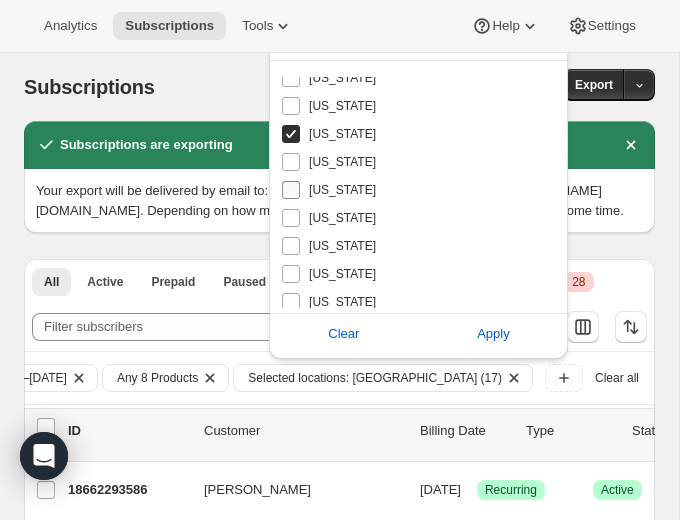 click on "Tennessee" at bounding box center (291, 190) 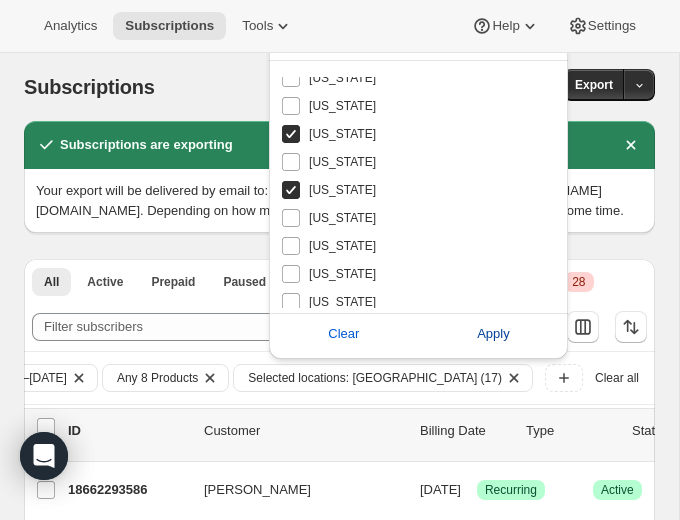 click on "Apply" at bounding box center [493, 334] 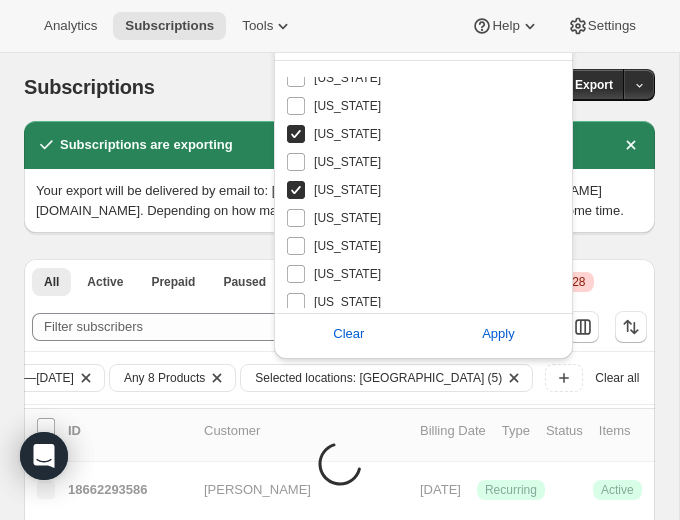 scroll, scrollTop: 0, scrollLeft: 166, axis: horizontal 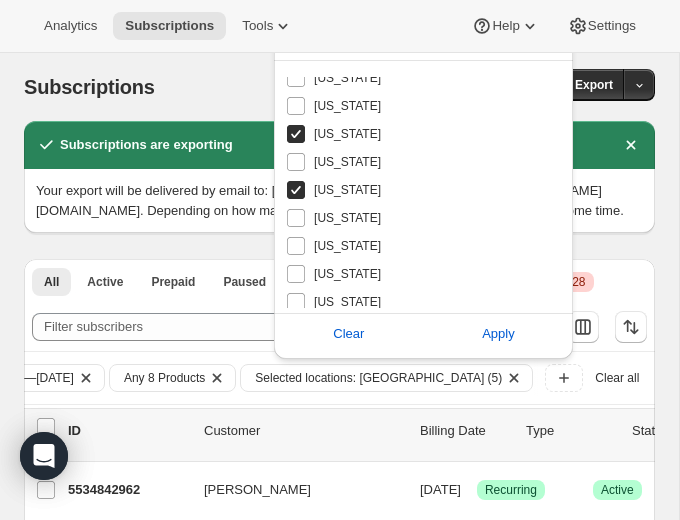 click on "All Active Prepaid Paused Cancelled No inventory Needs Review   Critical 28" at bounding box center (339, 281) 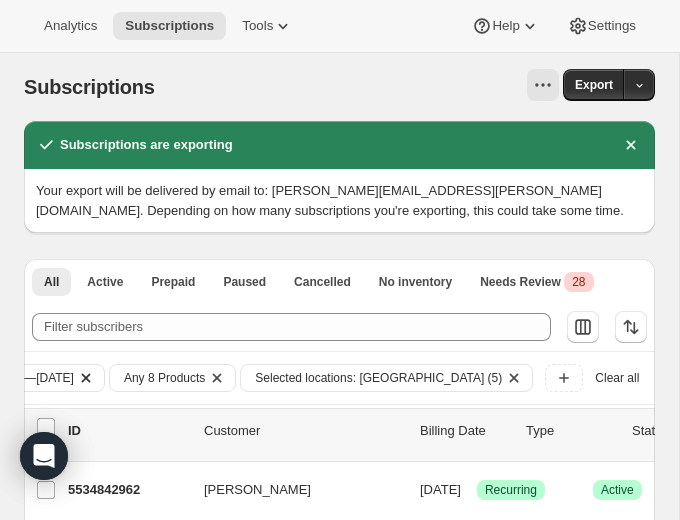 click on "Billing date: Jul 12, 2025—Jul 16, 2025" at bounding box center [-3, 378] 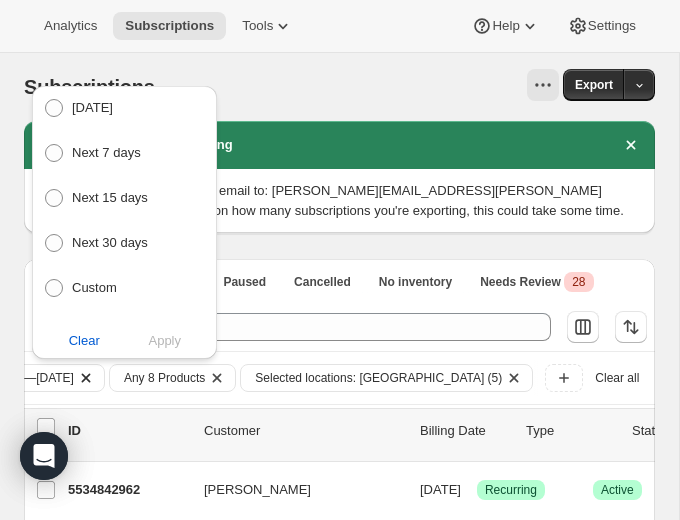 scroll, scrollTop: 0, scrollLeft: 0, axis: both 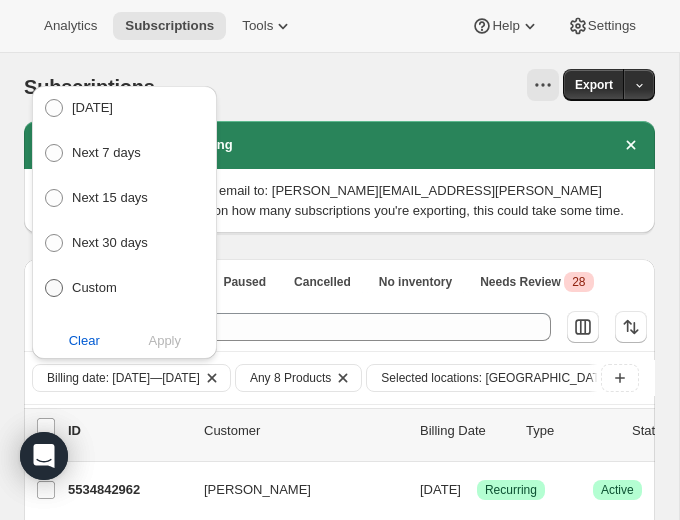 click on "Custom" at bounding box center (80, 288) 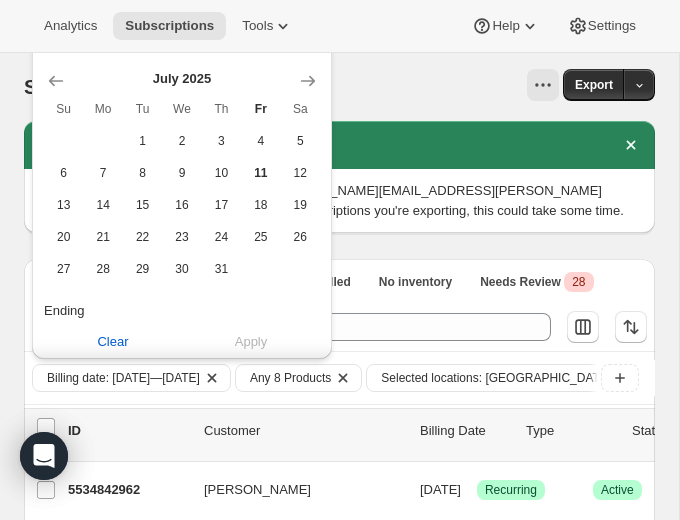 scroll, scrollTop: 265, scrollLeft: 0, axis: vertical 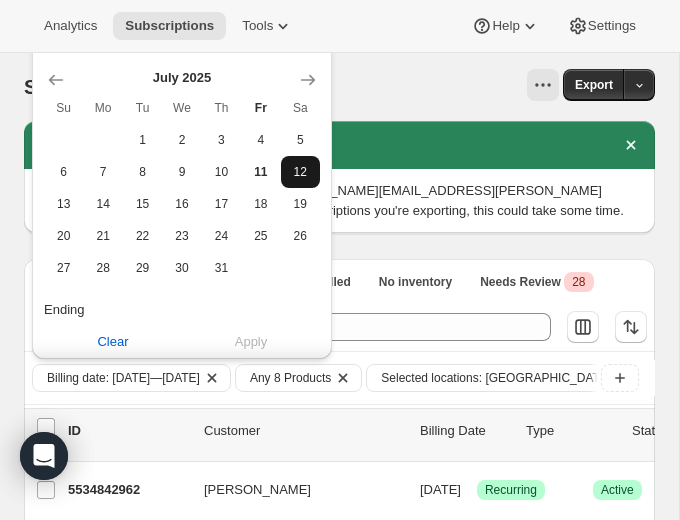 click on "12" at bounding box center (300, 172) 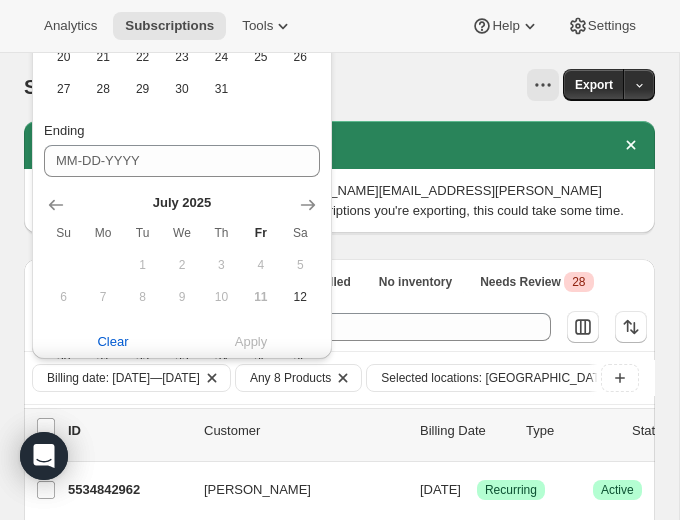 scroll, scrollTop: 446, scrollLeft: 0, axis: vertical 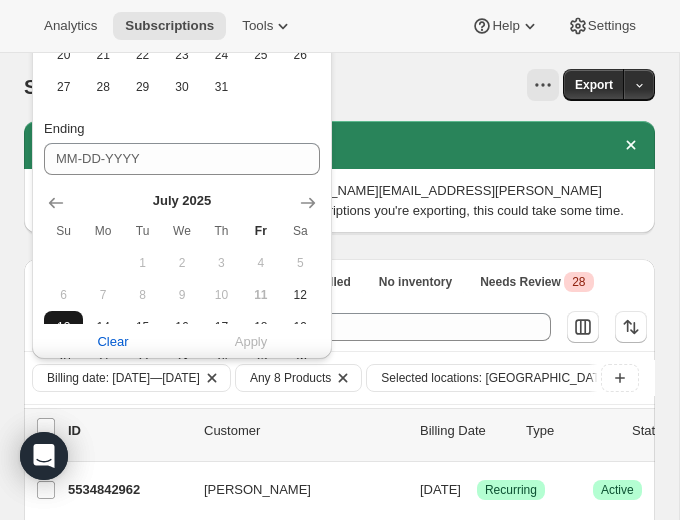 click on "13" at bounding box center (63, 327) 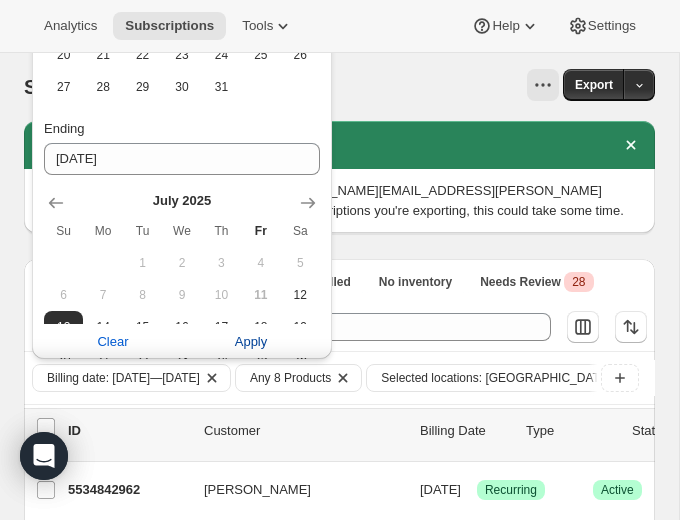 click on "Apply" at bounding box center [251, 342] 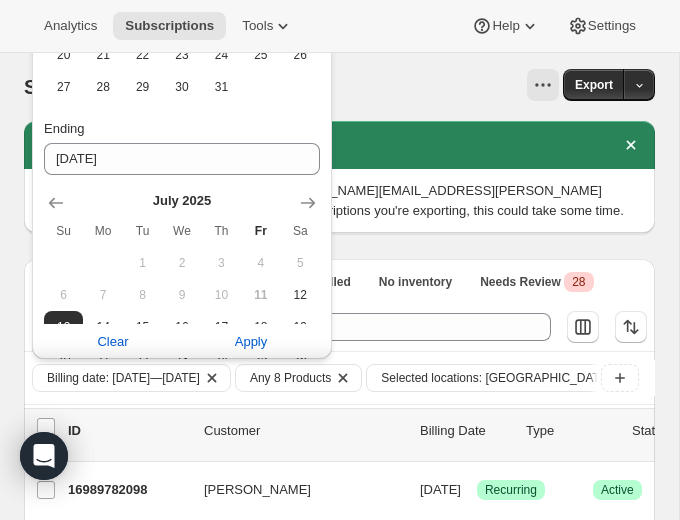 click on "Subscriptions. This page is ready Subscriptions Export Subscriptions are exporting Your export will be delivered by email to: Lindsey.gedeon@uponafarm.com. Depending on how many subscriptions you're exporting, this could take some time. All Active Prepaid Paused Cancelled No inventory Needs Review   Critical 28 More views All Active Prepaid Paused Cancelled No inventory Needs Review   Critical 28 Filter subscribers Billing date: Jul 12, 2025—Jul 13, 2025 Any 8 Products Selected locations: United States (5) Add filter   Clear all 0 selected Update next billing date Change status Showing 51 subscriptions Select all 51 subscriptions Showing 51 subscriptions Select Select all 51 subscriptions 0 selected list header ID Customer Billing Date Type Status Items Total Magdalena Rogers 16989782098 Magdalena Rogers 07/12/2025 Success Recurring Success Active 13   items $88.72 Alexa Park 23097737298 Alexa Park 07/12/2025 Success Recurring Success Active 14   items $83.82 Kailey Burdette 23120347218 Kailey Burdette 2" at bounding box center (339, 1940) 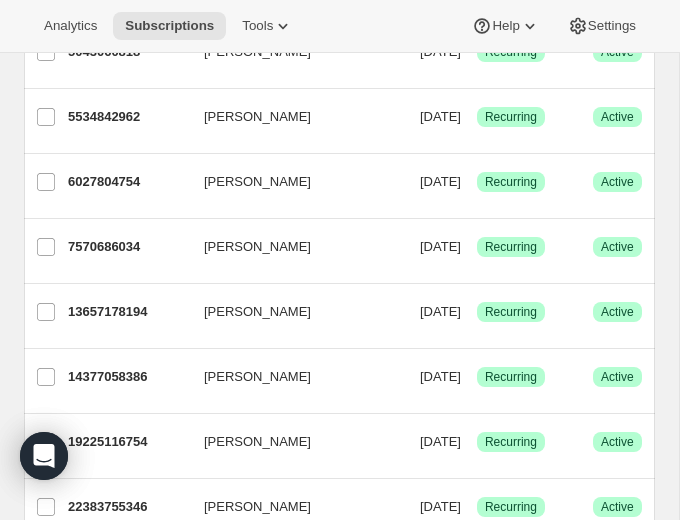 scroll, scrollTop: 0, scrollLeft: 0, axis: both 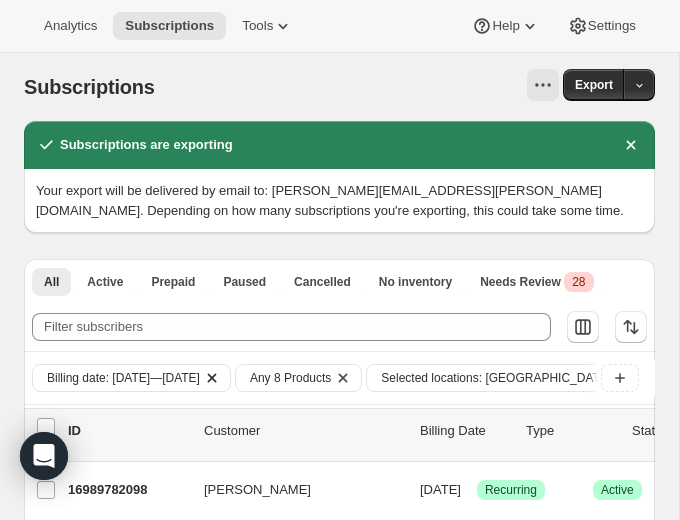 click on "Billing date: Jul 12, 2025—Jul 13, 2025" at bounding box center (123, 378) 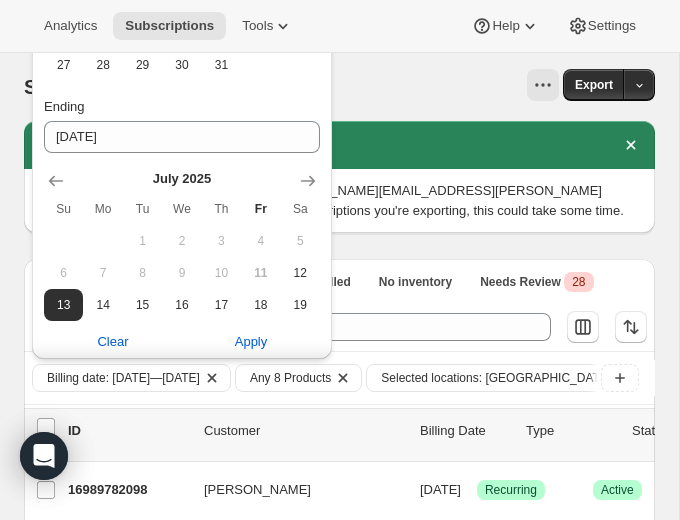 scroll, scrollTop: 470, scrollLeft: 0, axis: vertical 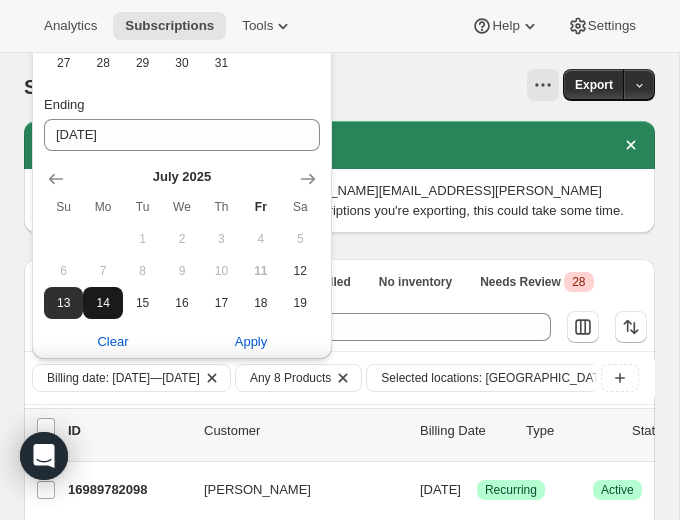 click on "14" at bounding box center (102, 303) 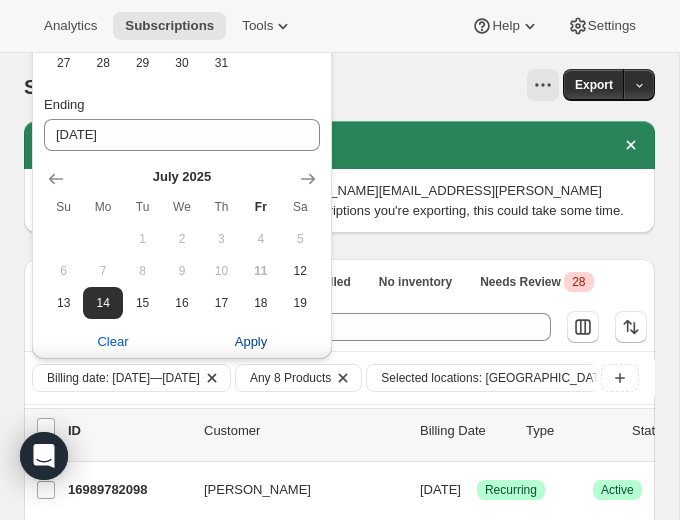 click on "Apply" at bounding box center (251, 342) 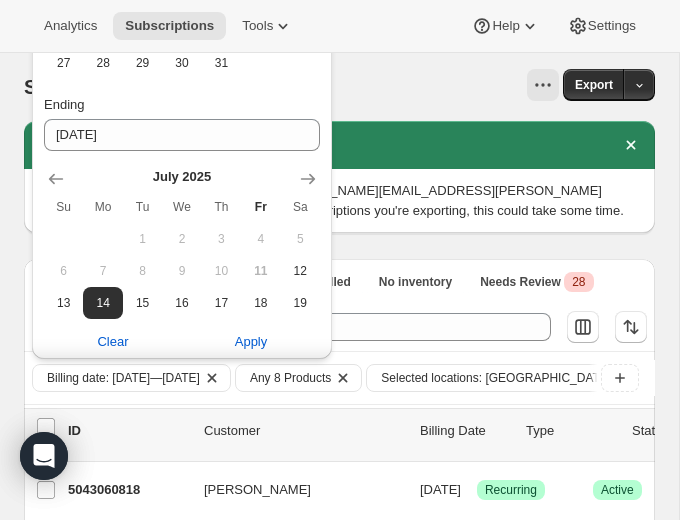 click at bounding box center (369, 85) 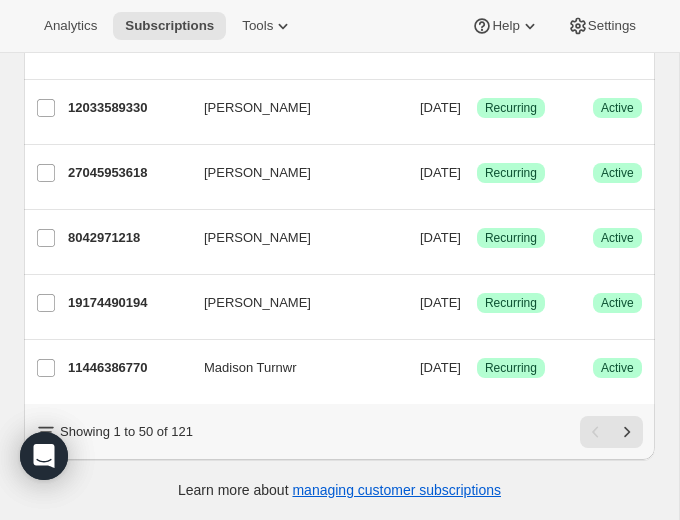 scroll, scrollTop: 0, scrollLeft: 0, axis: both 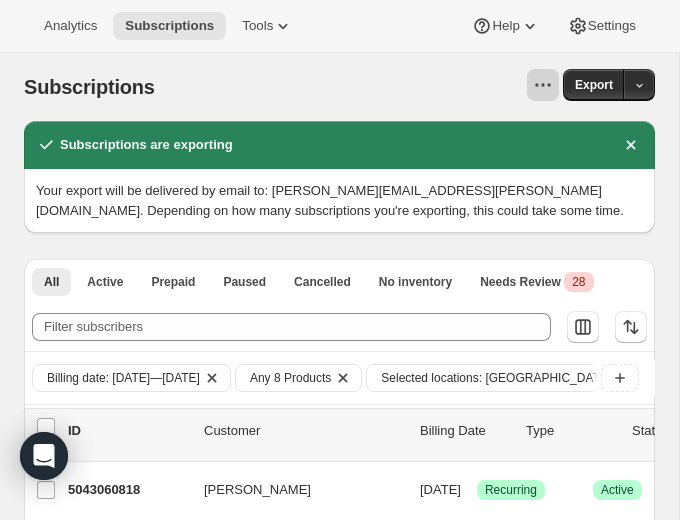 click 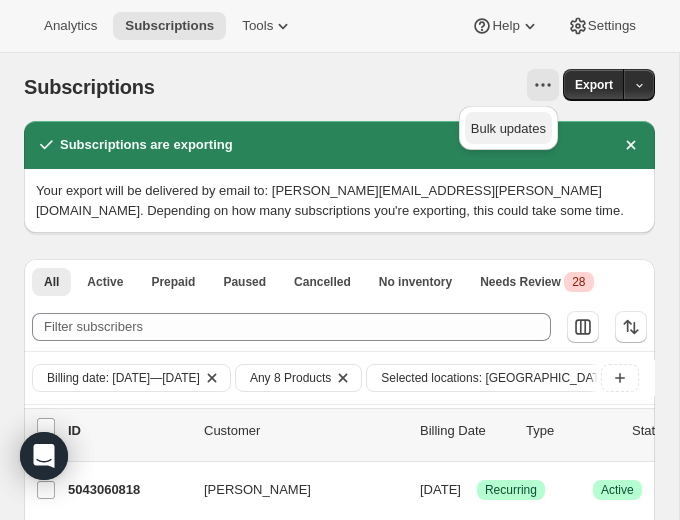 click on "Bulk updates" at bounding box center [508, 128] 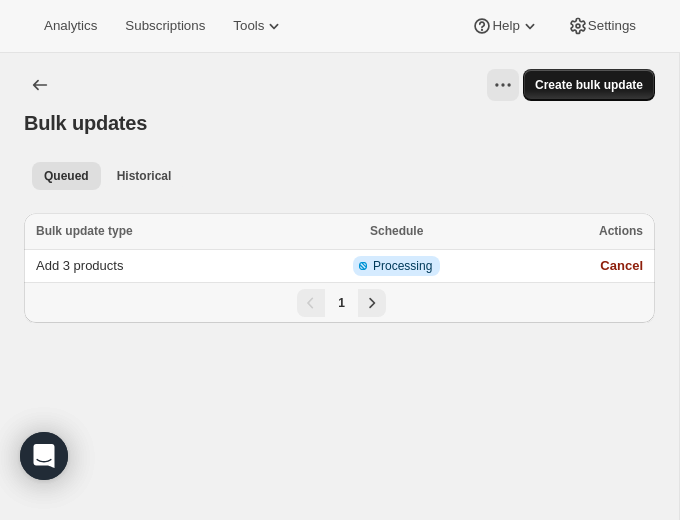click on "Create bulk update" at bounding box center [589, 85] 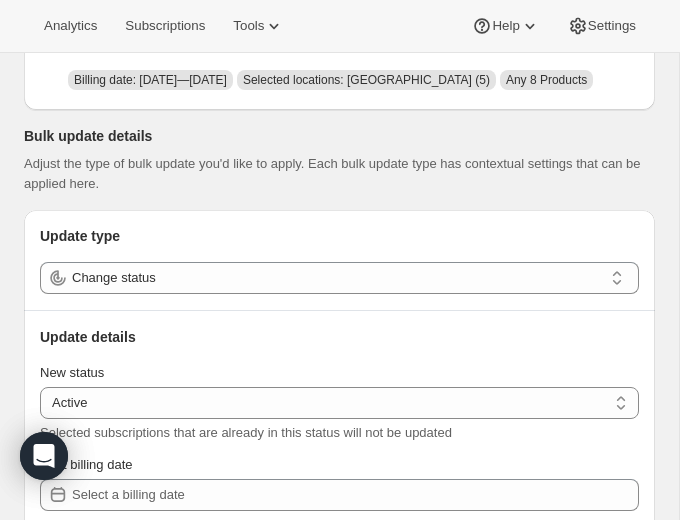 scroll, scrollTop: 337, scrollLeft: 0, axis: vertical 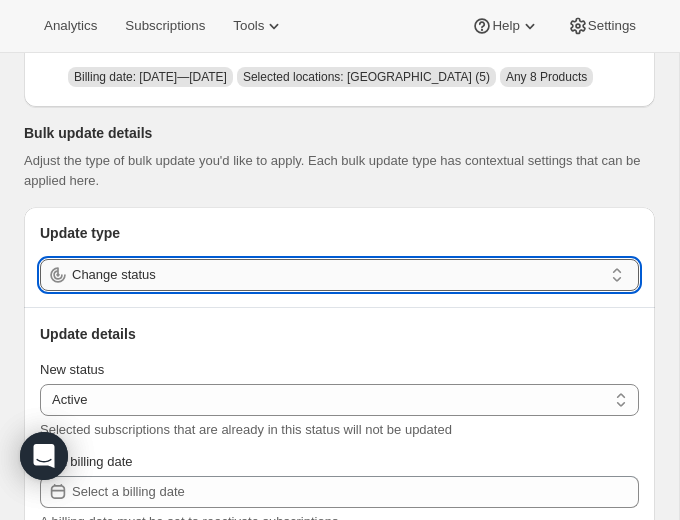 click on "Change status" at bounding box center (337, 275) 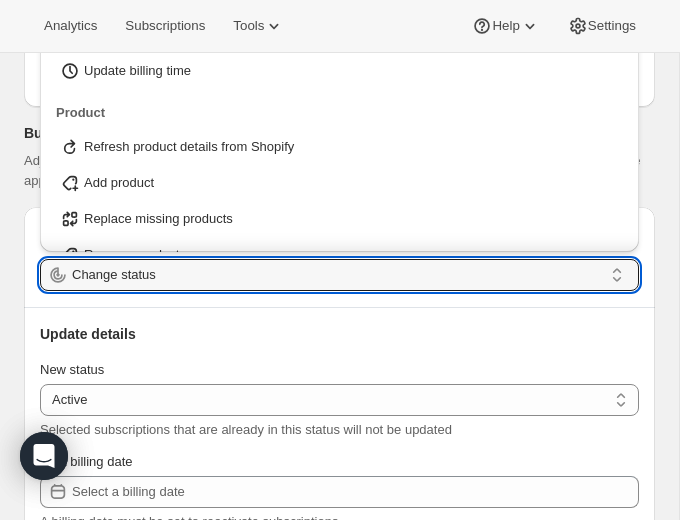 scroll, scrollTop: 148, scrollLeft: 0, axis: vertical 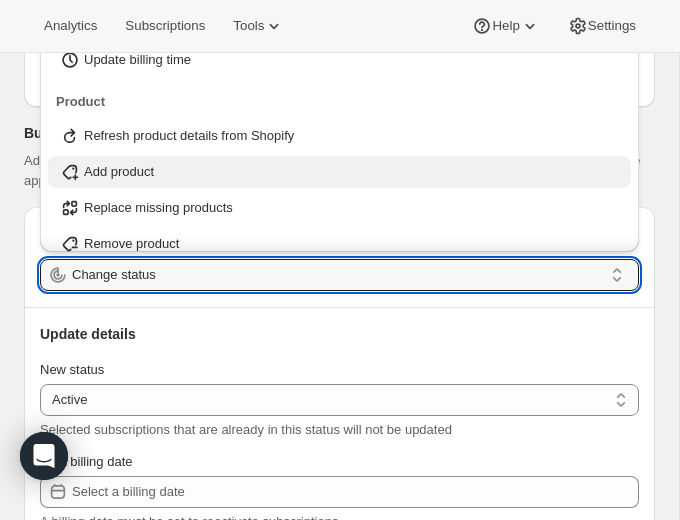 click on "Add product" at bounding box center (339, 172) 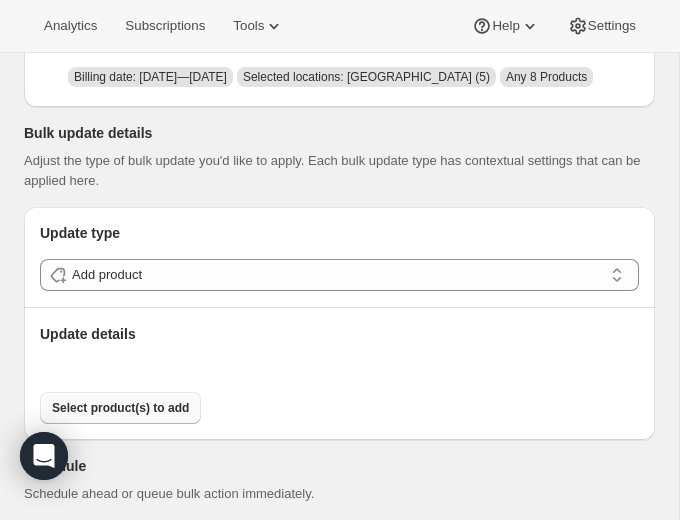 click on "Select product(s) to add" at bounding box center [120, 408] 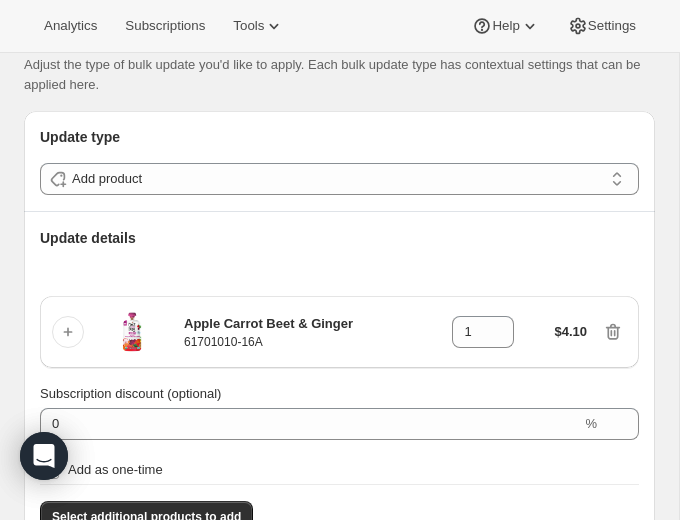 scroll, scrollTop: 468, scrollLeft: 0, axis: vertical 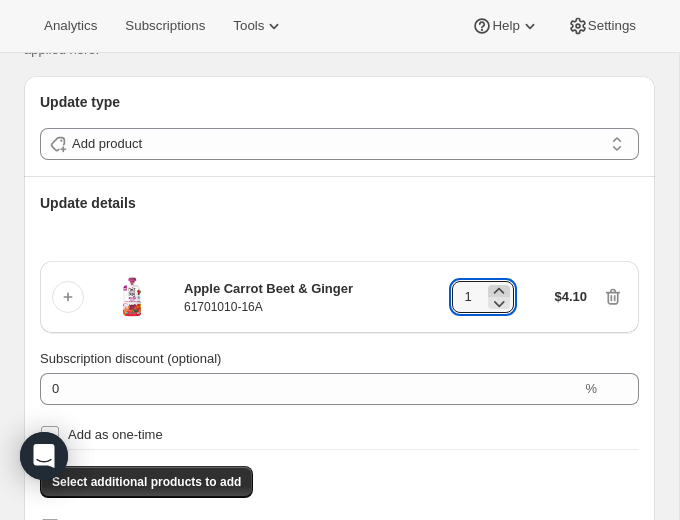 click 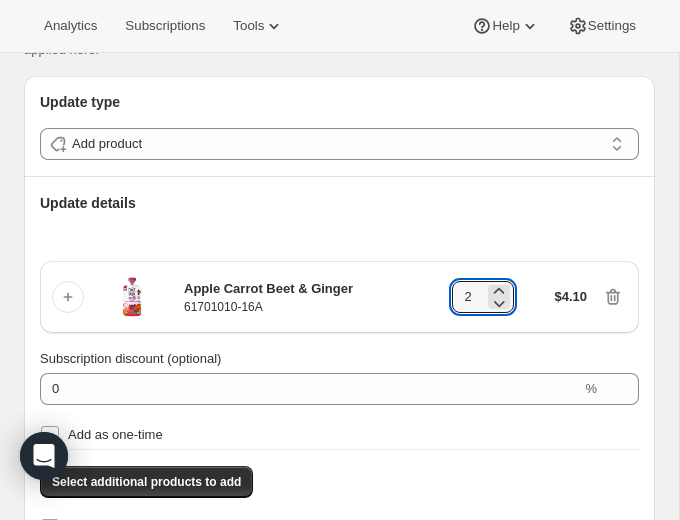 click on "Subscription discount (optional)" at bounding box center [339, 359] 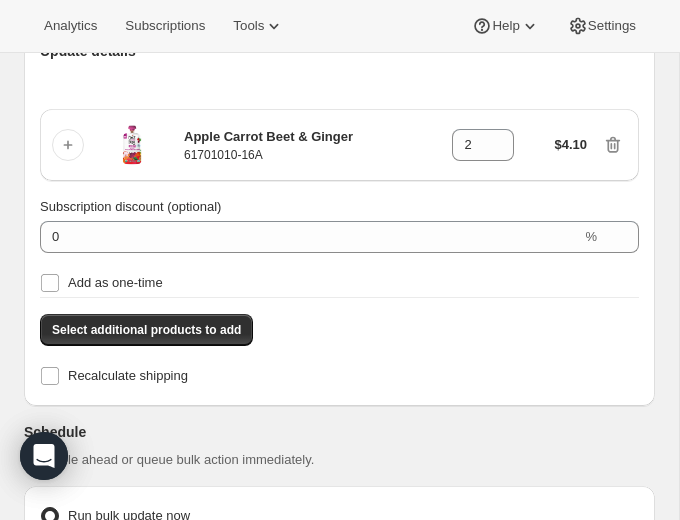 scroll, scrollTop: 633, scrollLeft: 0, axis: vertical 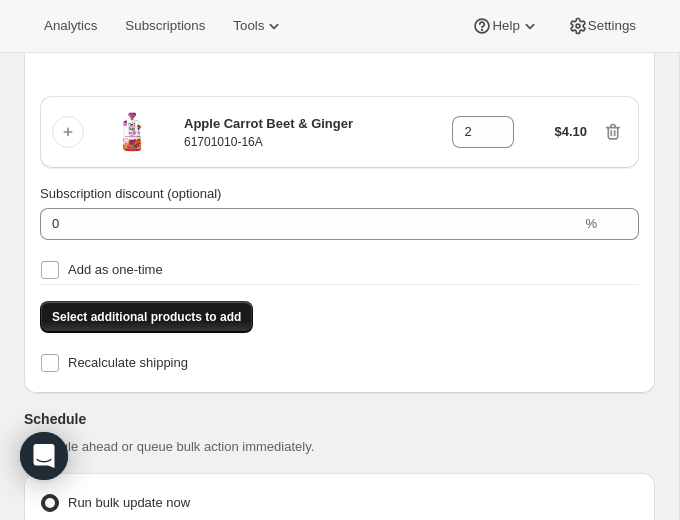 click on "Select additional products to add" at bounding box center [146, 317] 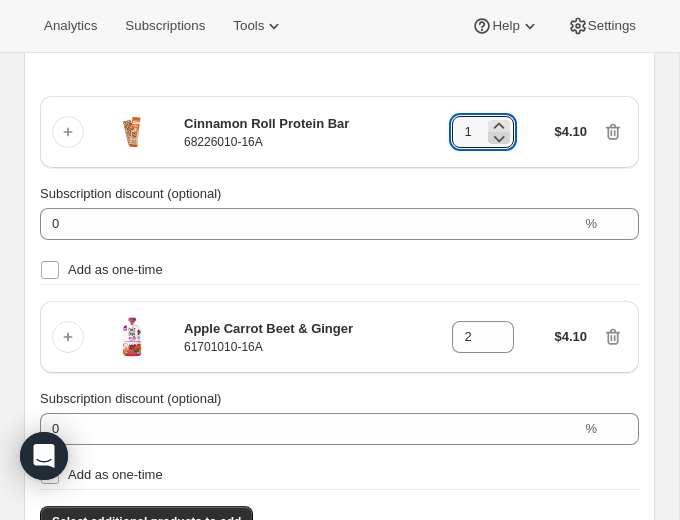 click 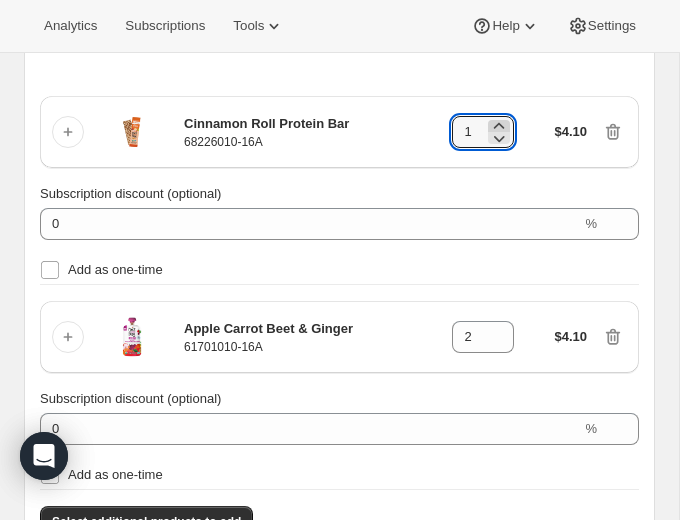 click 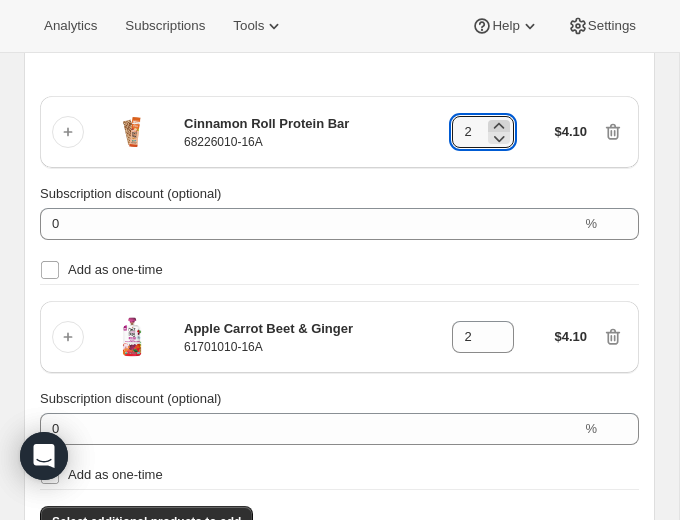 click 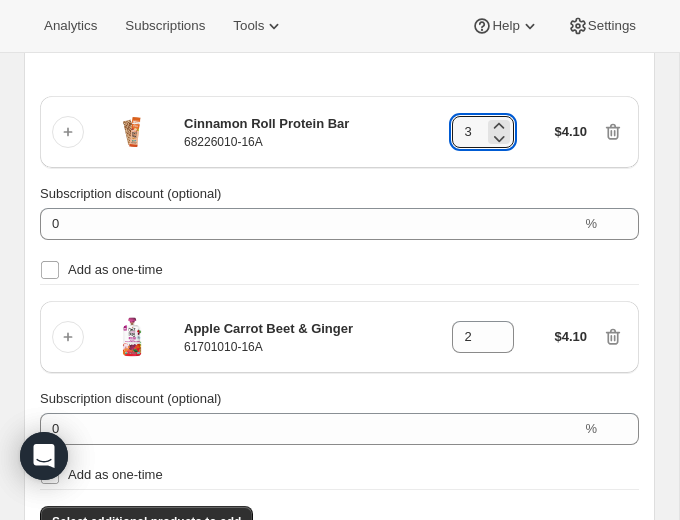 click on "Subscription discount (optional)" at bounding box center (339, 194) 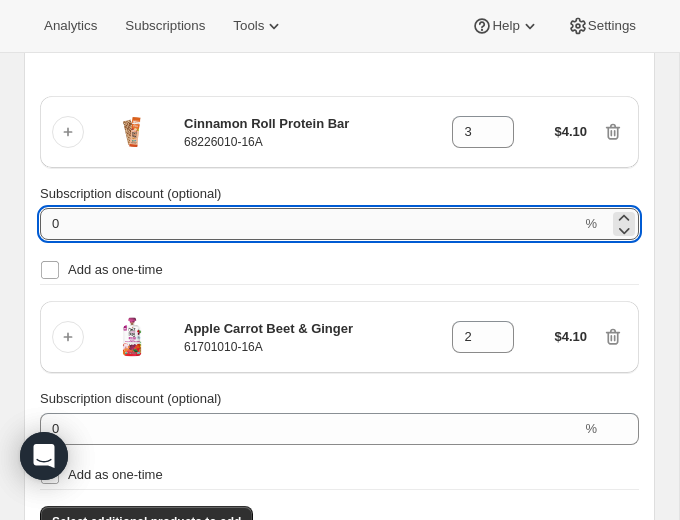 click on "0" at bounding box center (310, 224) 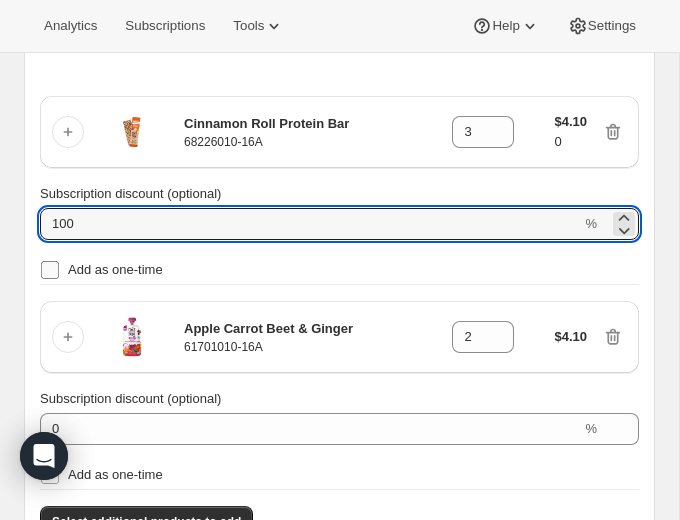click on "Add as one-time" at bounding box center [339, 270] 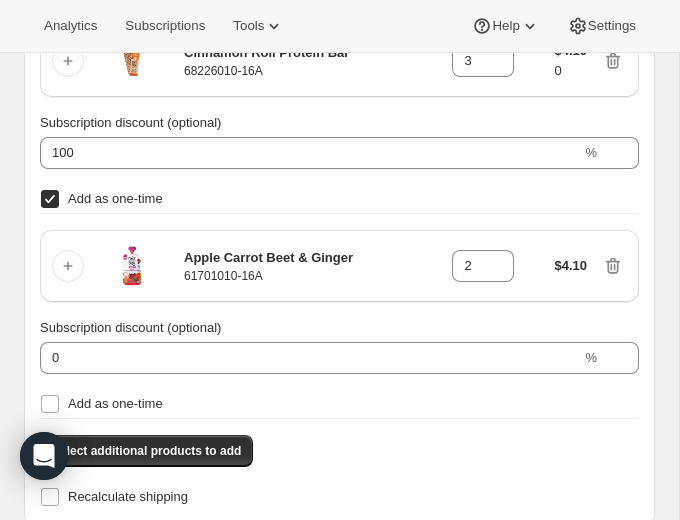 scroll, scrollTop: 710, scrollLeft: 0, axis: vertical 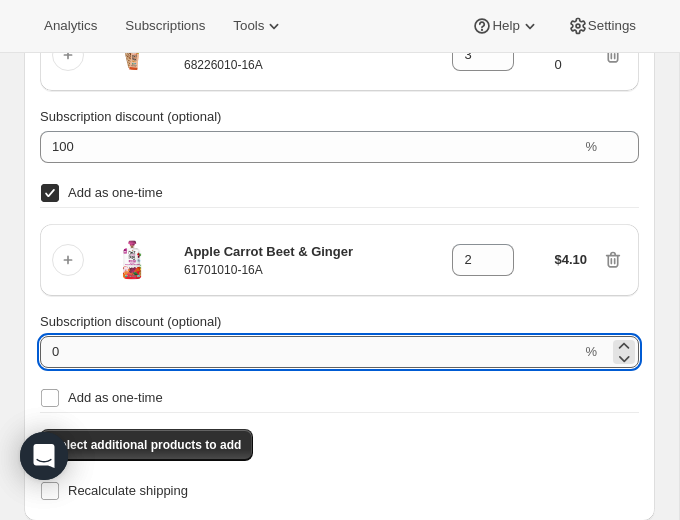 click on "0" at bounding box center (310, 352) 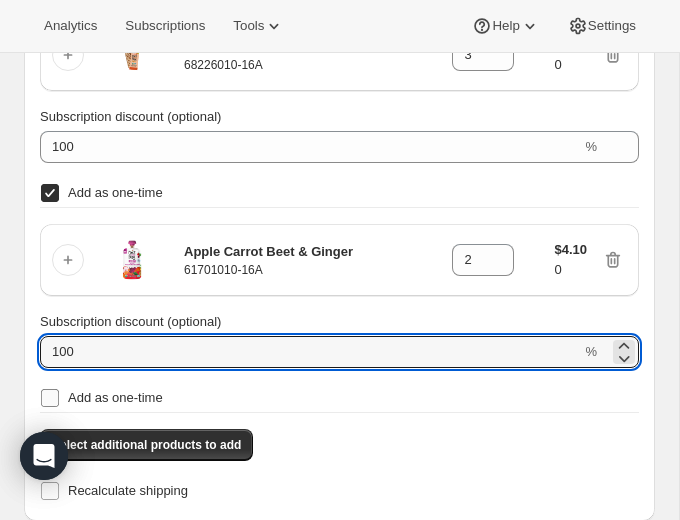 click on "Add as one-time" at bounding box center [339, 398] 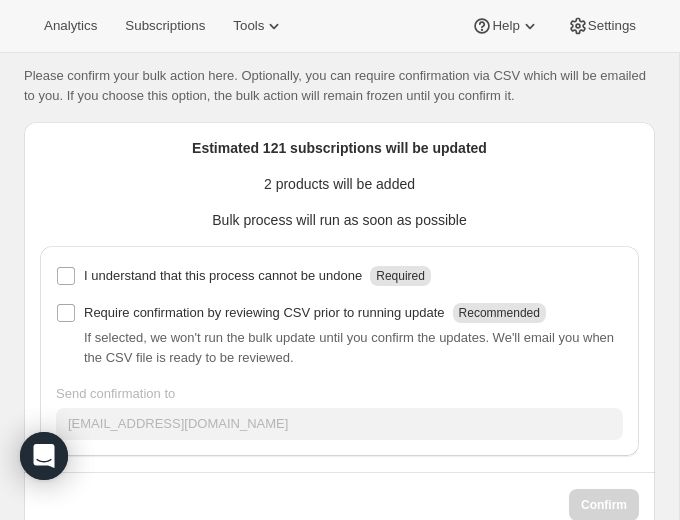 scroll, scrollTop: 1582, scrollLeft: 0, axis: vertical 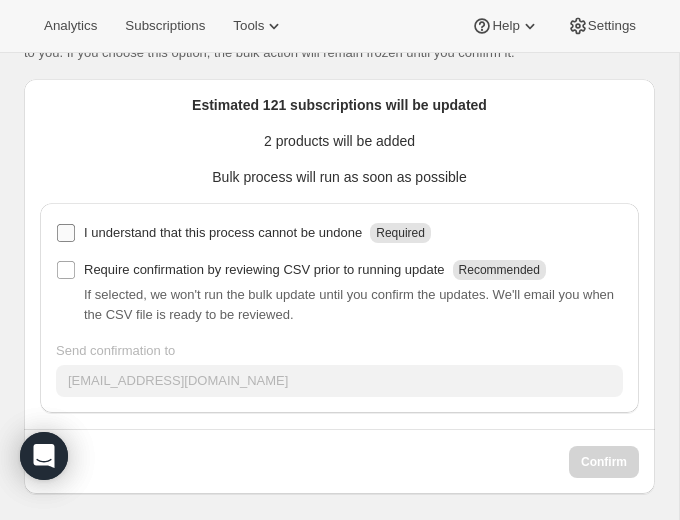 click on "I understand that this process cannot be undone" at bounding box center (223, 233) 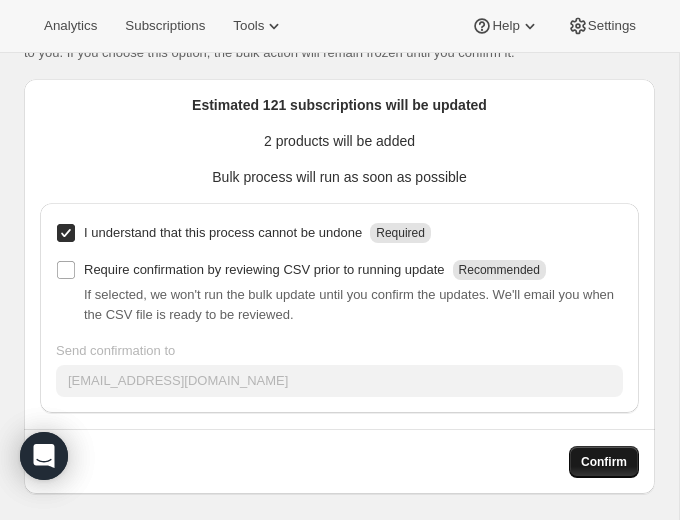 click on "Confirm" at bounding box center (604, 462) 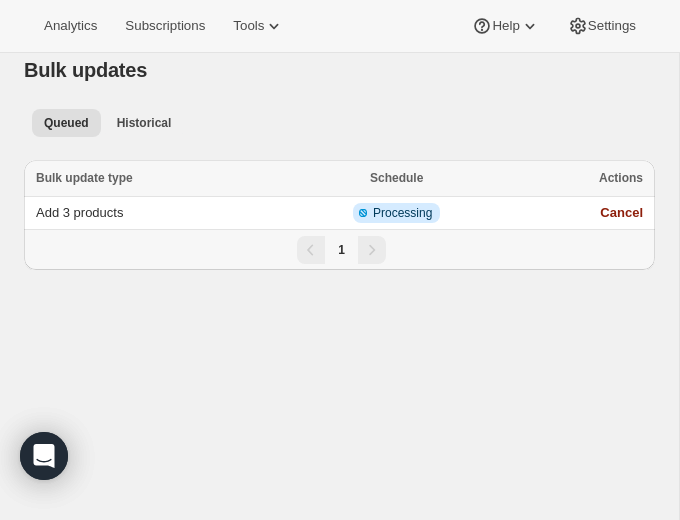 scroll, scrollTop: 0, scrollLeft: 0, axis: both 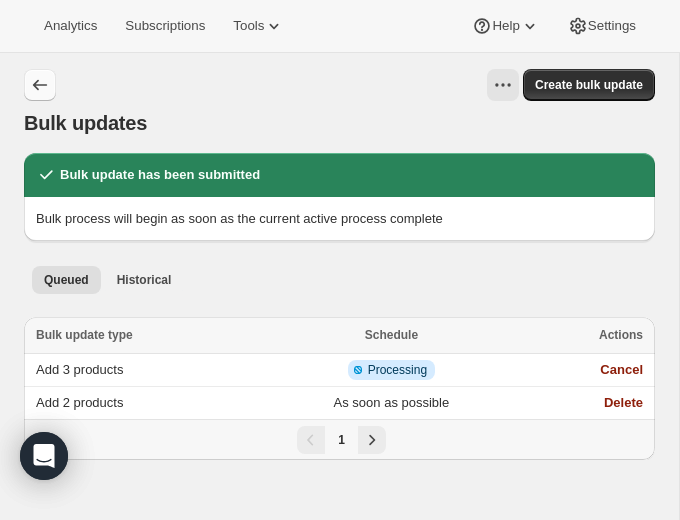 click 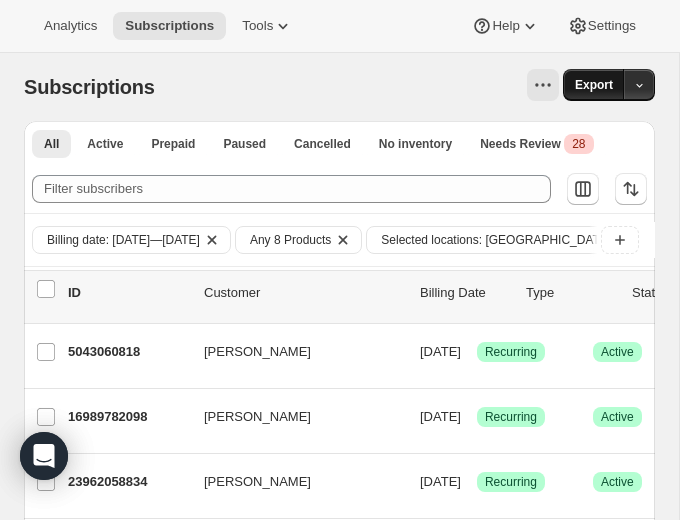 click on "Export" at bounding box center [594, 85] 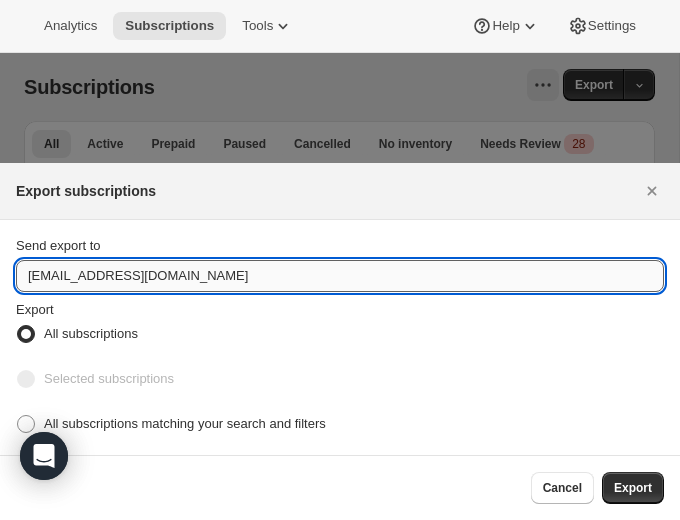 drag, startPoint x: 54, startPoint y: 282, endPoint x: 17, endPoint y: 281, distance: 37.01351 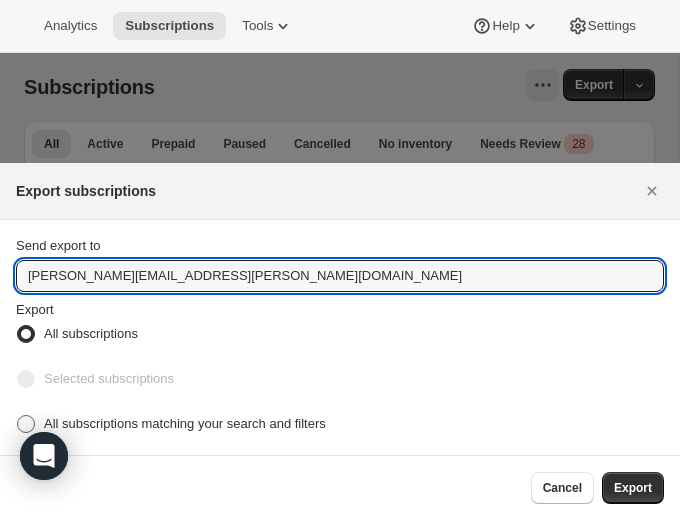 click on "All subscriptions matching your search and filters" at bounding box center (185, 423) 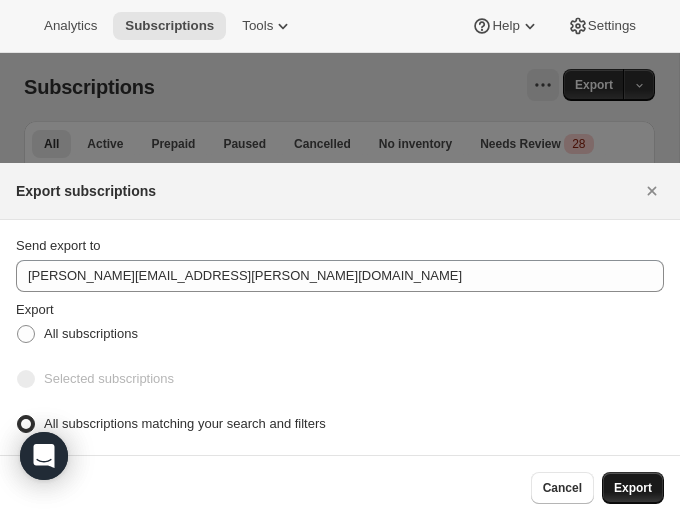 click on "Export" at bounding box center (633, 488) 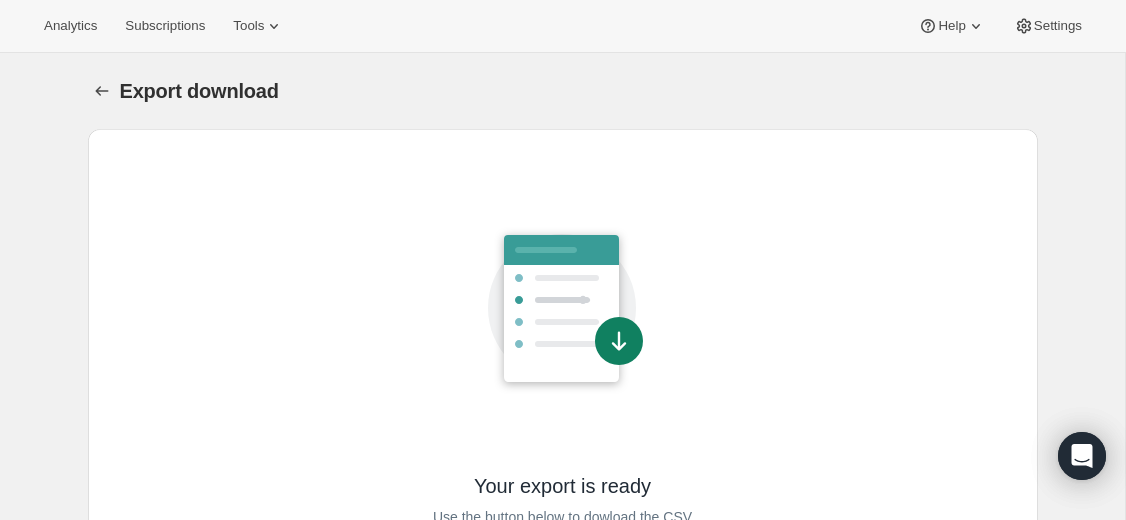 scroll, scrollTop: 131, scrollLeft: 0, axis: vertical 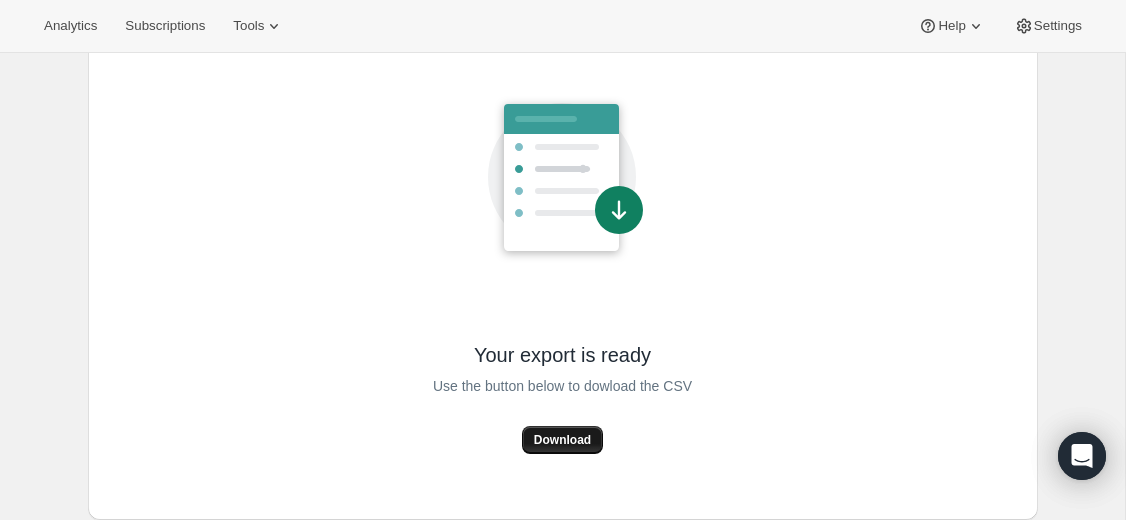 click on "Download" at bounding box center [562, 440] 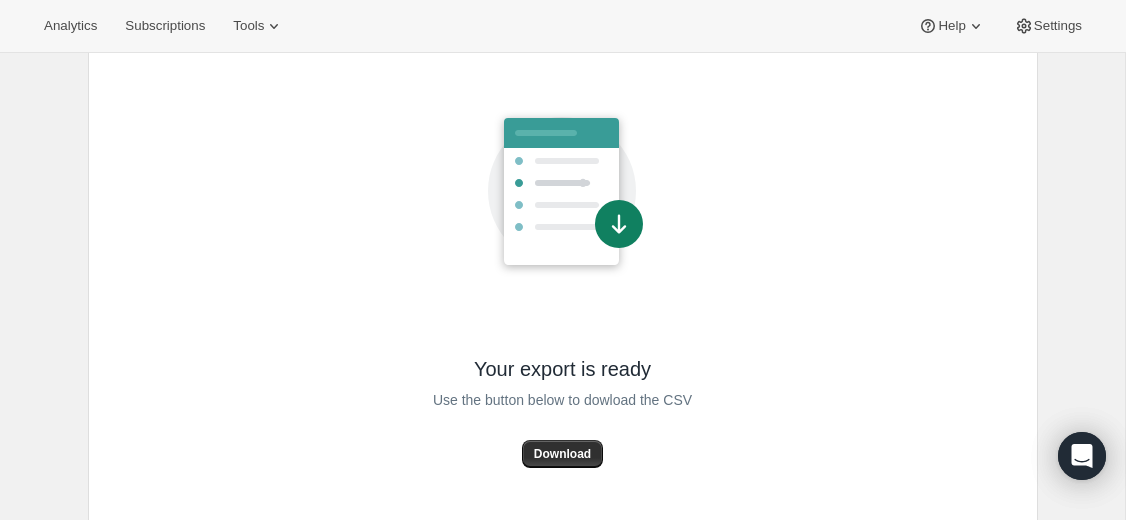scroll, scrollTop: 131, scrollLeft: 0, axis: vertical 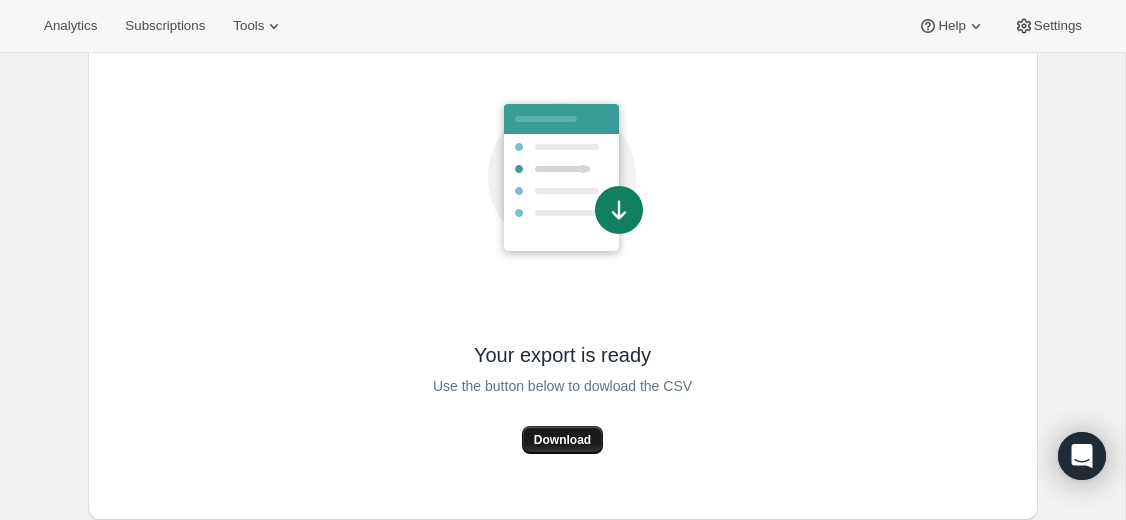 click on "Download" at bounding box center [562, 440] 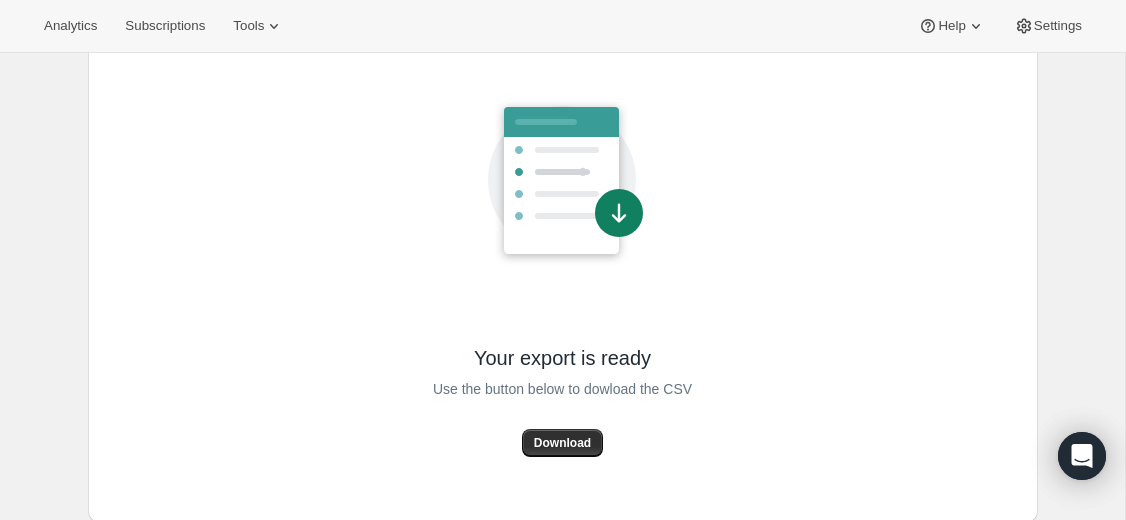 scroll, scrollTop: 131, scrollLeft: 0, axis: vertical 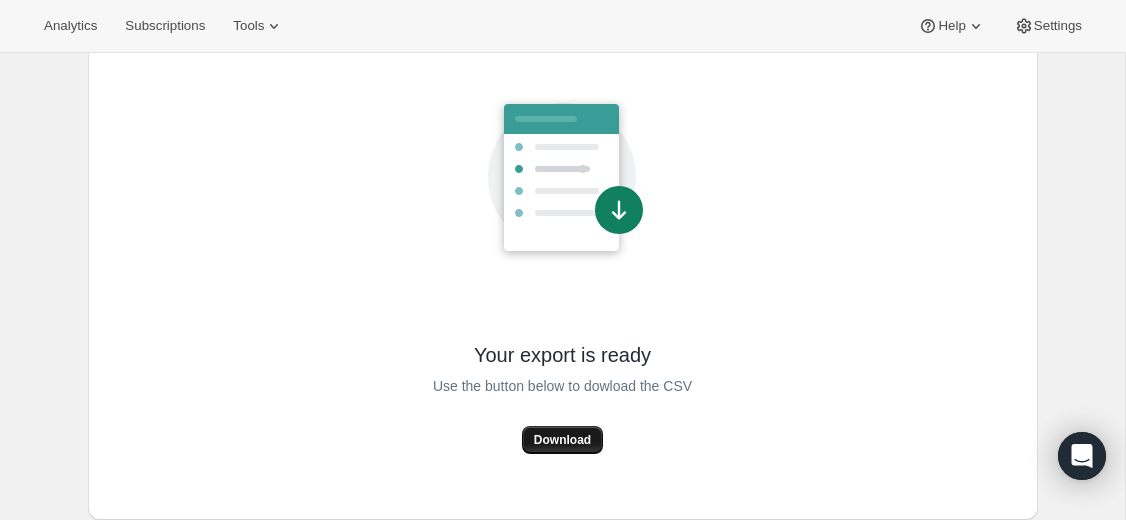 click on "Download" at bounding box center (562, 440) 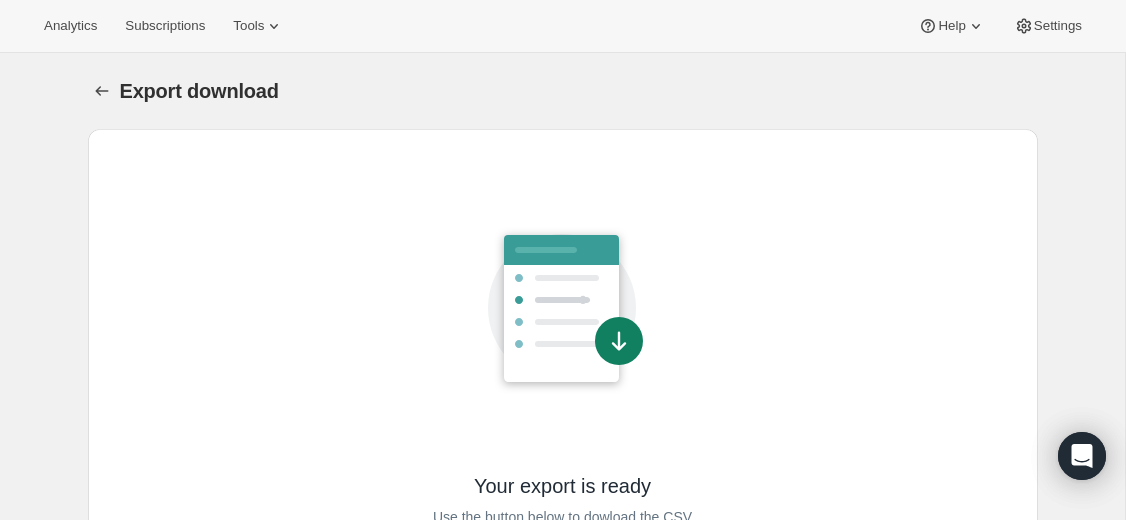 scroll, scrollTop: 131, scrollLeft: 0, axis: vertical 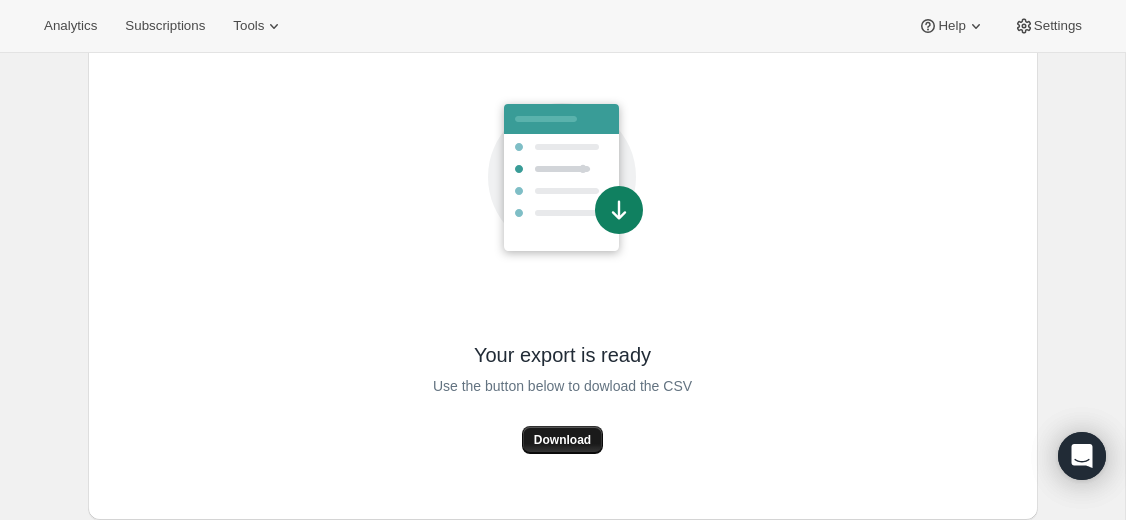 click on "Download" at bounding box center [562, 440] 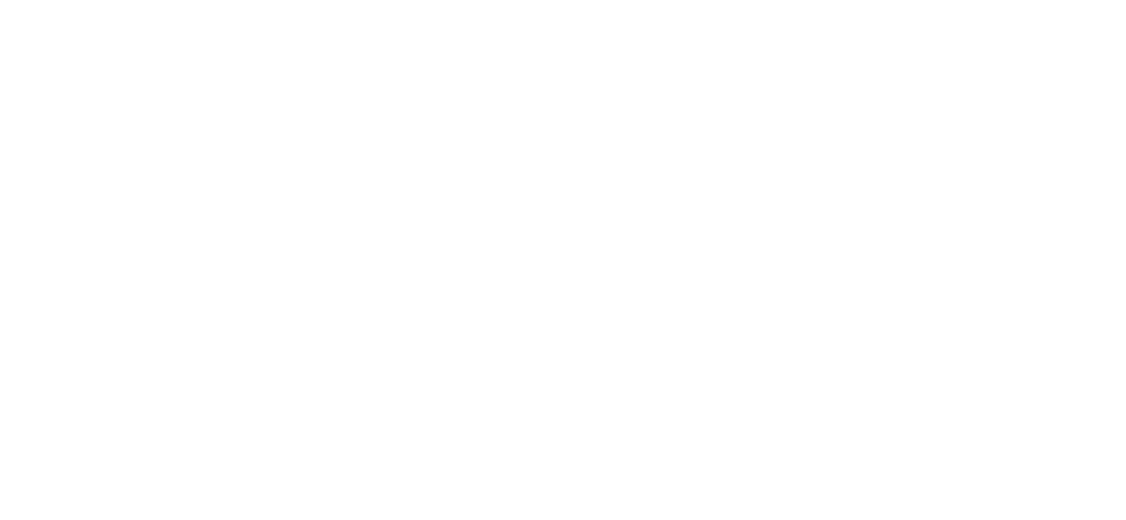scroll, scrollTop: 0, scrollLeft: 0, axis: both 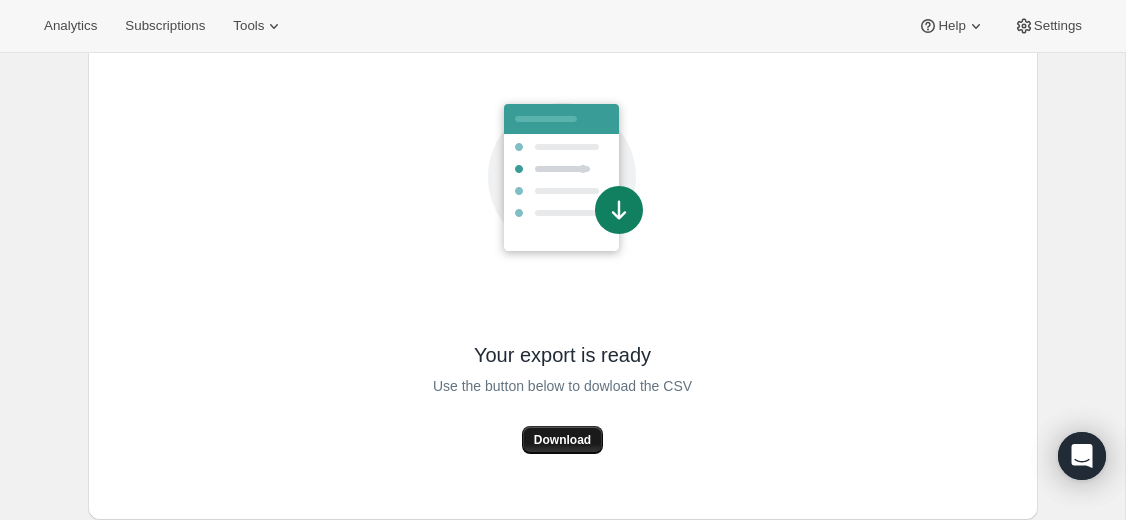 click on "Download" at bounding box center [562, 440] 